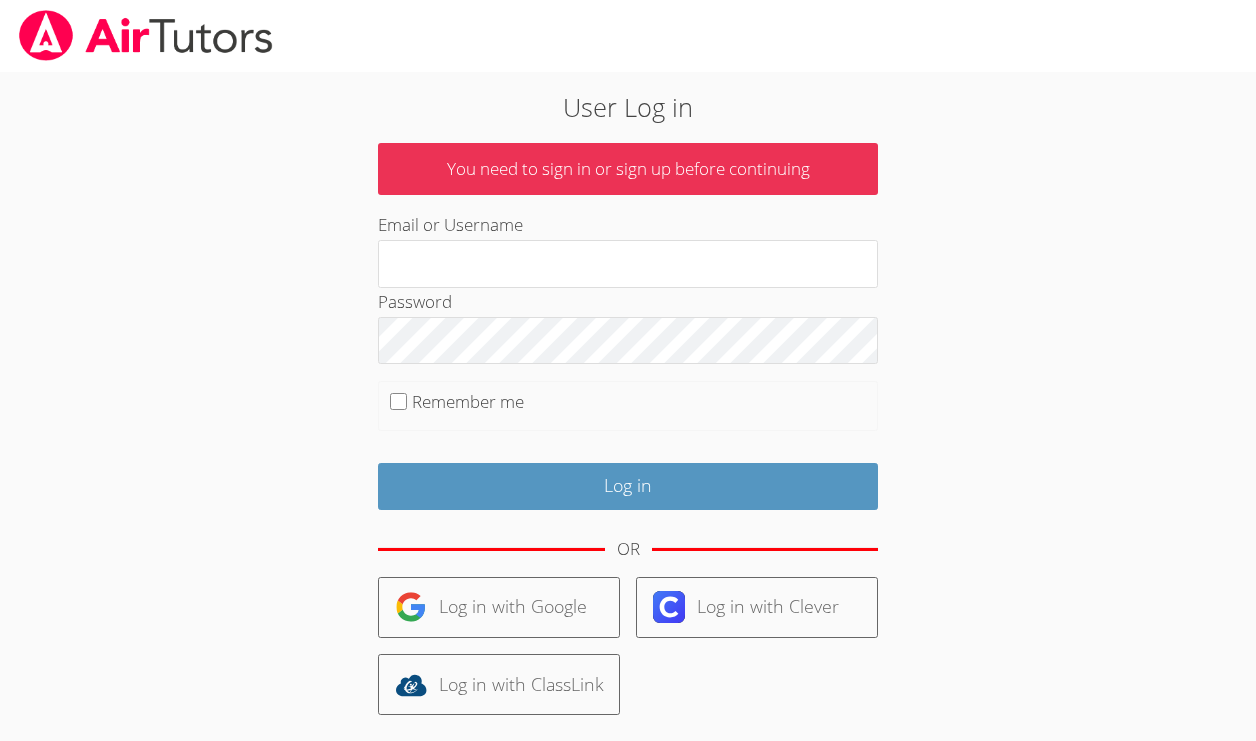 scroll, scrollTop: 0, scrollLeft: 0, axis: both 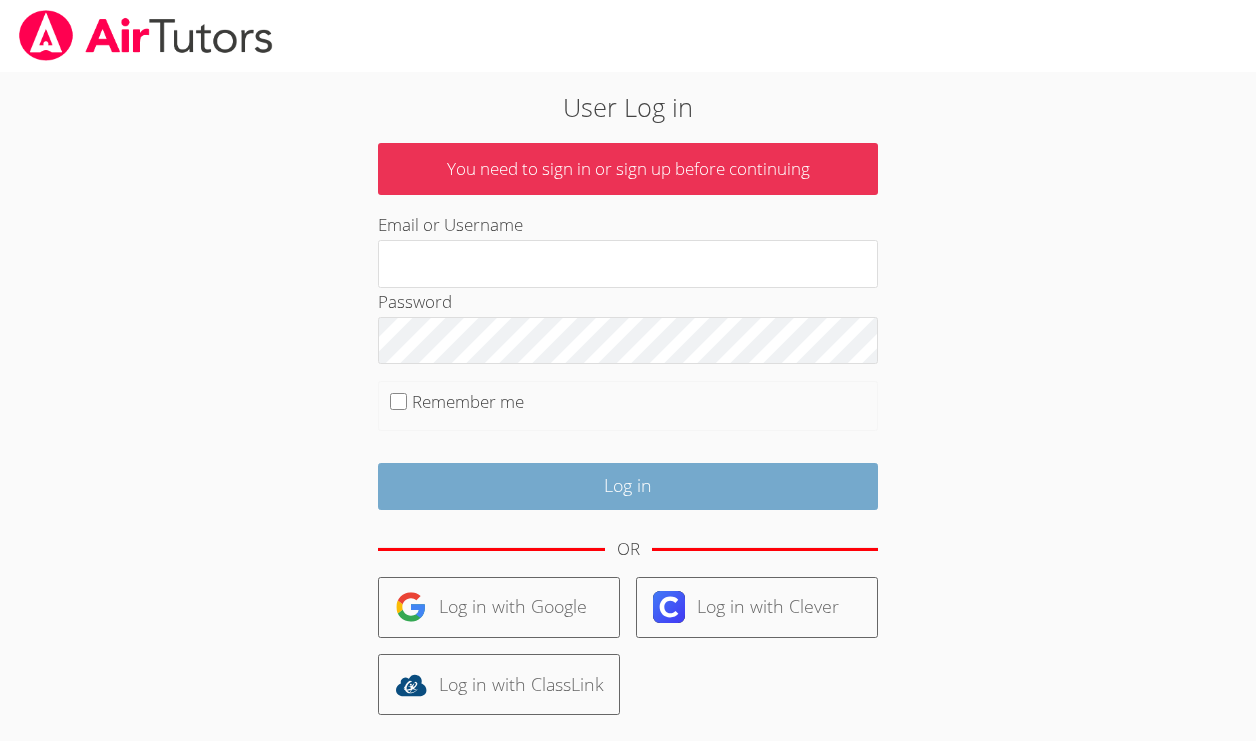 type on "[EMAIL_ADDRESS][PERSON_NAME][DOMAIN_NAME]" 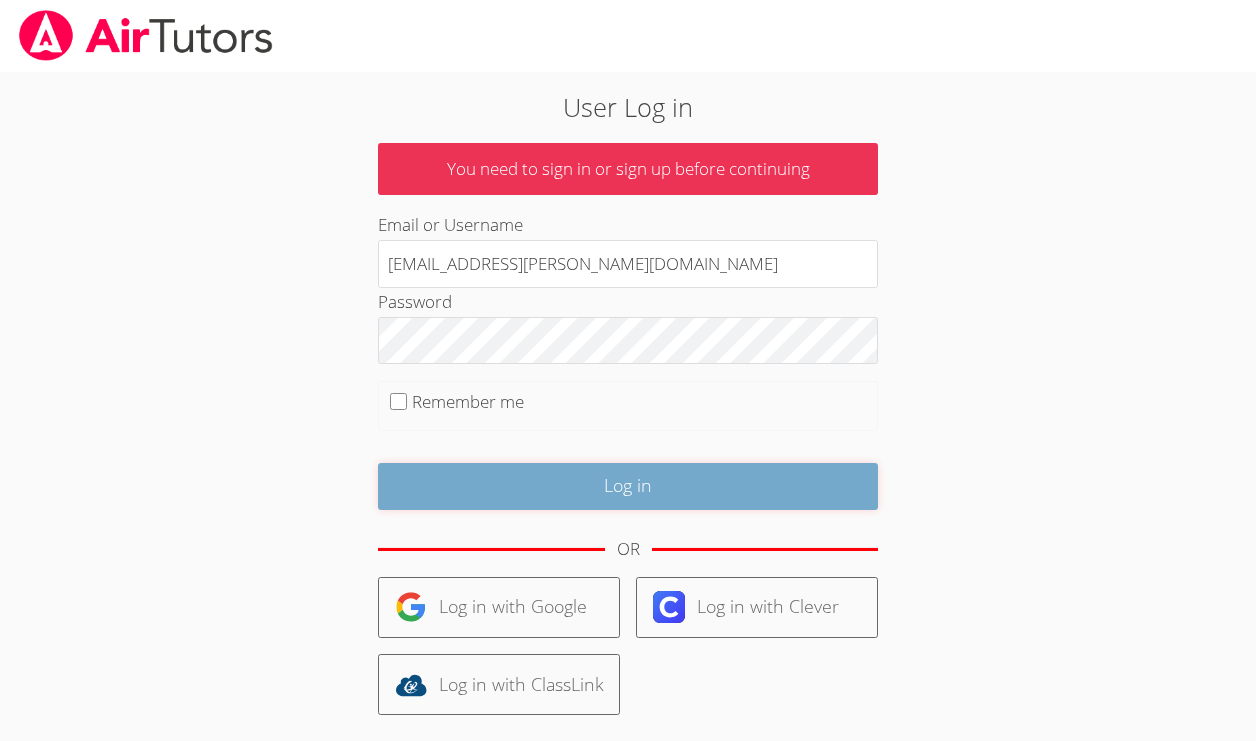 click on "Log in" at bounding box center [628, 486] 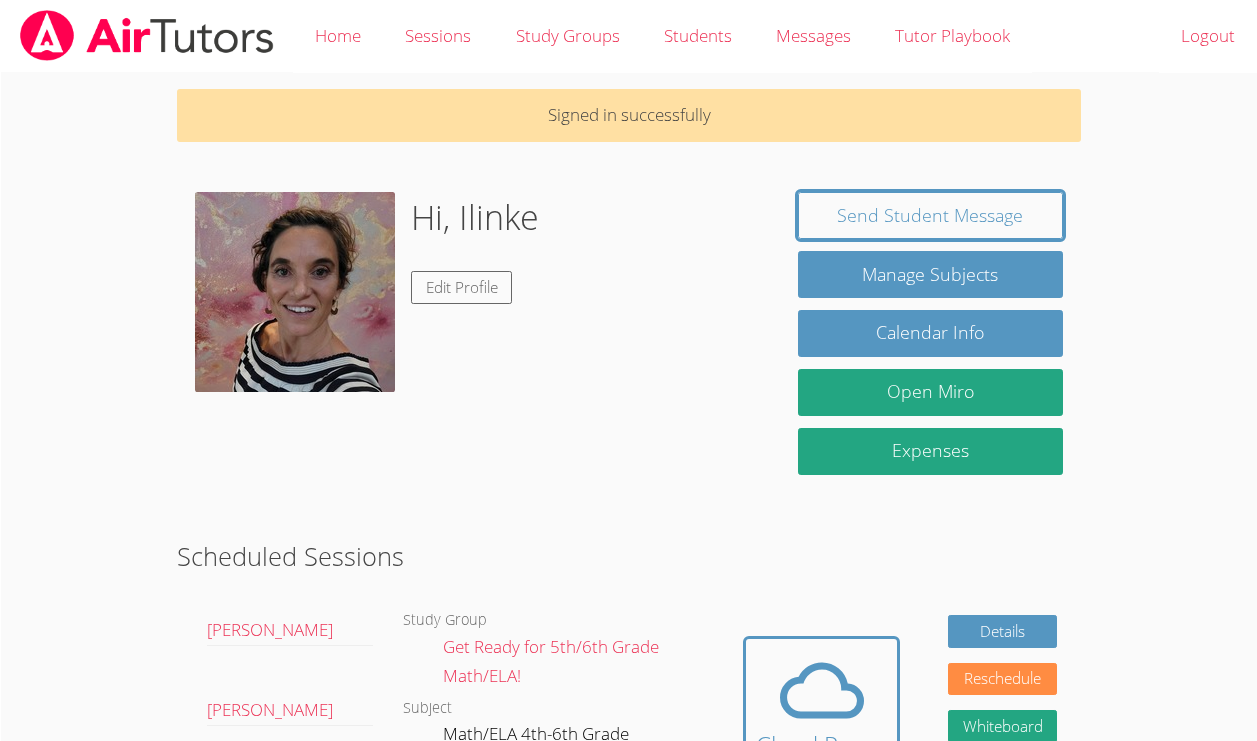 scroll, scrollTop: 0, scrollLeft: 0, axis: both 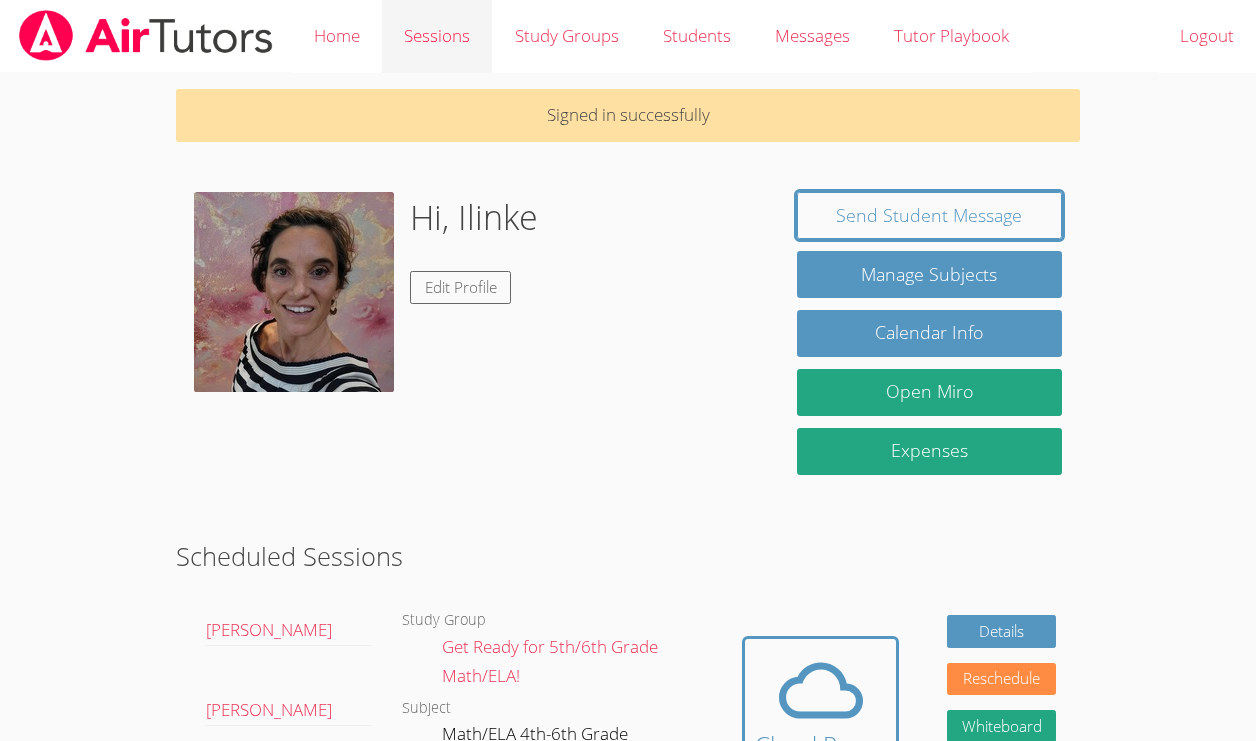 click on "Sessions" at bounding box center [437, 36] 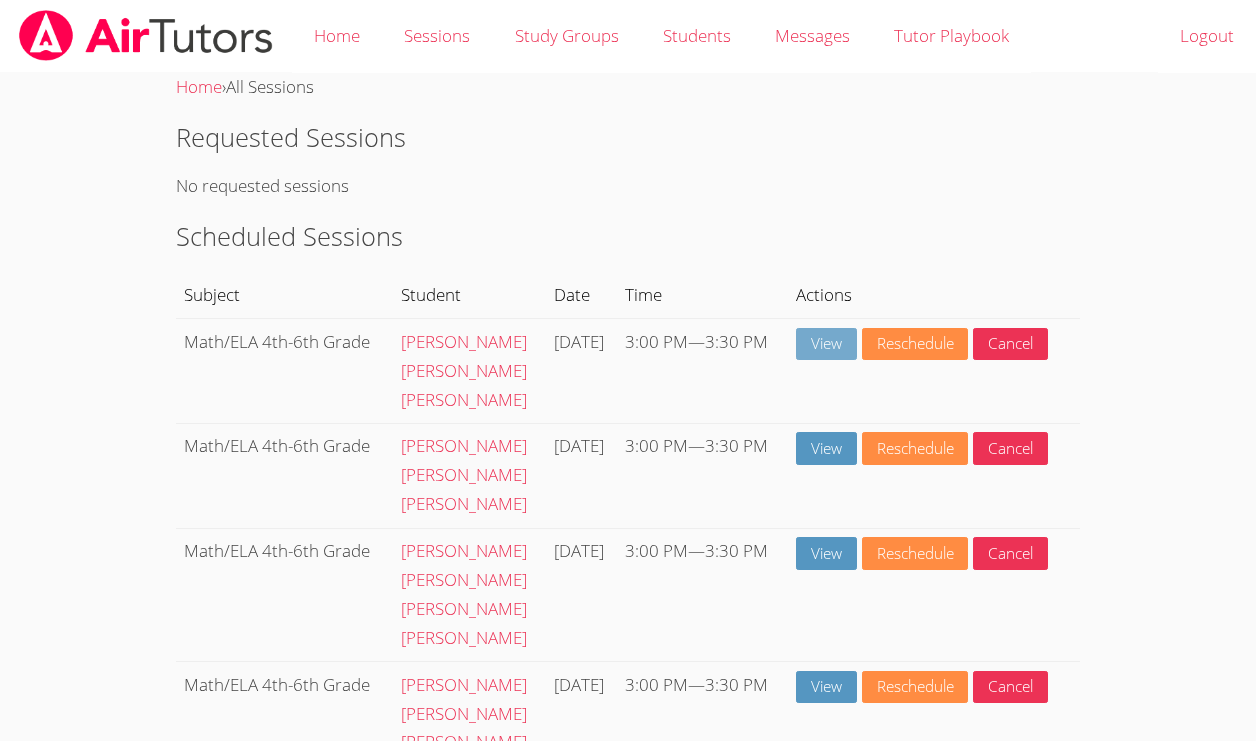 click on "View" at bounding box center (826, 344) 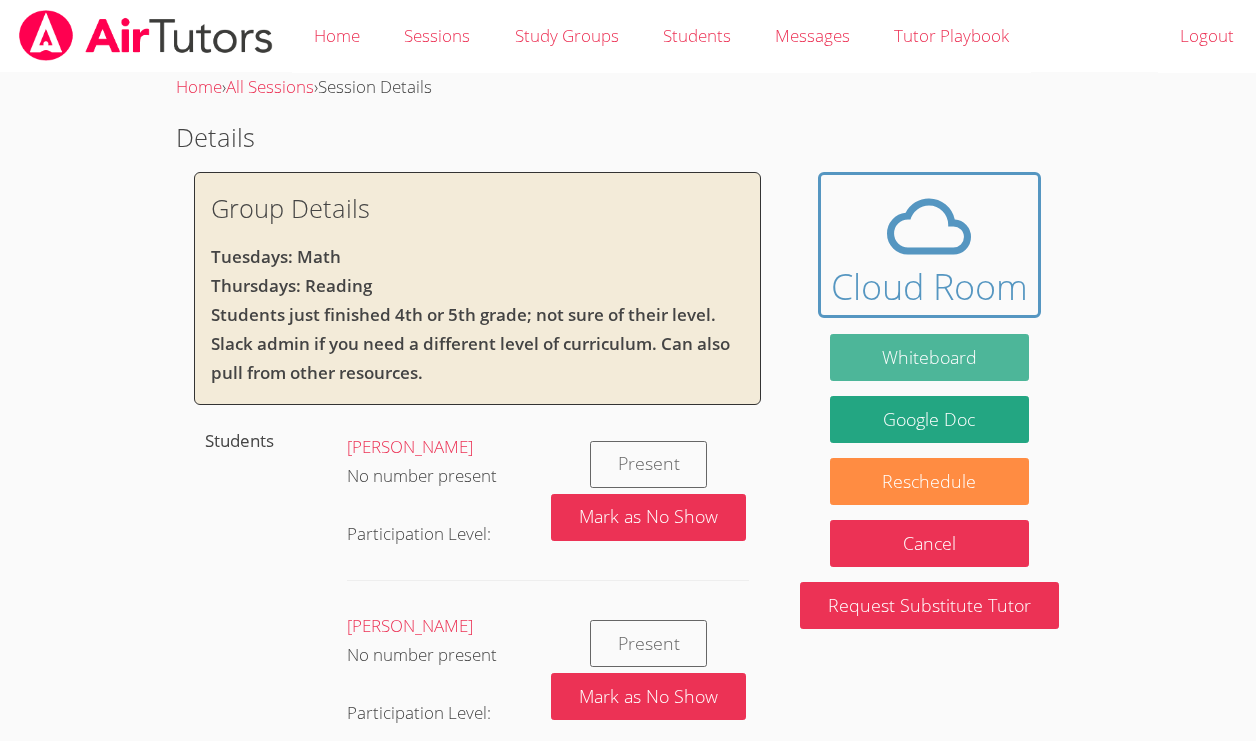 click on "Whiteboard" at bounding box center [929, 357] 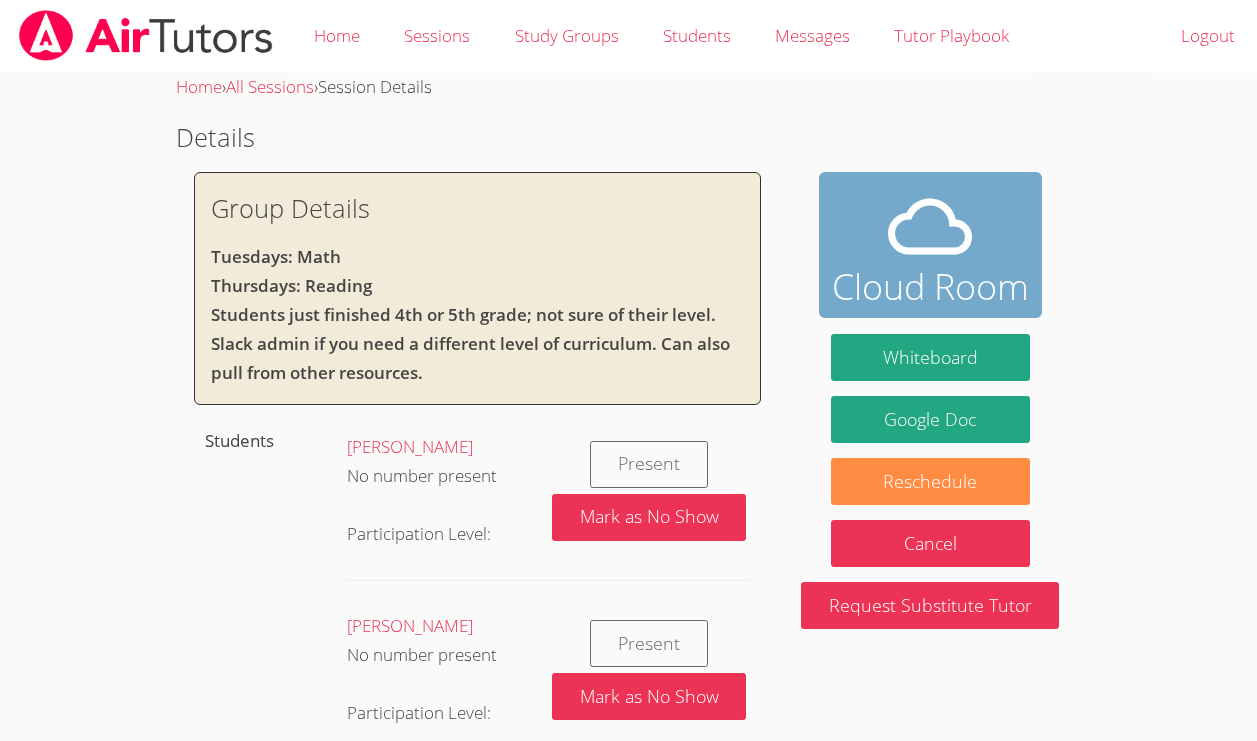 click at bounding box center [930, 227] 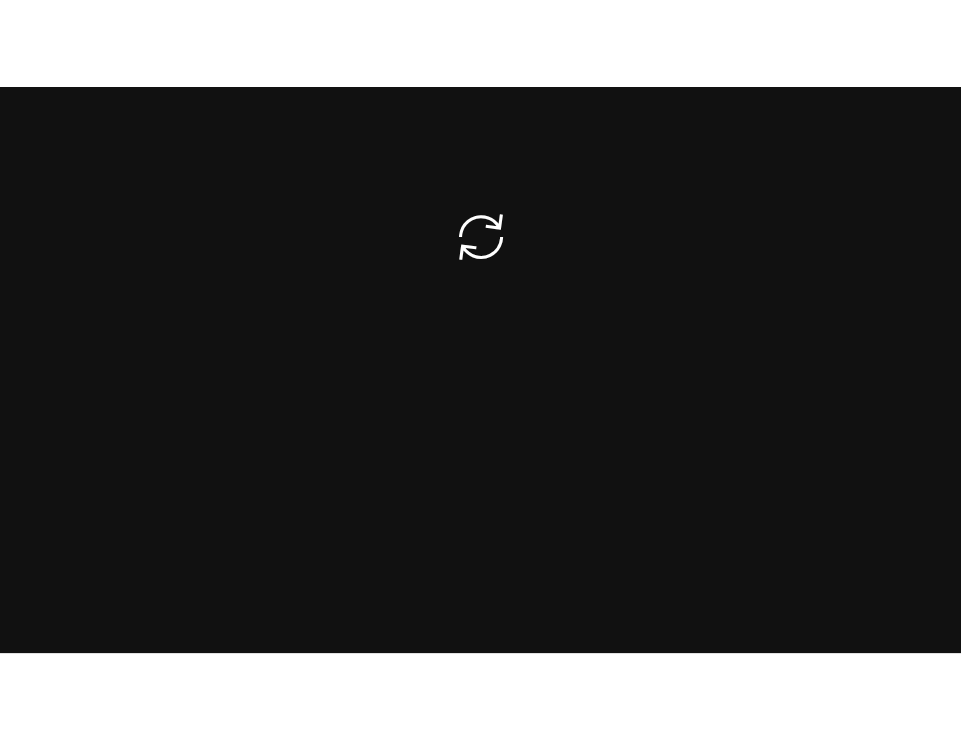 scroll, scrollTop: 0, scrollLeft: 0, axis: both 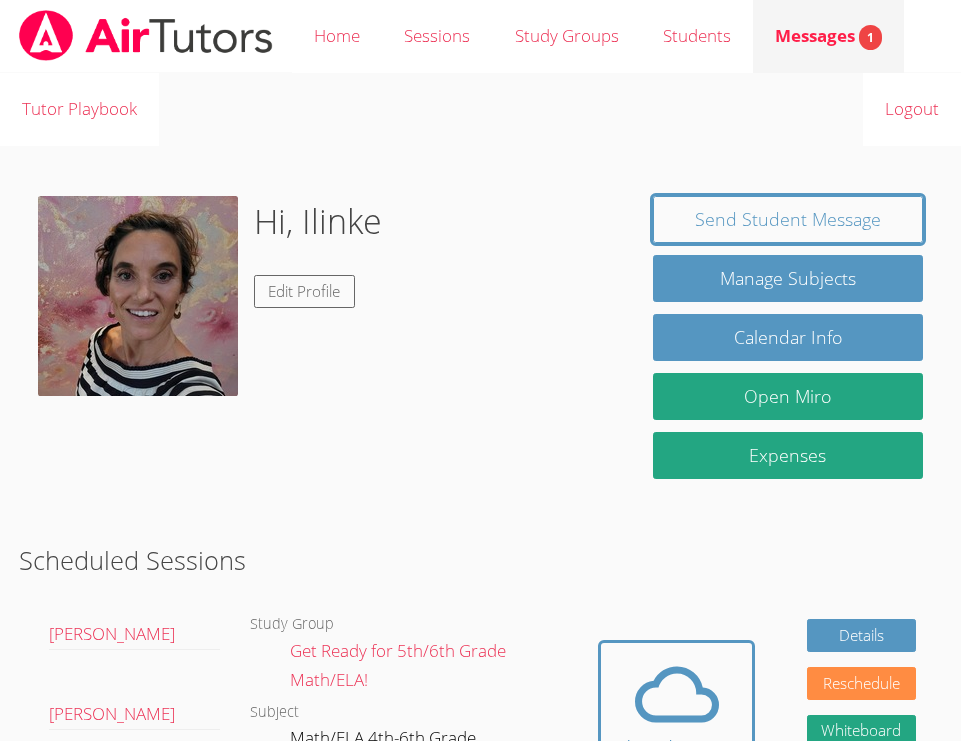 click on "Messages 1" at bounding box center (828, 35) 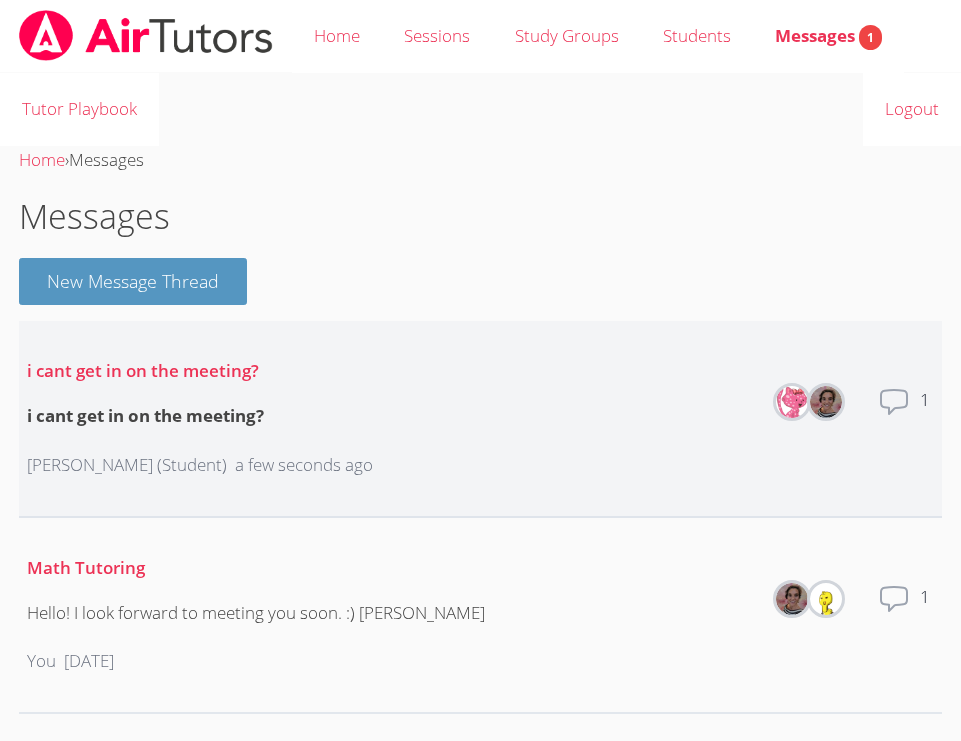 scroll, scrollTop: 19, scrollLeft: 0, axis: vertical 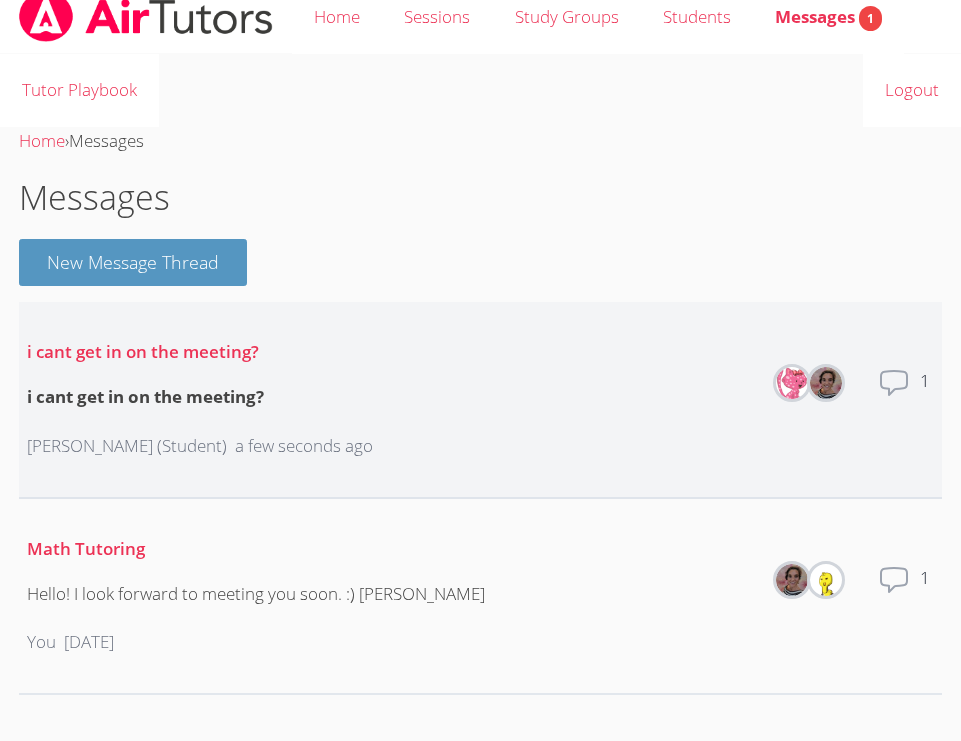 click 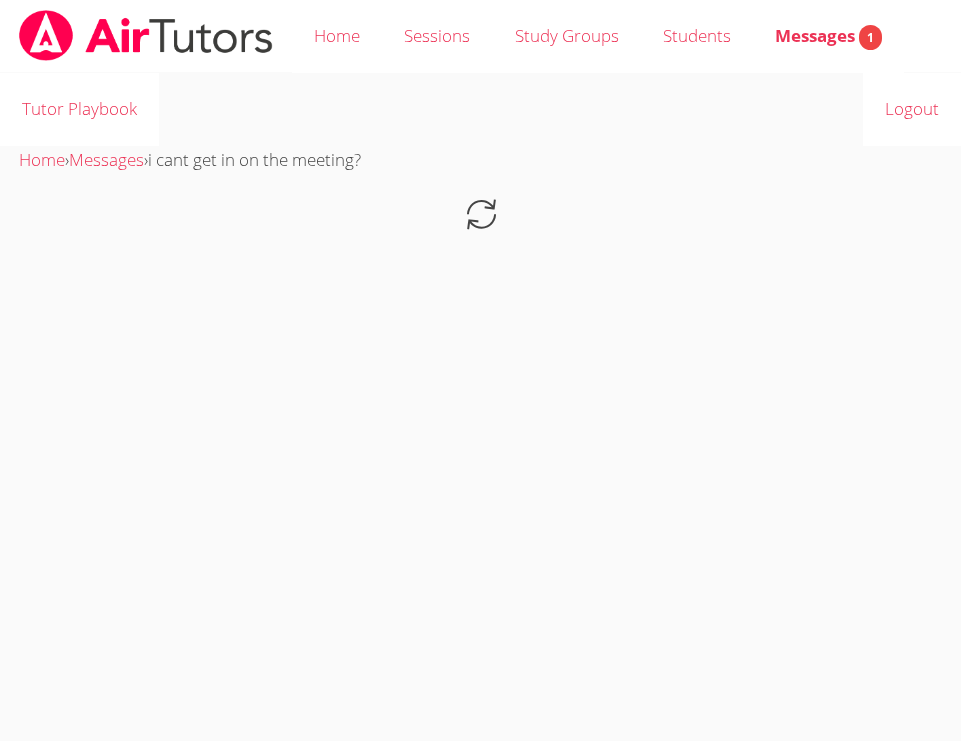 scroll, scrollTop: 0, scrollLeft: 0, axis: both 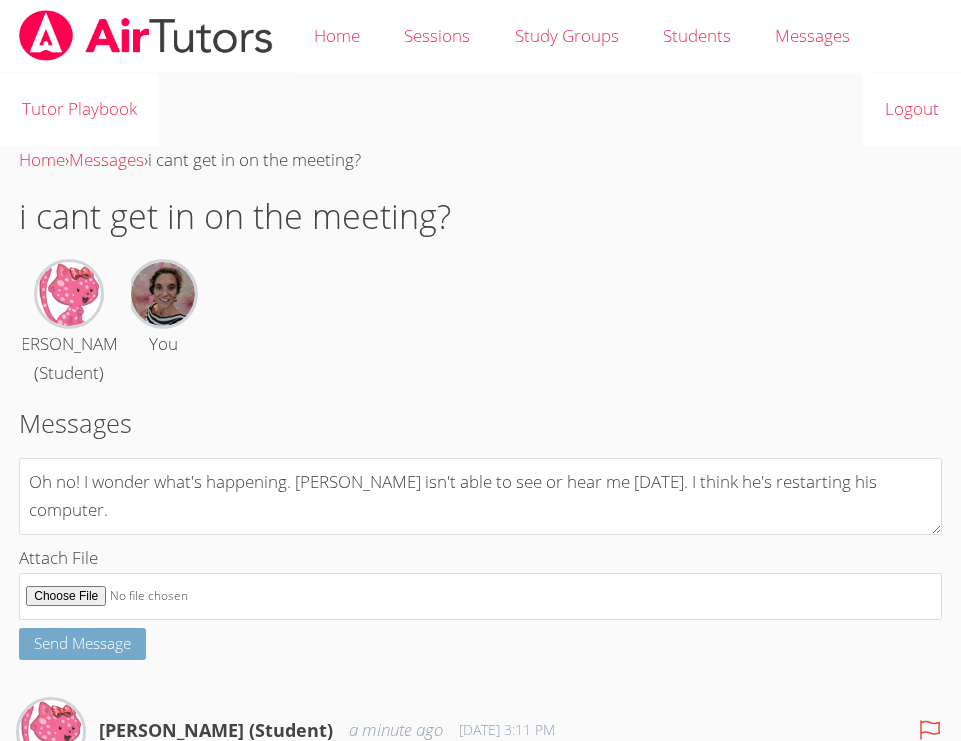 type on "Oh no! I wonder what's happening. Makana isn't able to see or hear me today. I think he's restarting his computer." 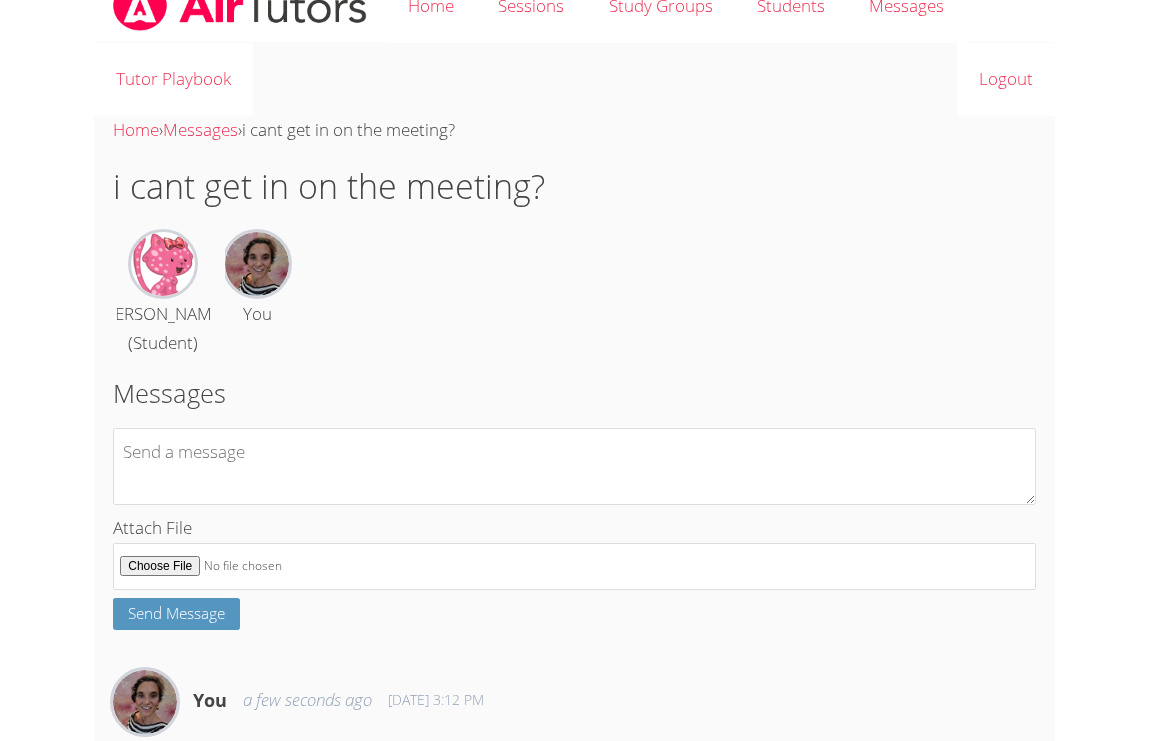 scroll, scrollTop: 31, scrollLeft: 0, axis: vertical 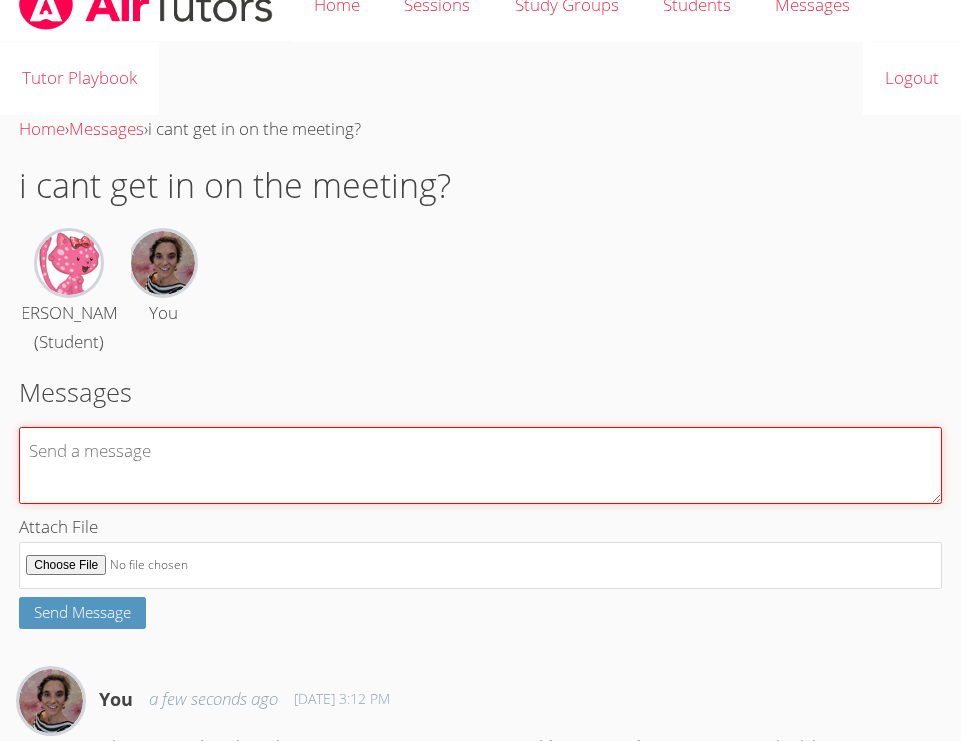 click at bounding box center [480, 465] 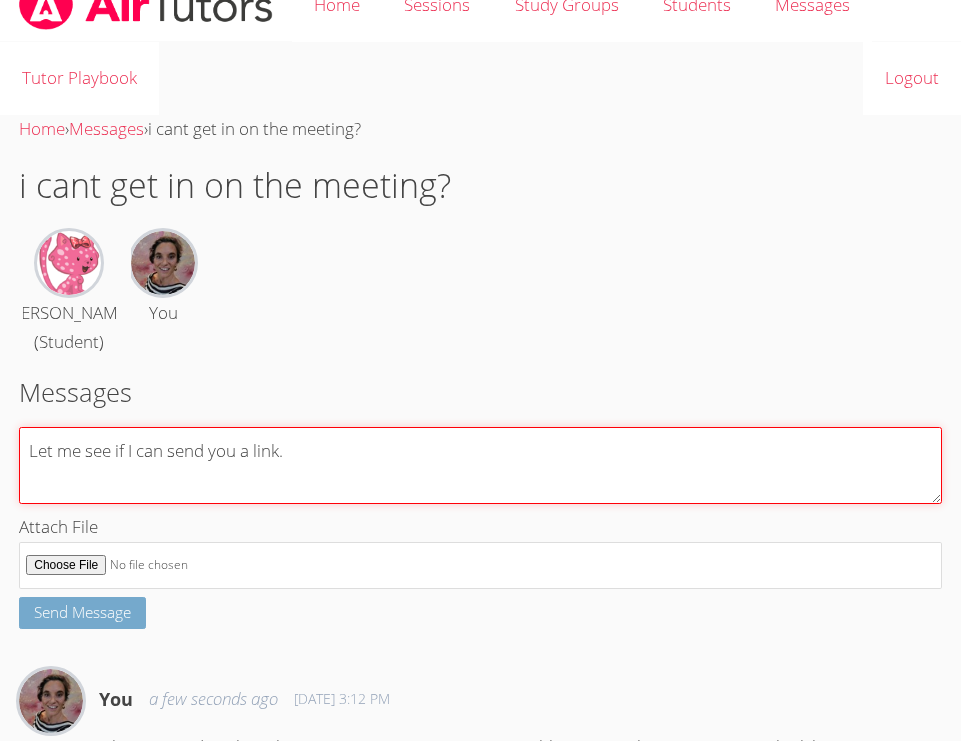type on "Let me see if I can send you a link." 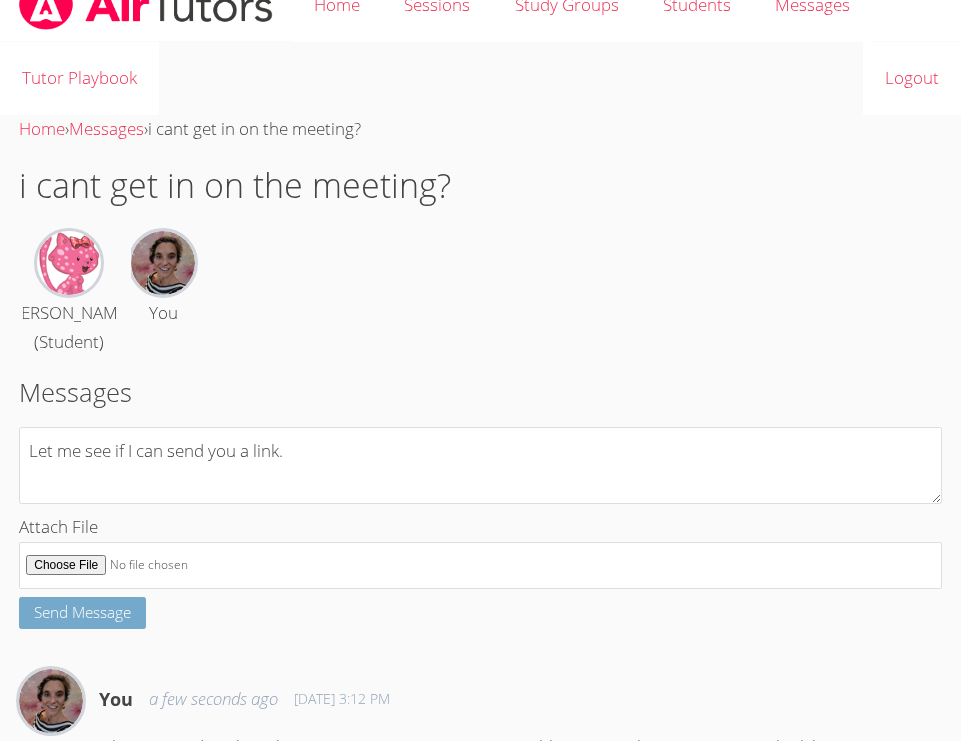 click on "Send Message" at bounding box center (82, 612) 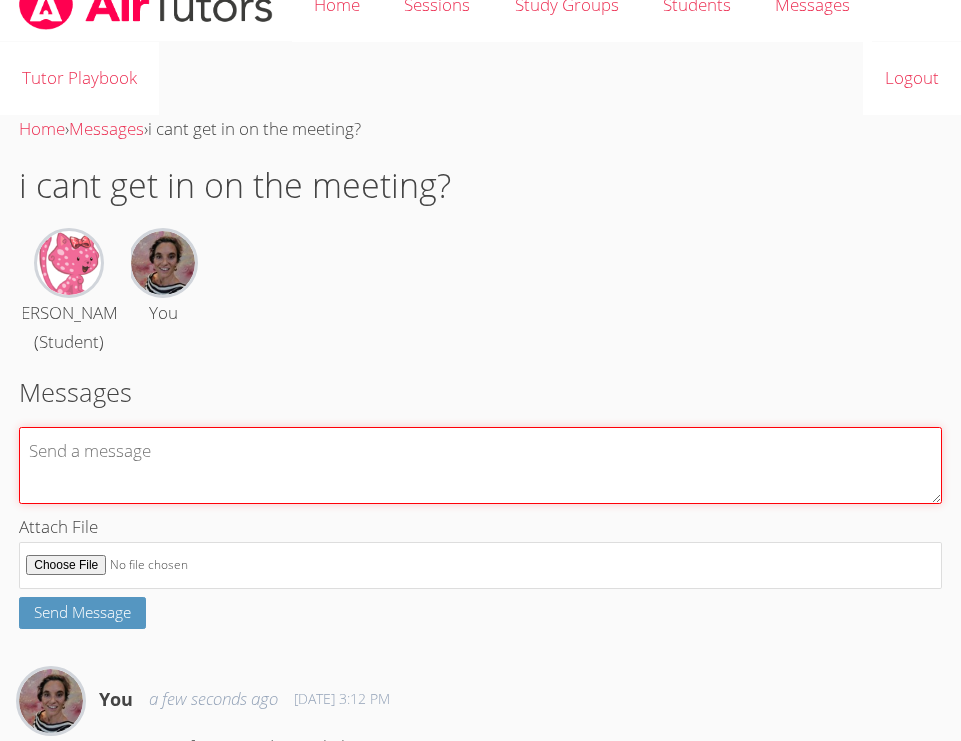 click at bounding box center [480, 465] 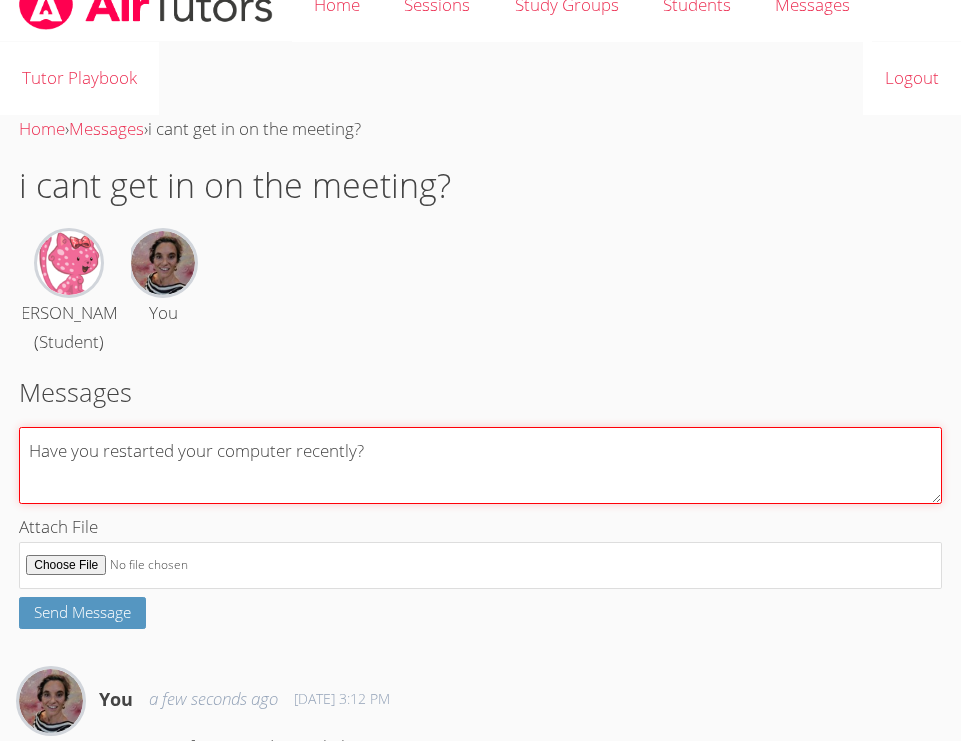 type on "Have you restarted your computer recently?" 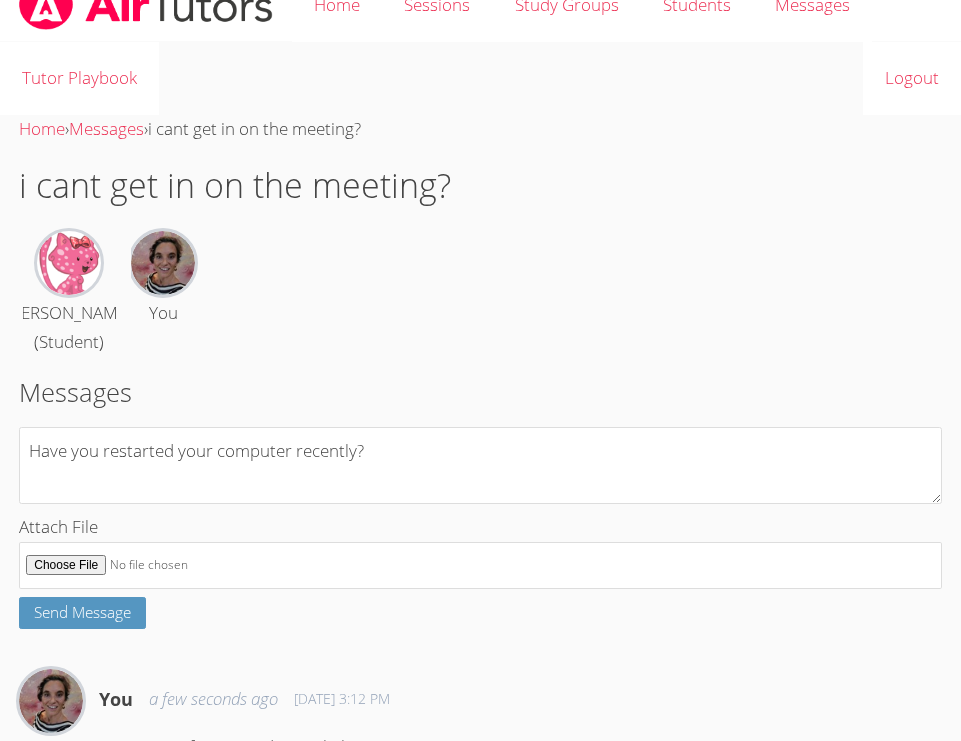 click on "Attach File" at bounding box center [480, 555] 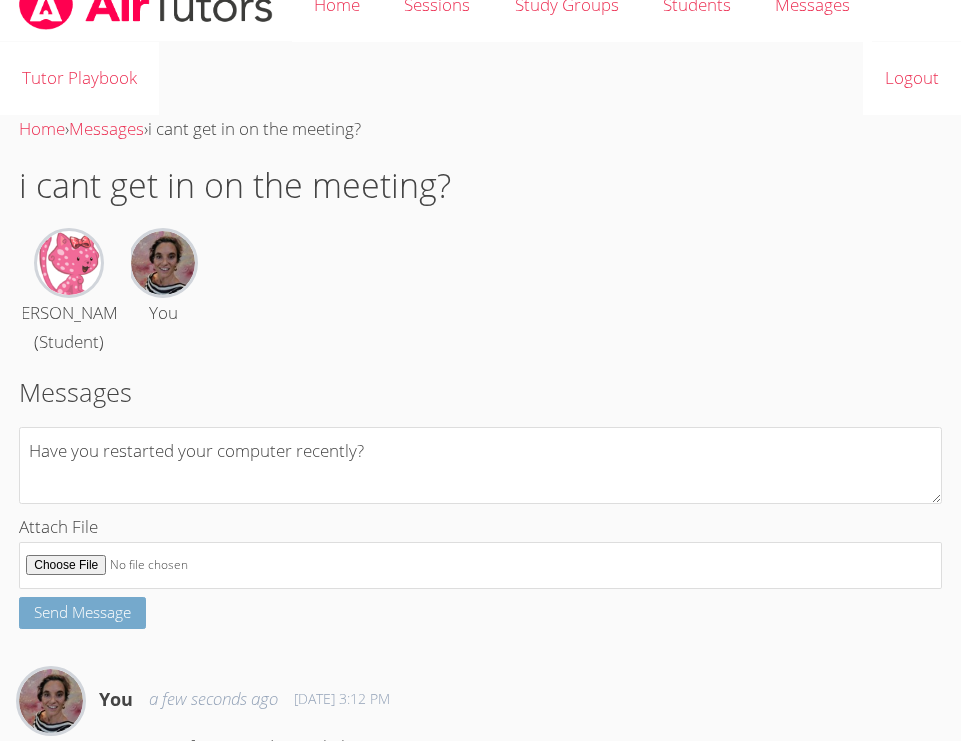 click on "Send Message" at bounding box center (82, 613) 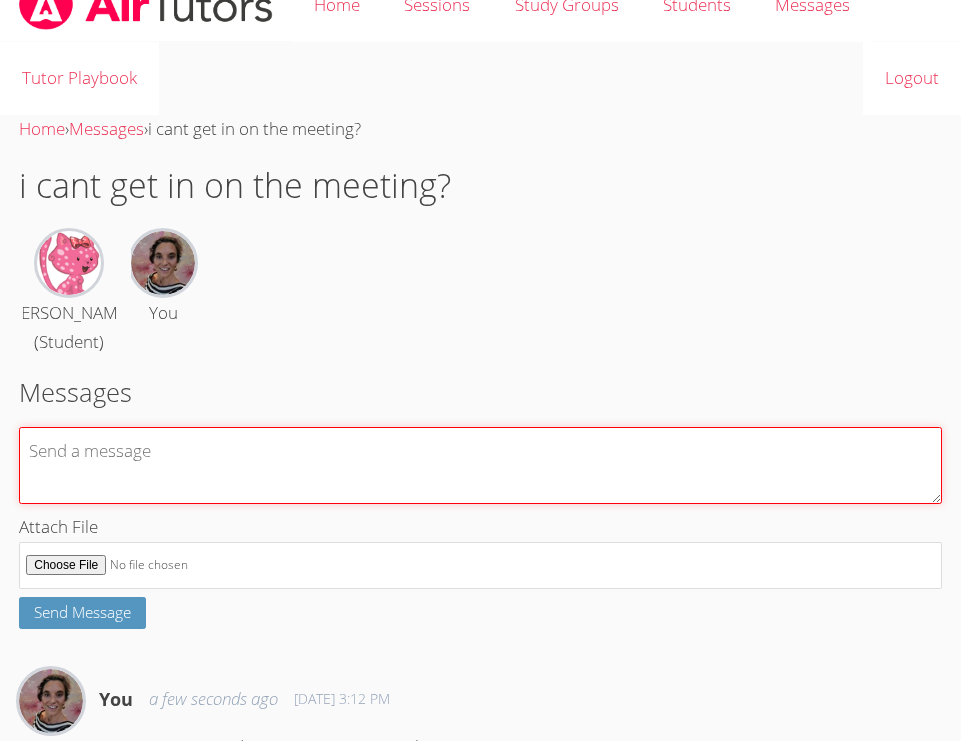 click at bounding box center (480, 465) 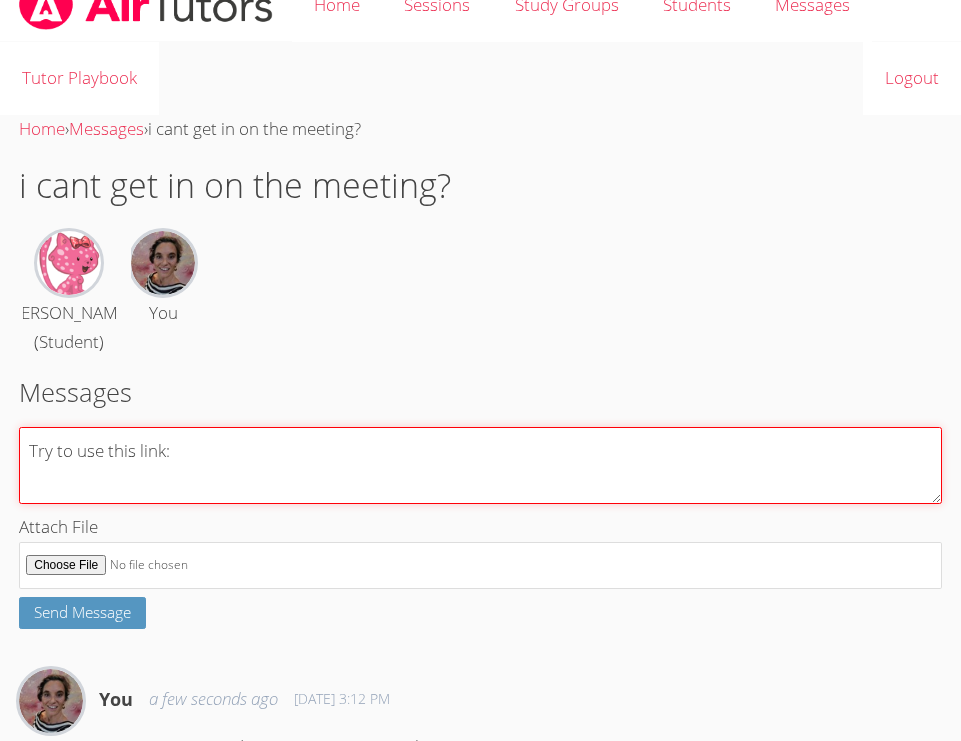paste on "[URL][DOMAIN_NAME]" 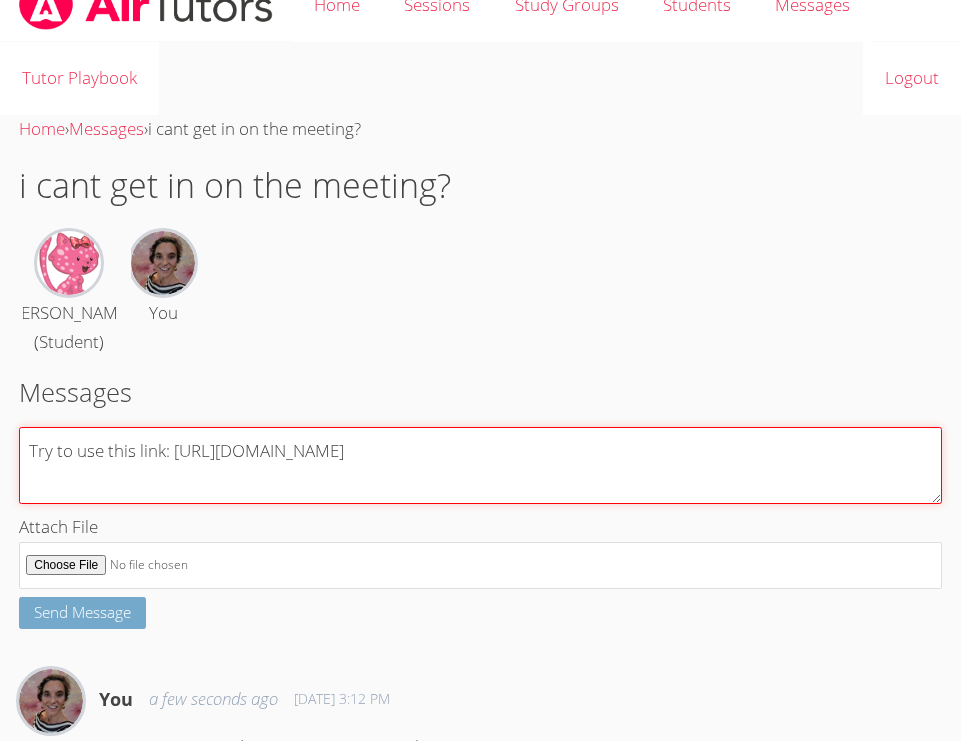 type on "Try to use this link: https://app.airtutors.org/tutor/airtutors_sessions/951522/cloudroom" 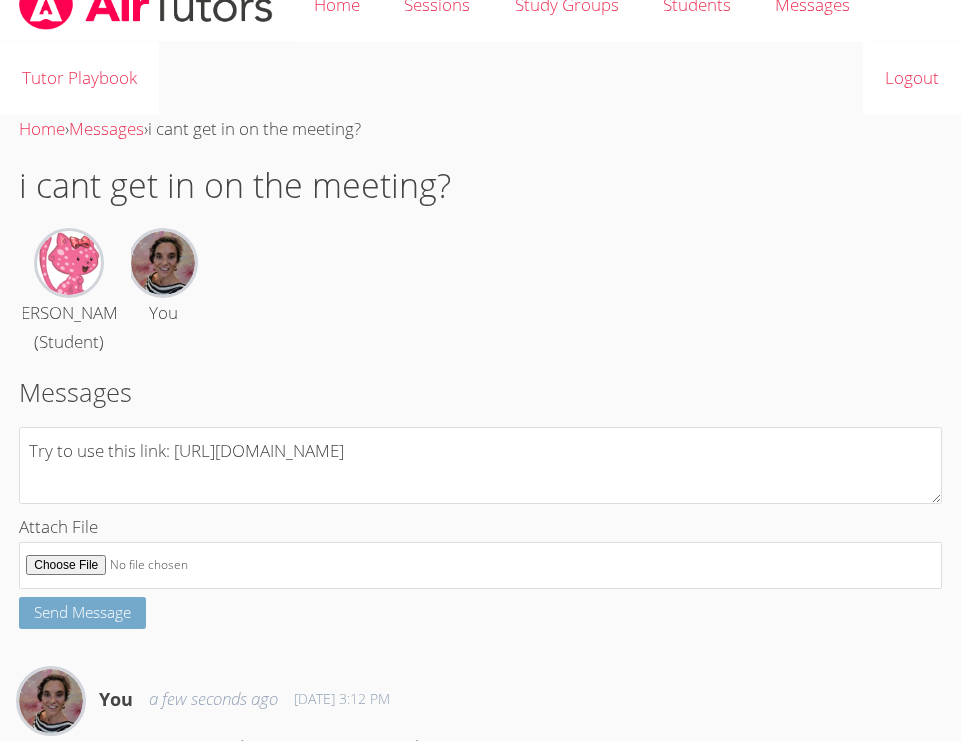 click on "Send Message" at bounding box center (82, 612) 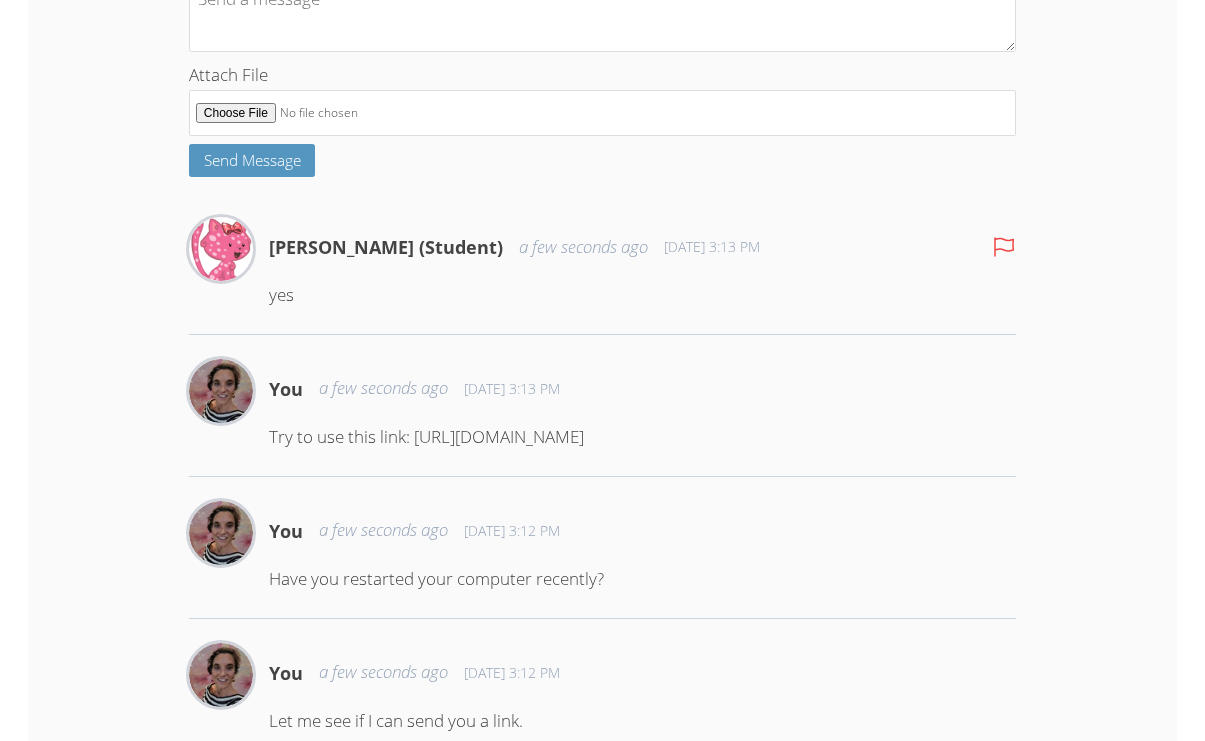 scroll, scrollTop: 0, scrollLeft: 0, axis: both 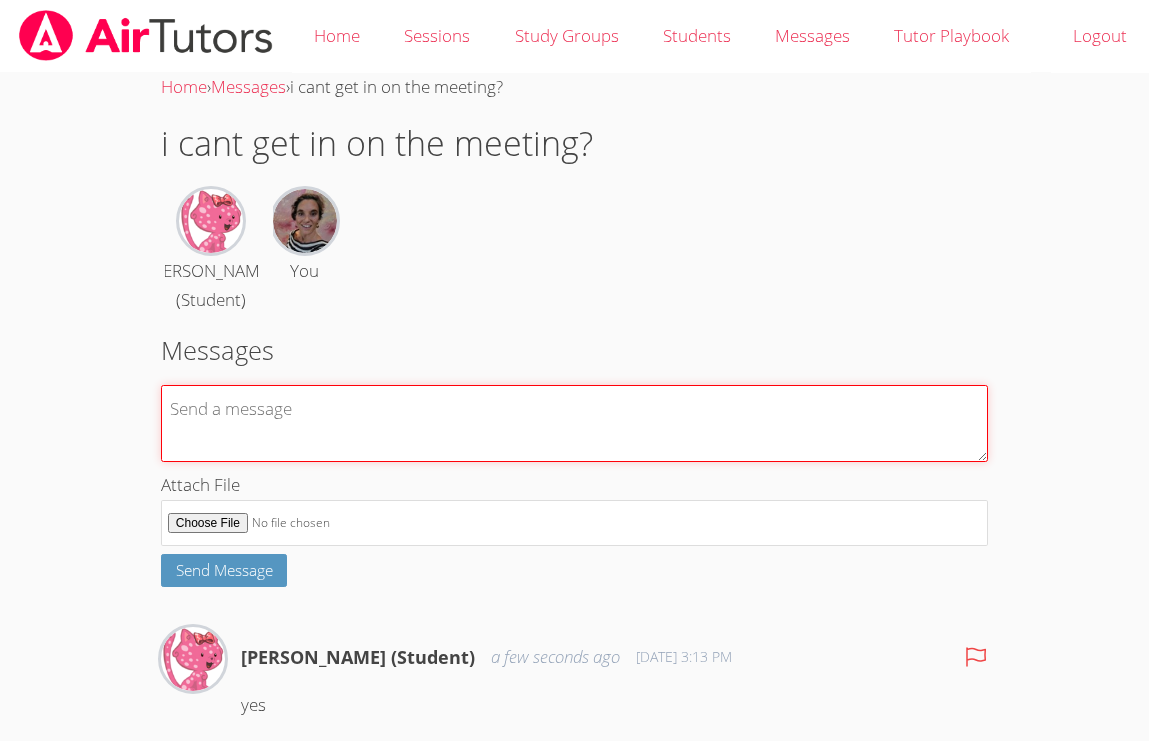 click at bounding box center (574, 423) 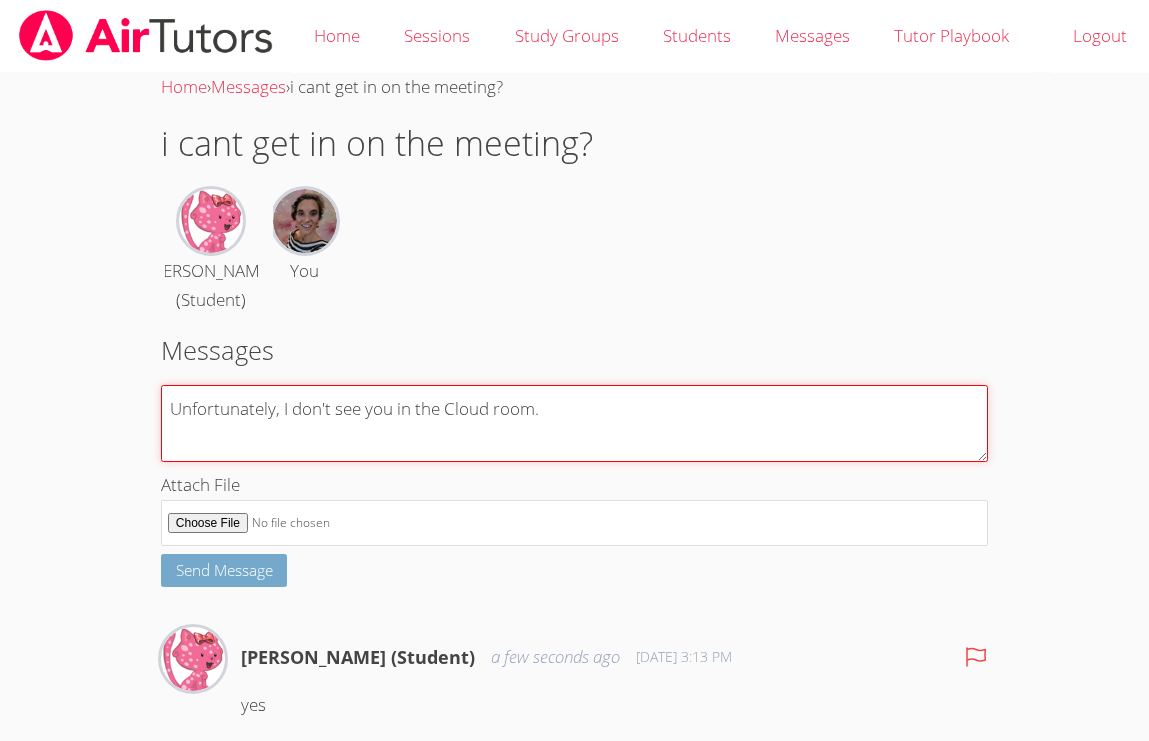 type on "Unfortunately, I don't see you in the Cloud room." 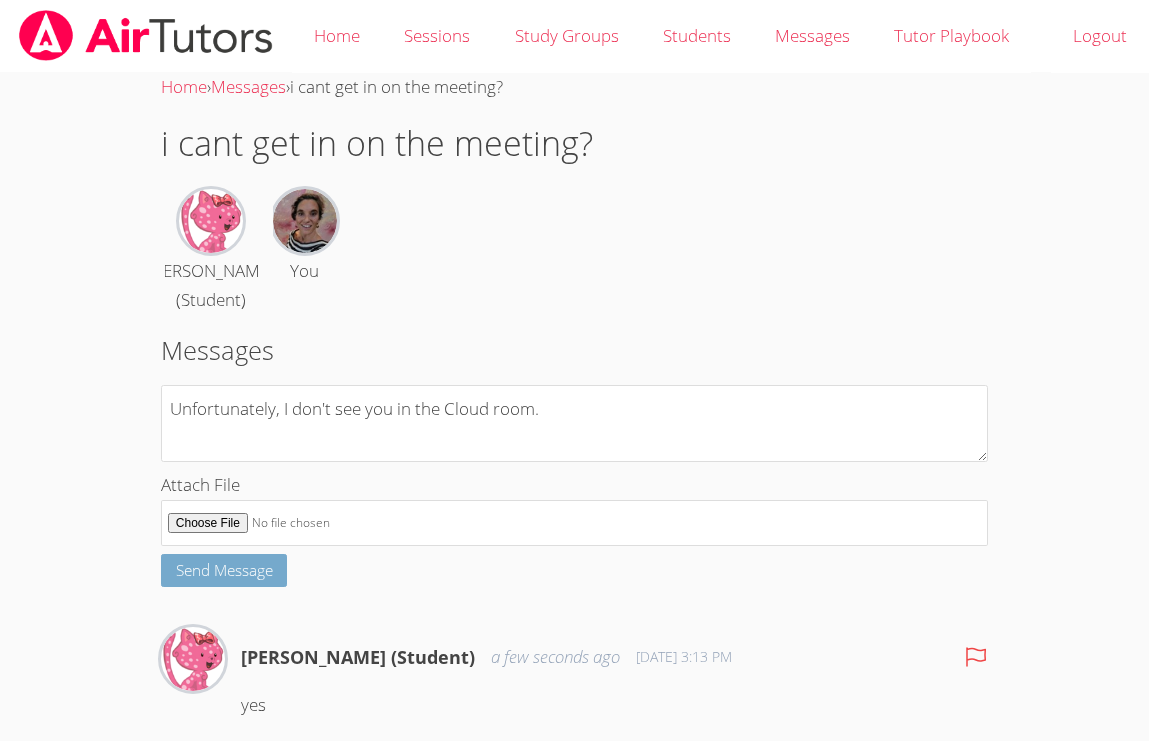 click on "Send Message" at bounding box center (224, 570) 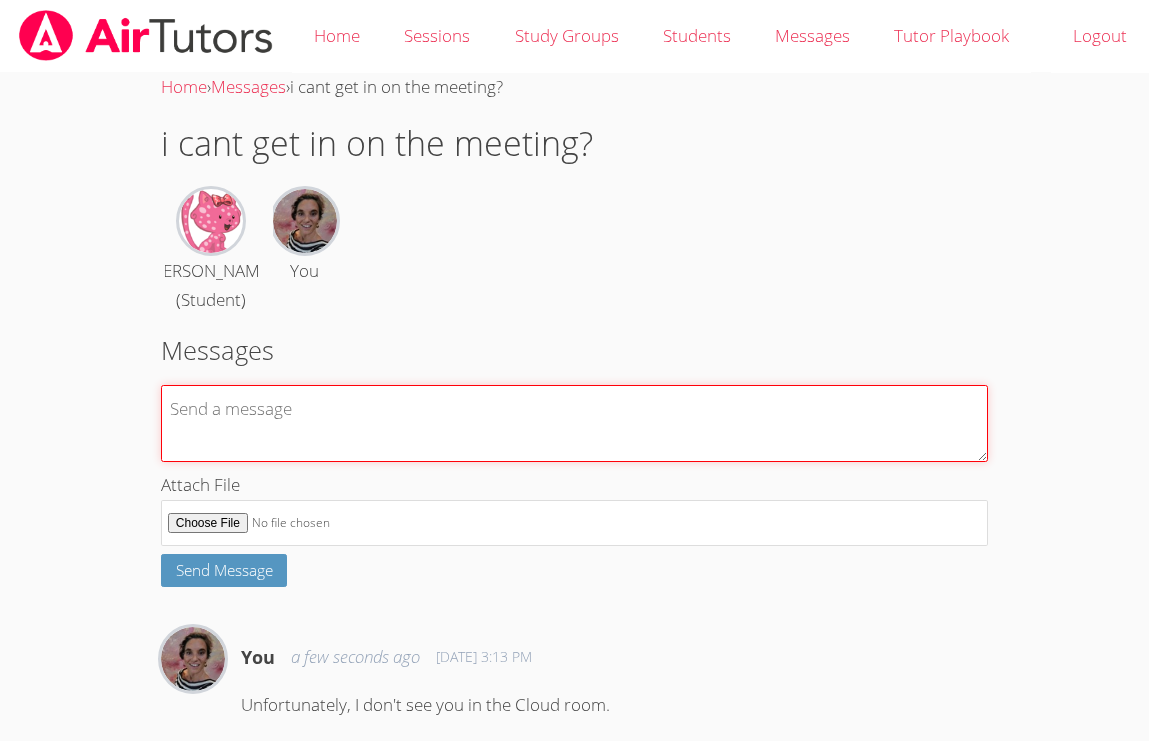 click at bounding box center [574, 423] 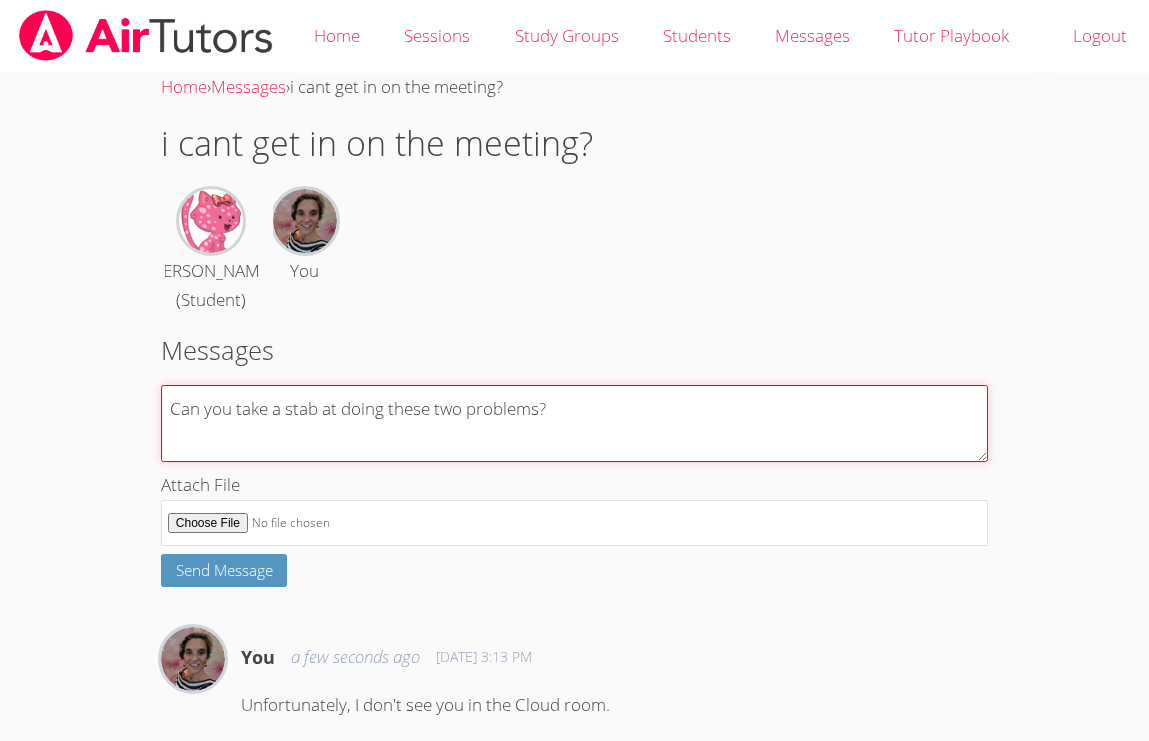 type on "Can you take a stab at doing these two problems?" 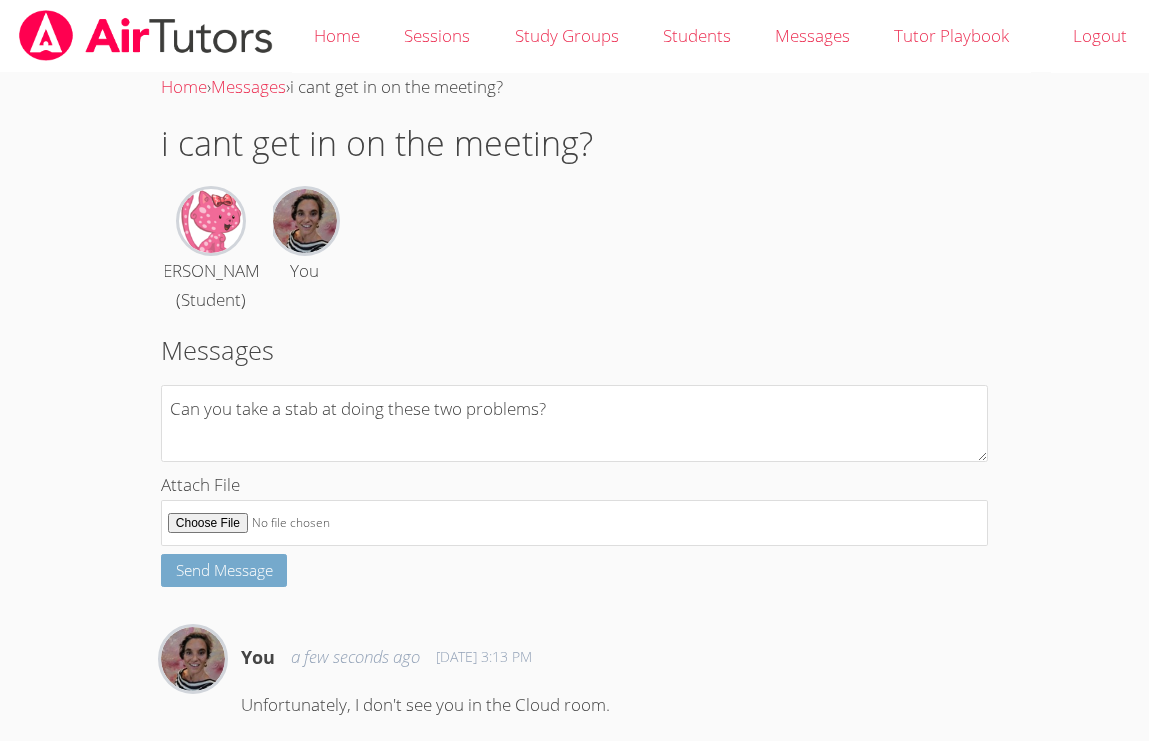 click on "Send Message" at bounding box center [224, 570] 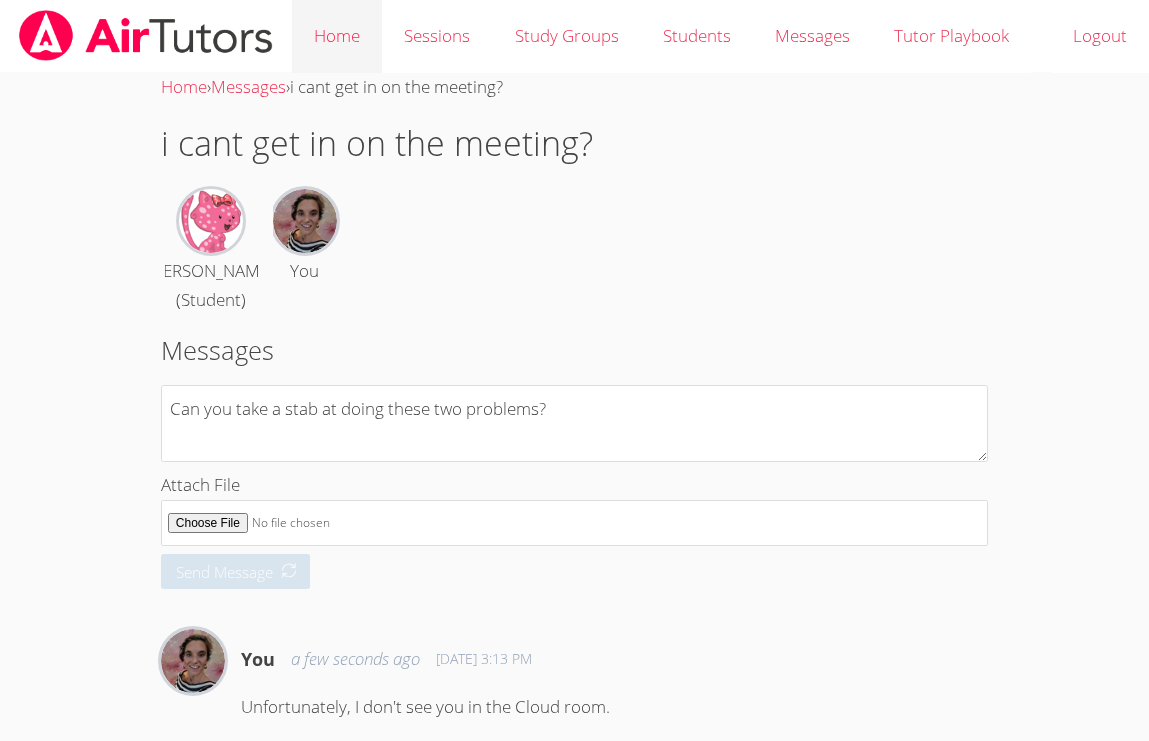 type 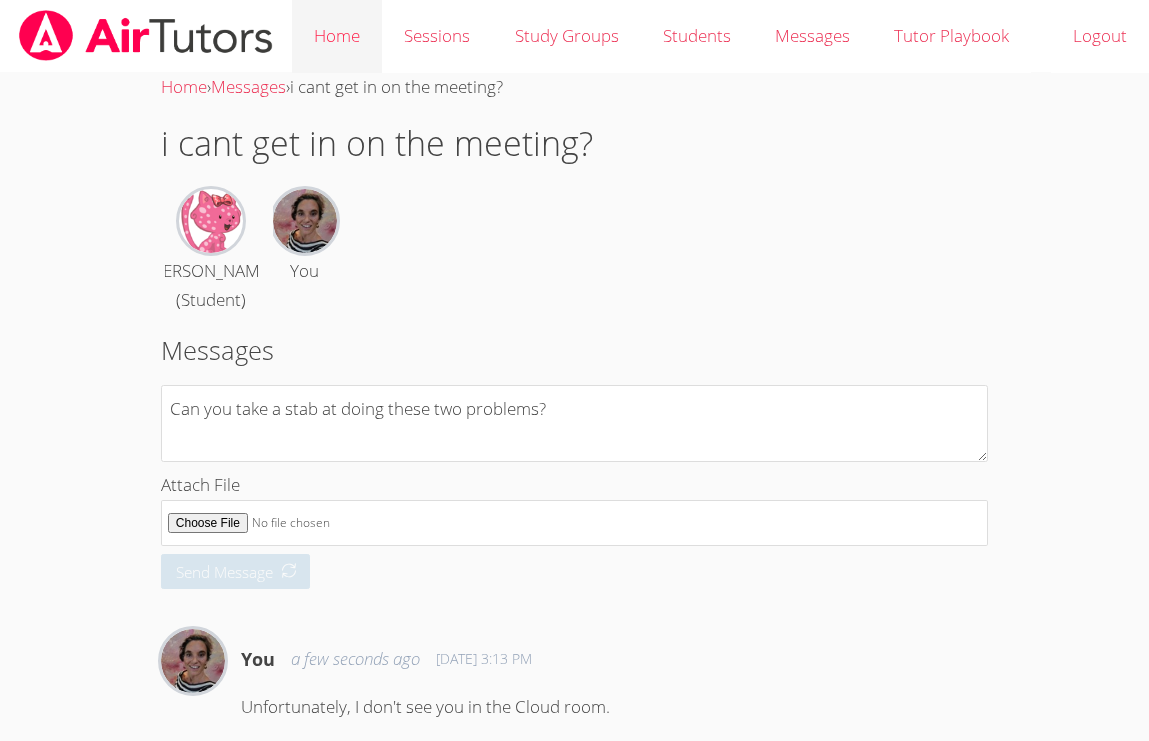 type 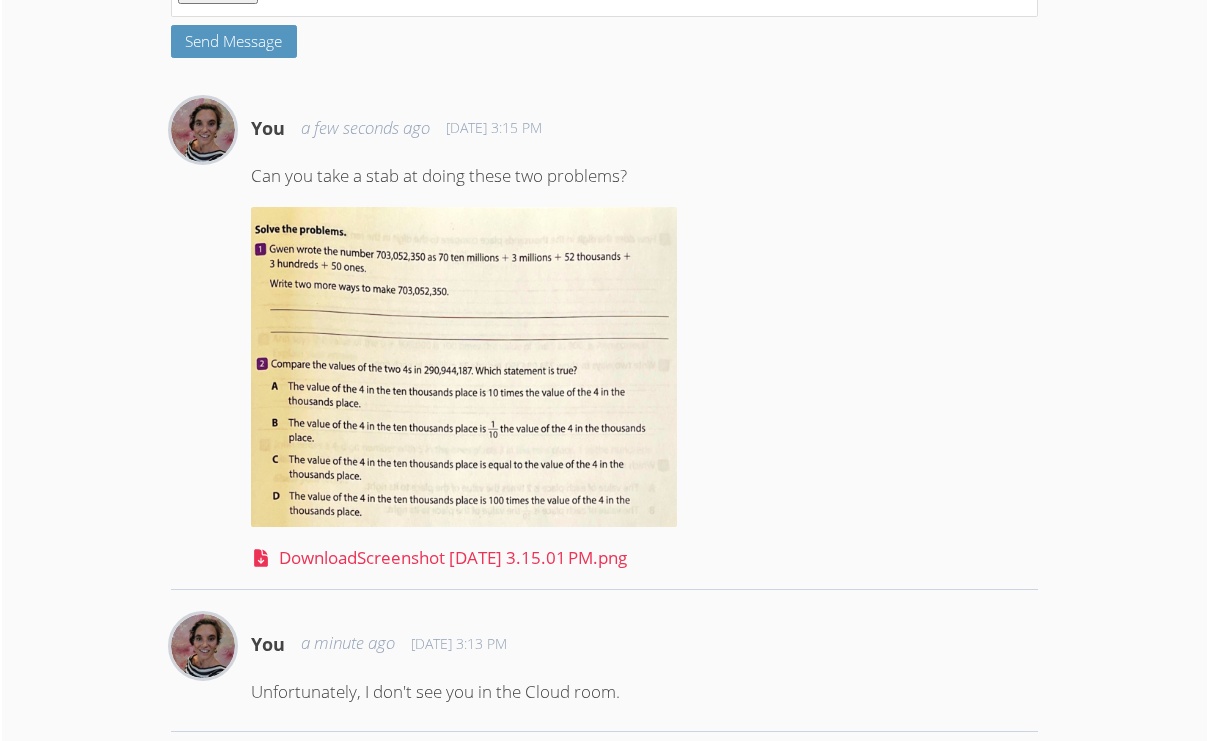 scroll, scrollTop: 0, scrollLeft: 0, axis: both 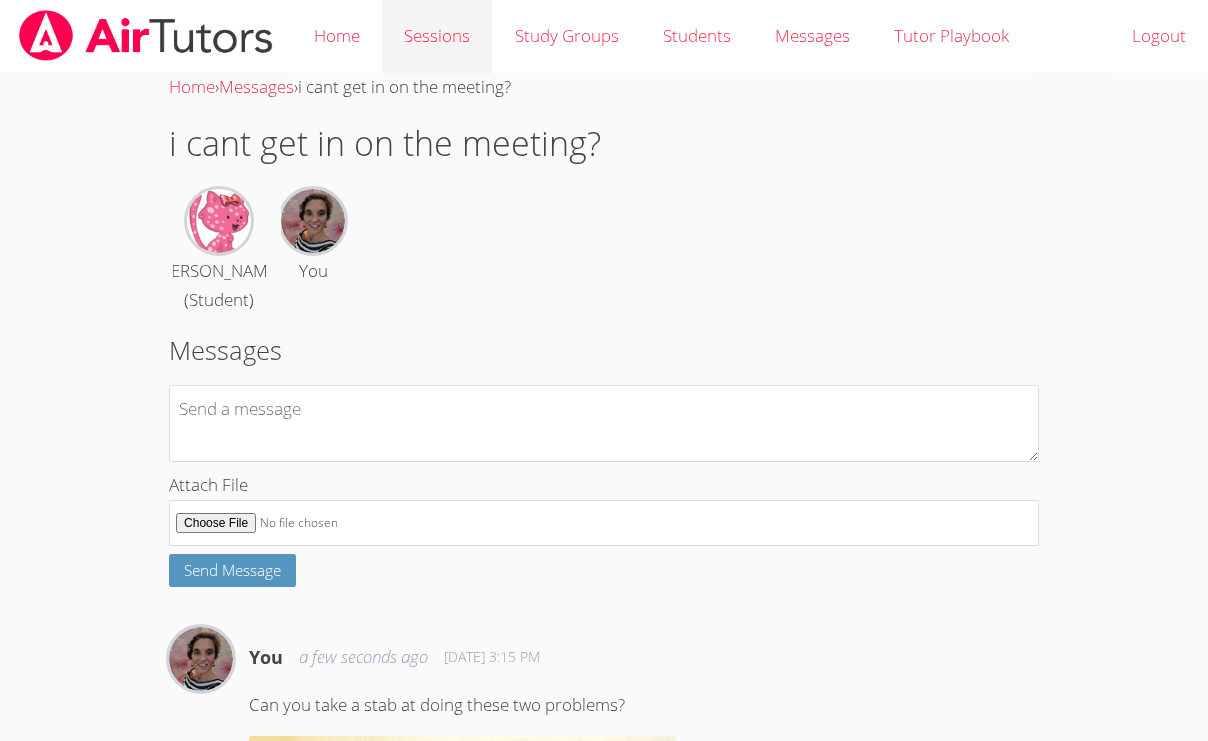 click on "Sessions" at bounding box center (437, 36) 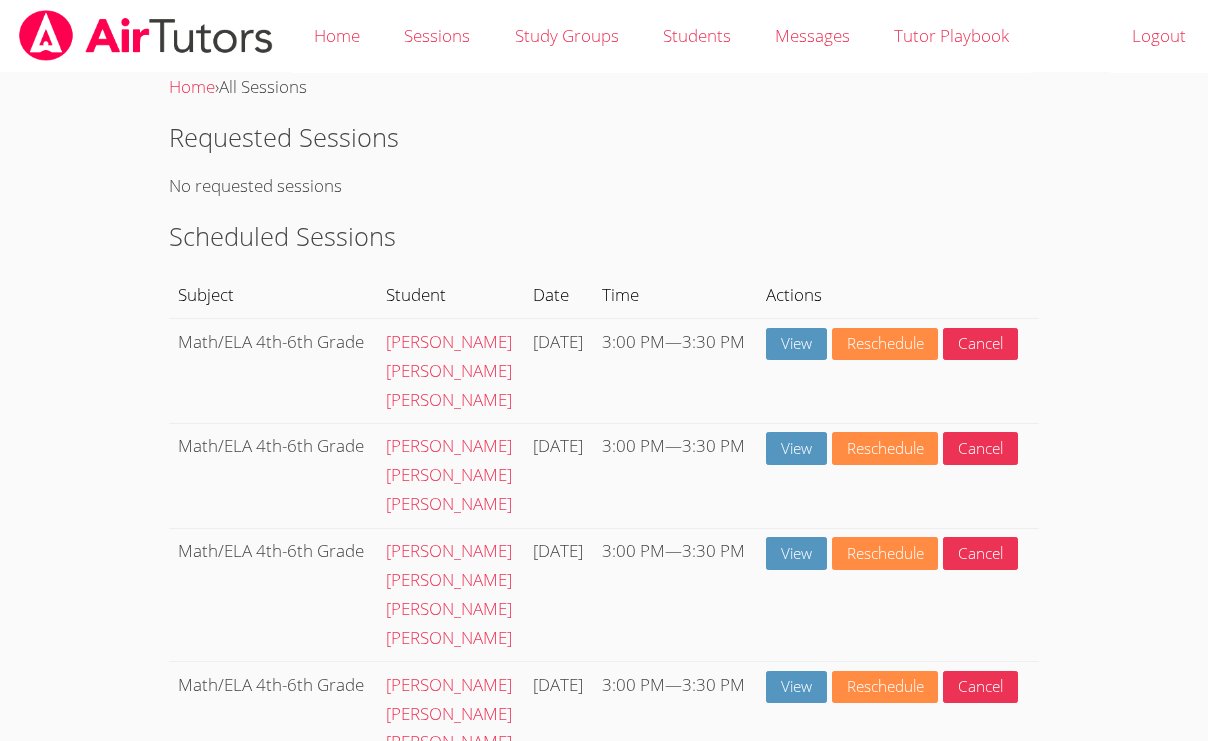 scroll, scrollTop: 102, scrollLeft: 0, axis: vertical 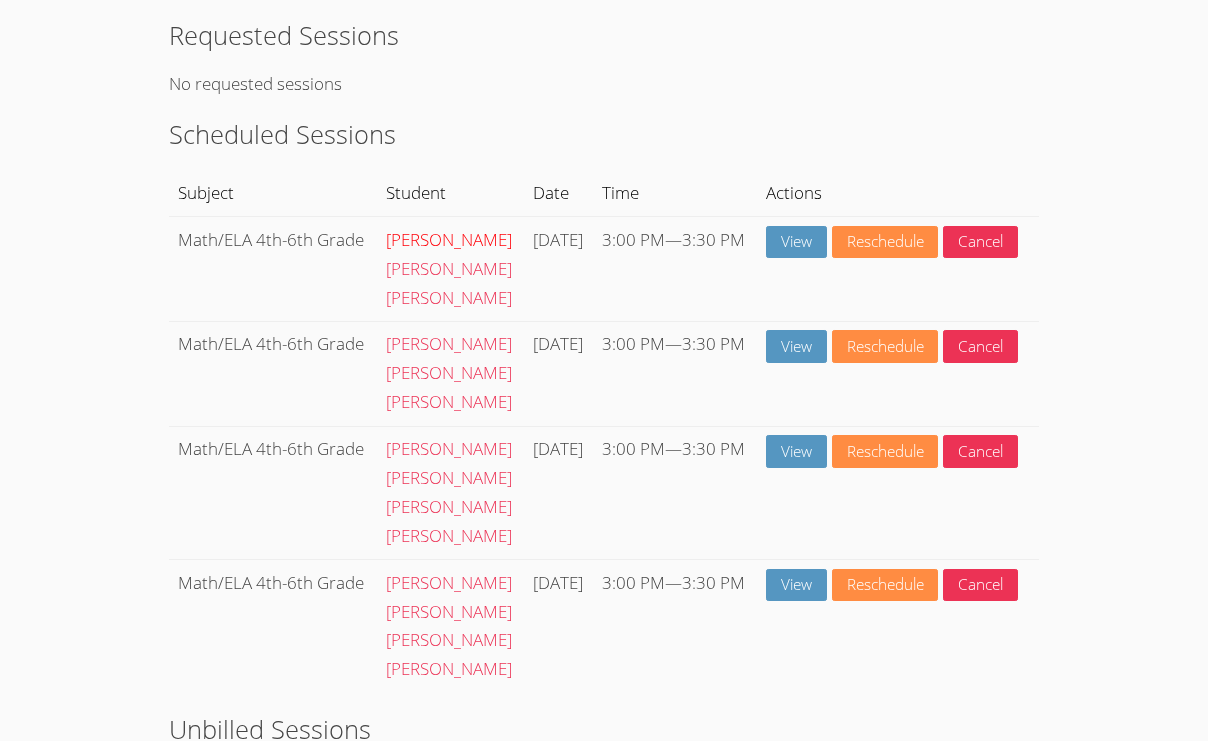click on "[PERSON_NAME]" at bounding box center (449, 239) 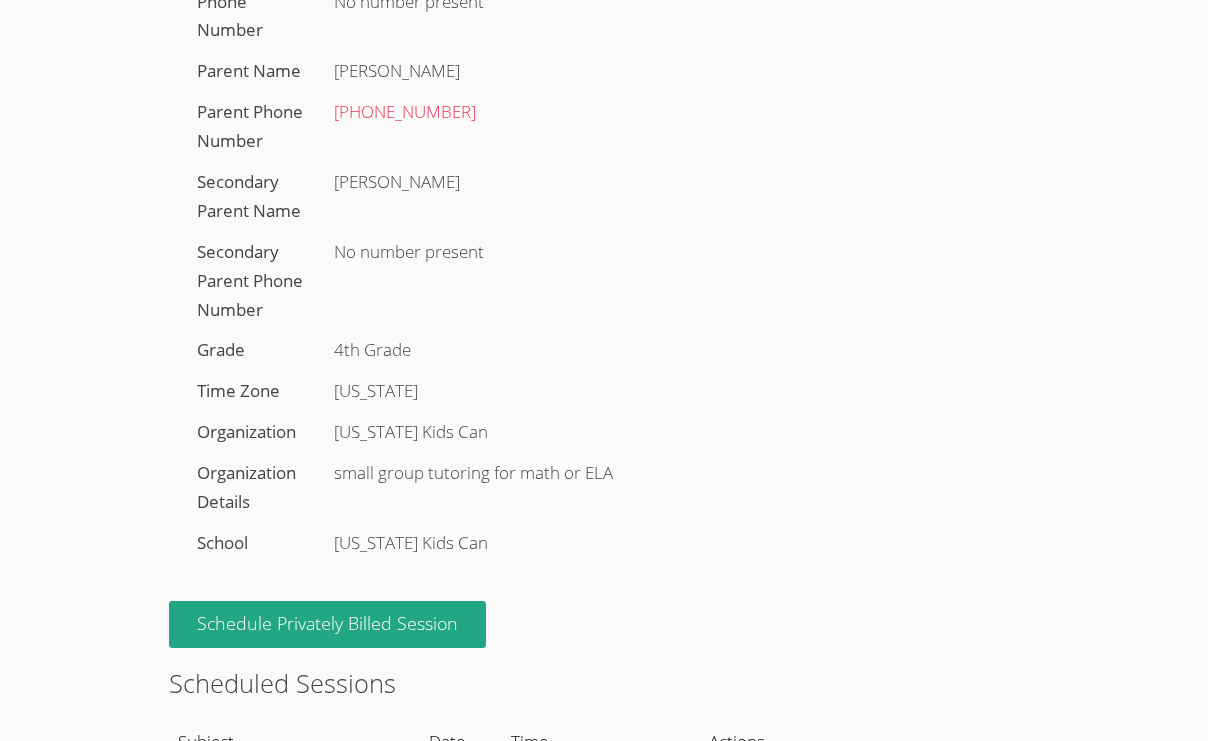 scroll, scrollTop: 0, scrollLeft: 0, axis: both 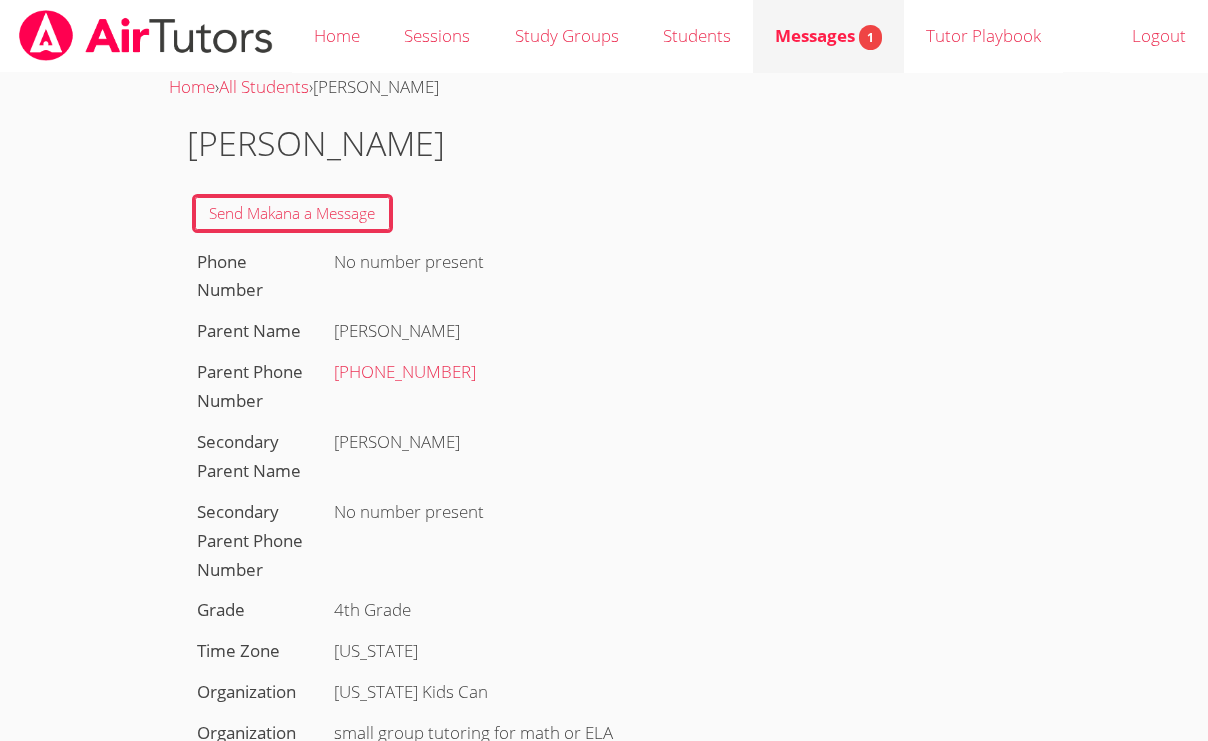 click on "Messages 1" at bounding box center [828, 35] 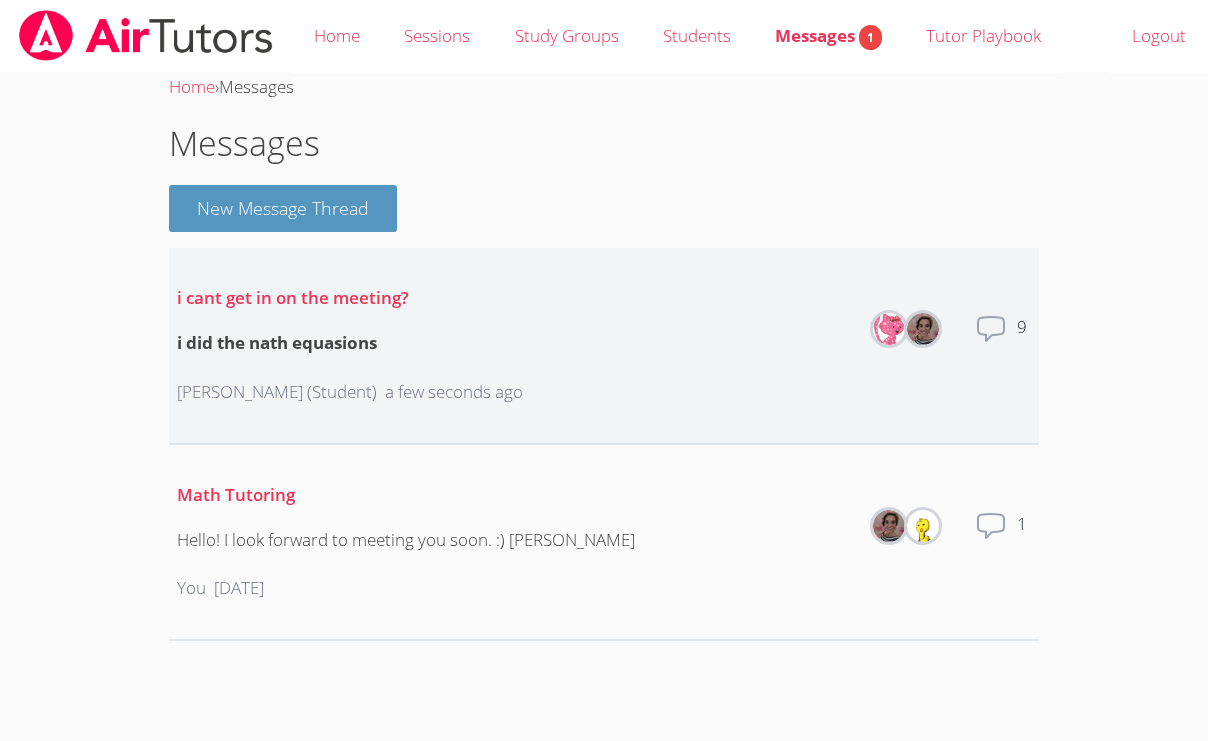 click 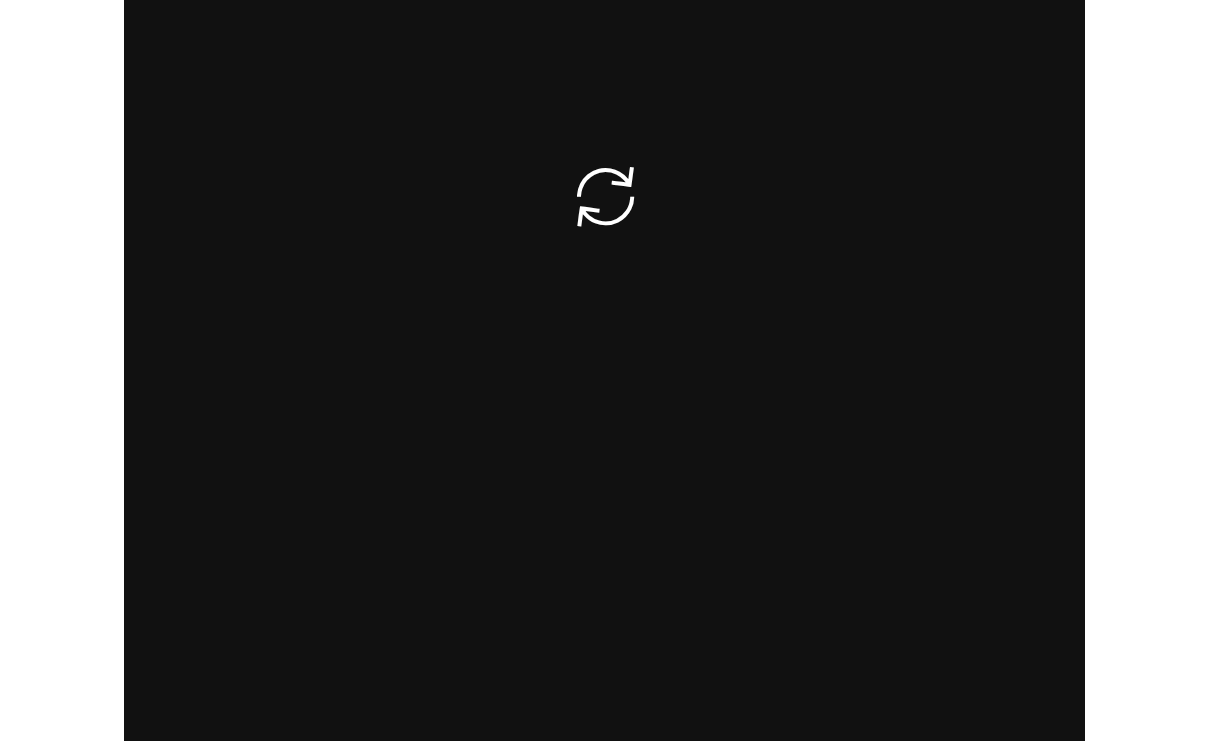 scroll, scrollTop: 0, scrollLeft: 0, axis: both 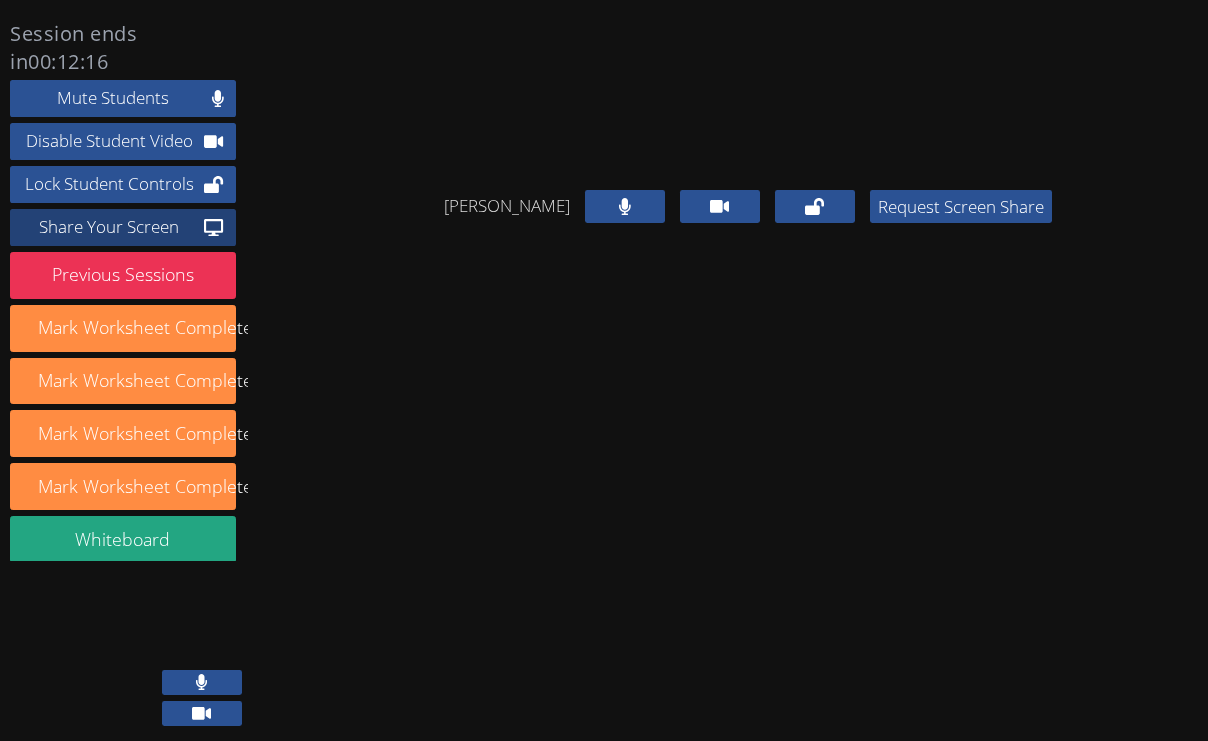 click on "Share Your Screen" at bounding box center [109, 227] 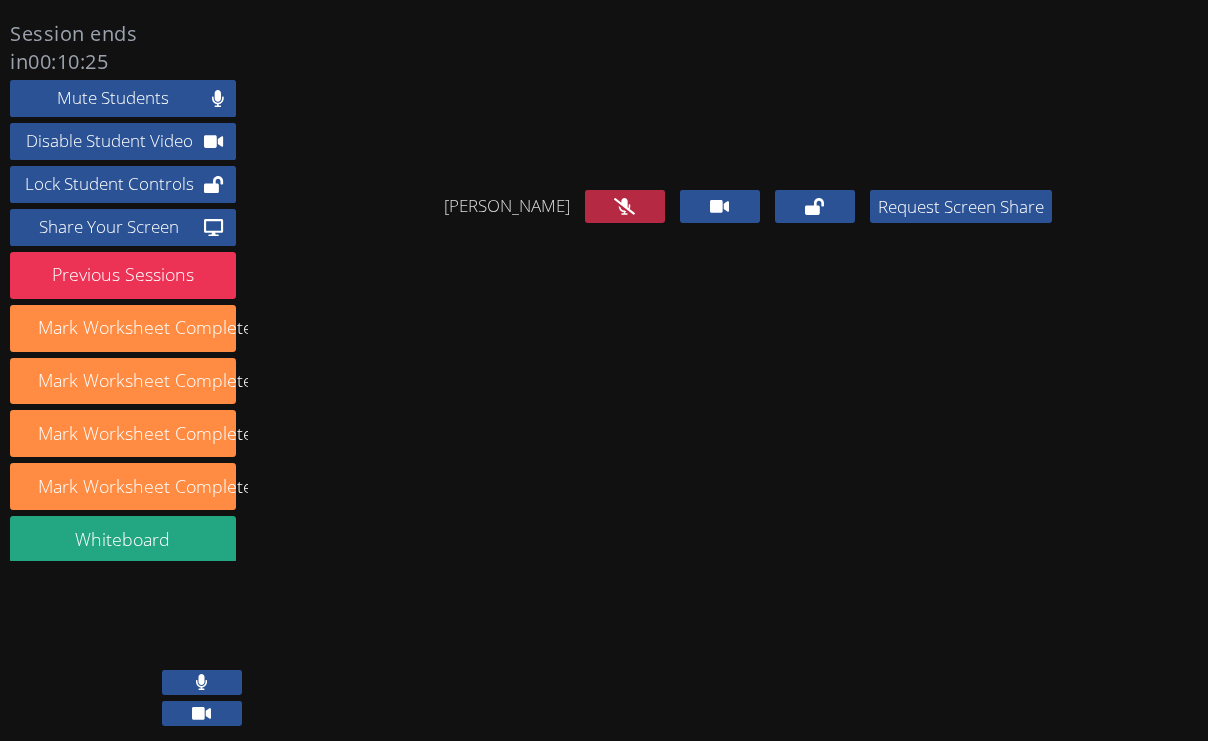 click at bounding box center (625, 206) 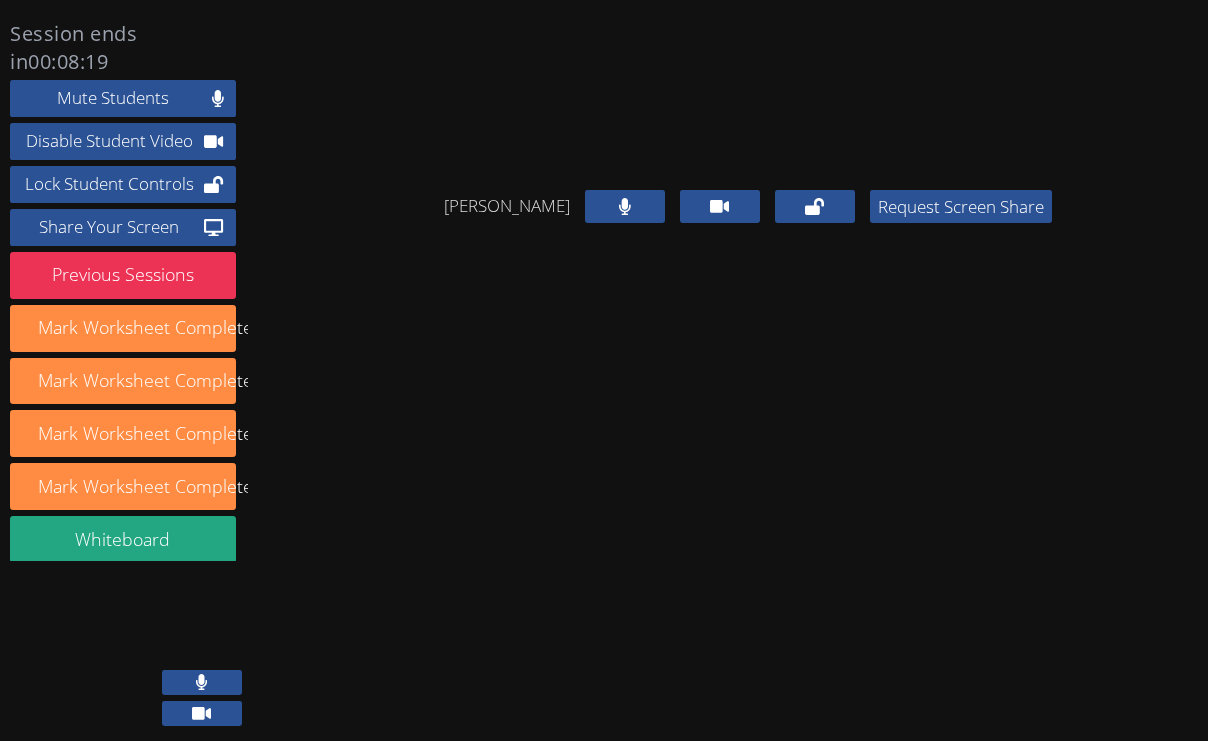 click at bounding box center [625, 206] 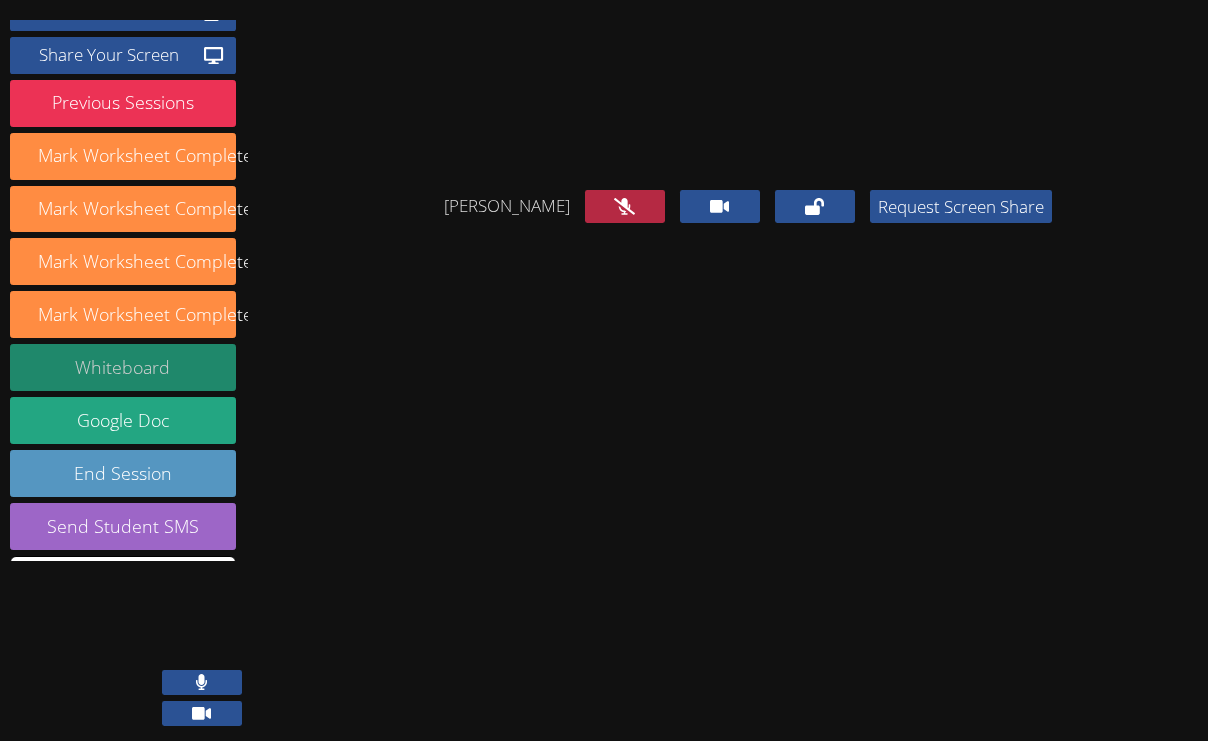 scroll, scrollTop: 286, scrollLeft: 0, axis: vertical 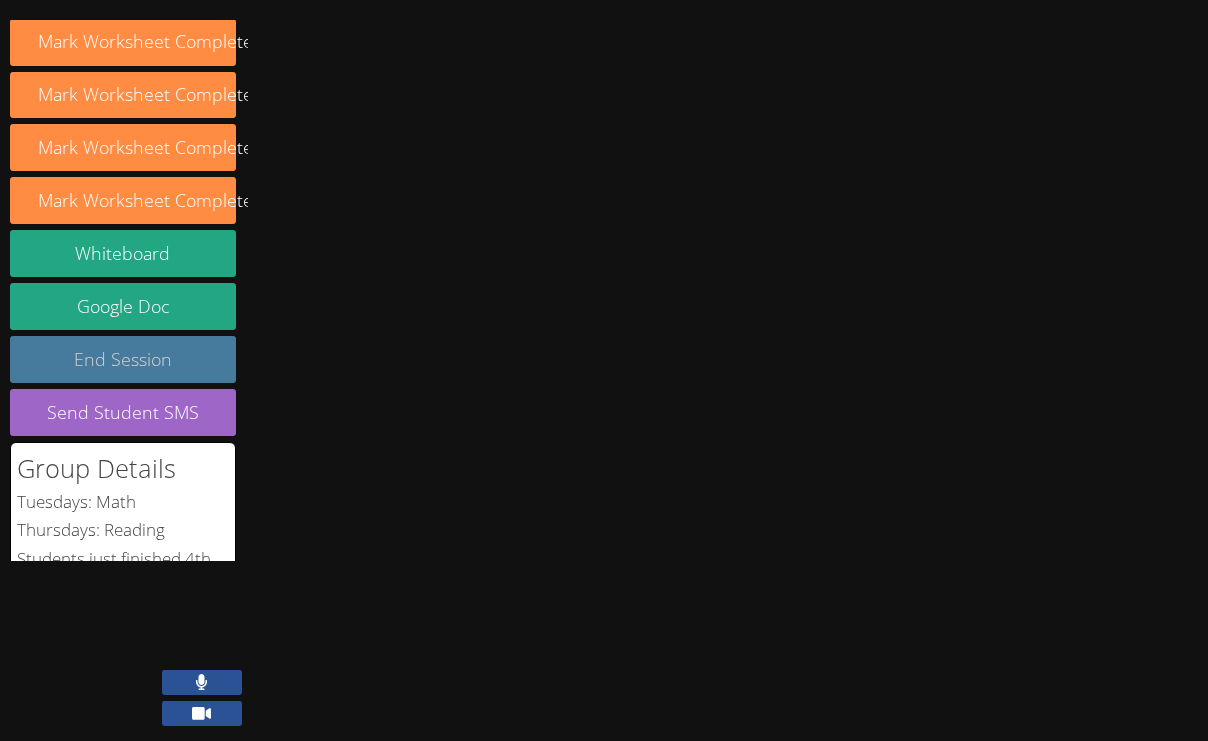 click on "End Session" at bounding box center (123, 359) 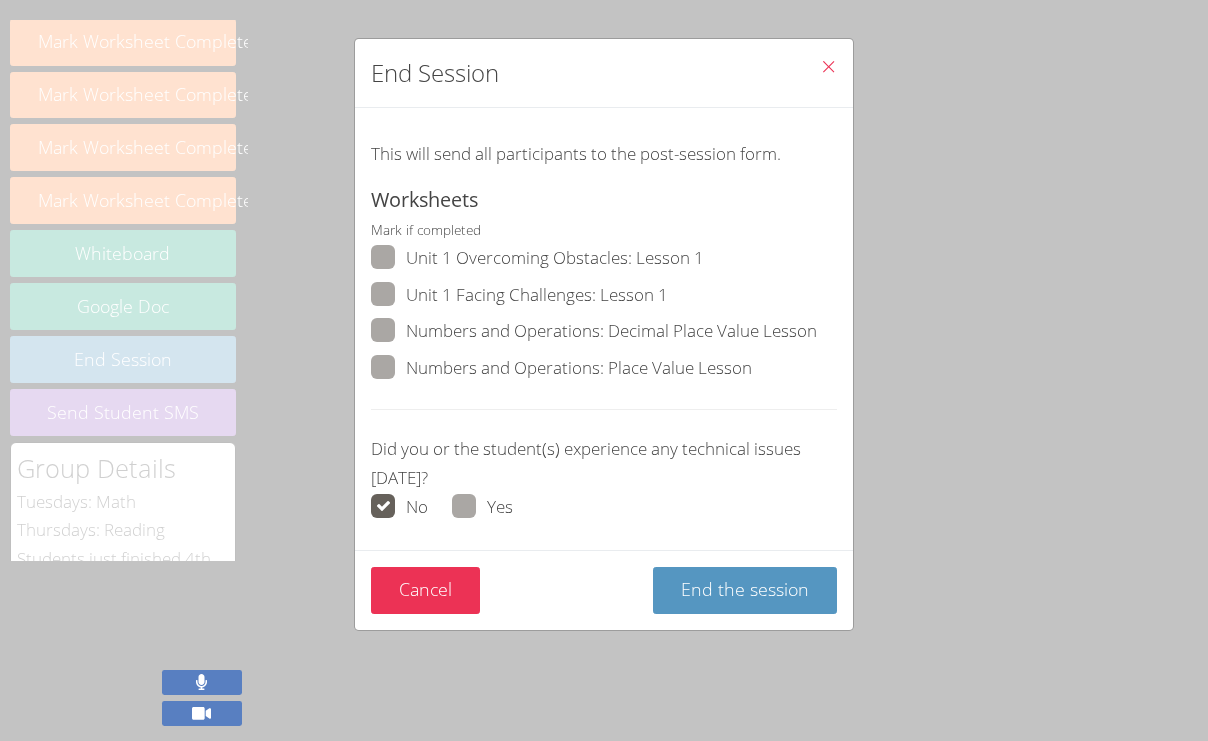 click on "Yes" at bounding box center (482, 507) 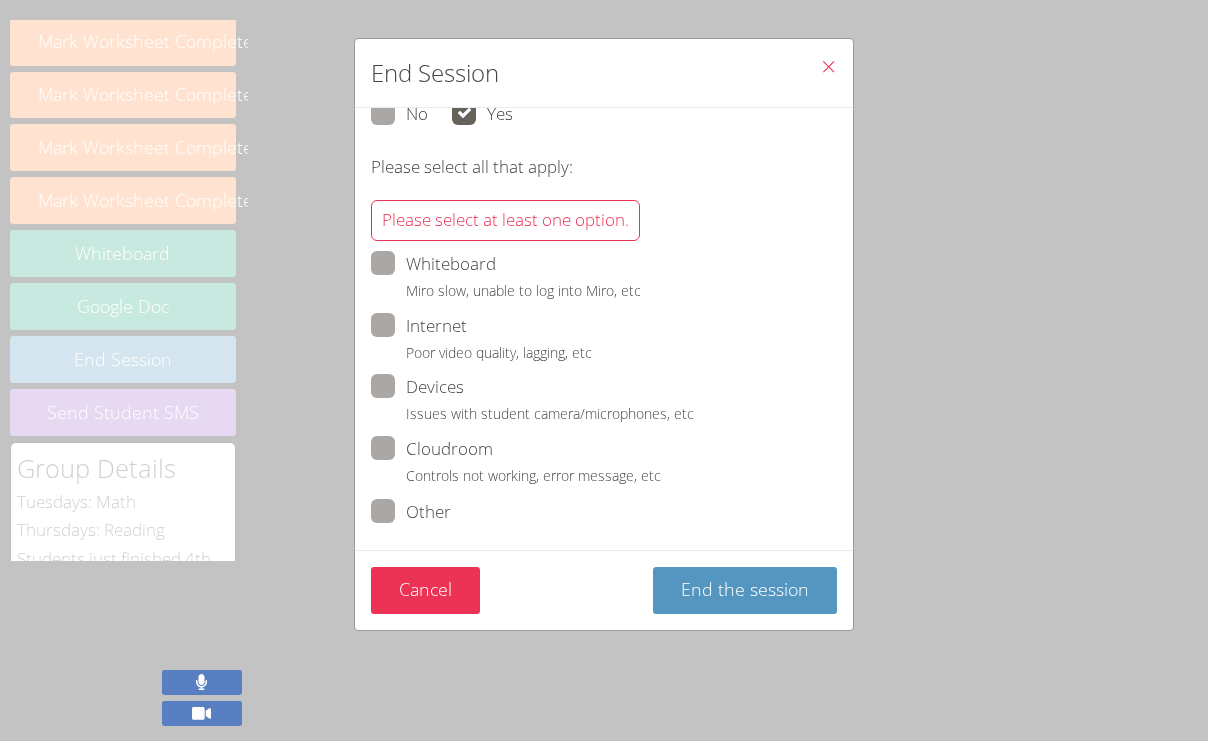 scroll, scrollTop: 394, scrollLeft: 0, axis: vertical 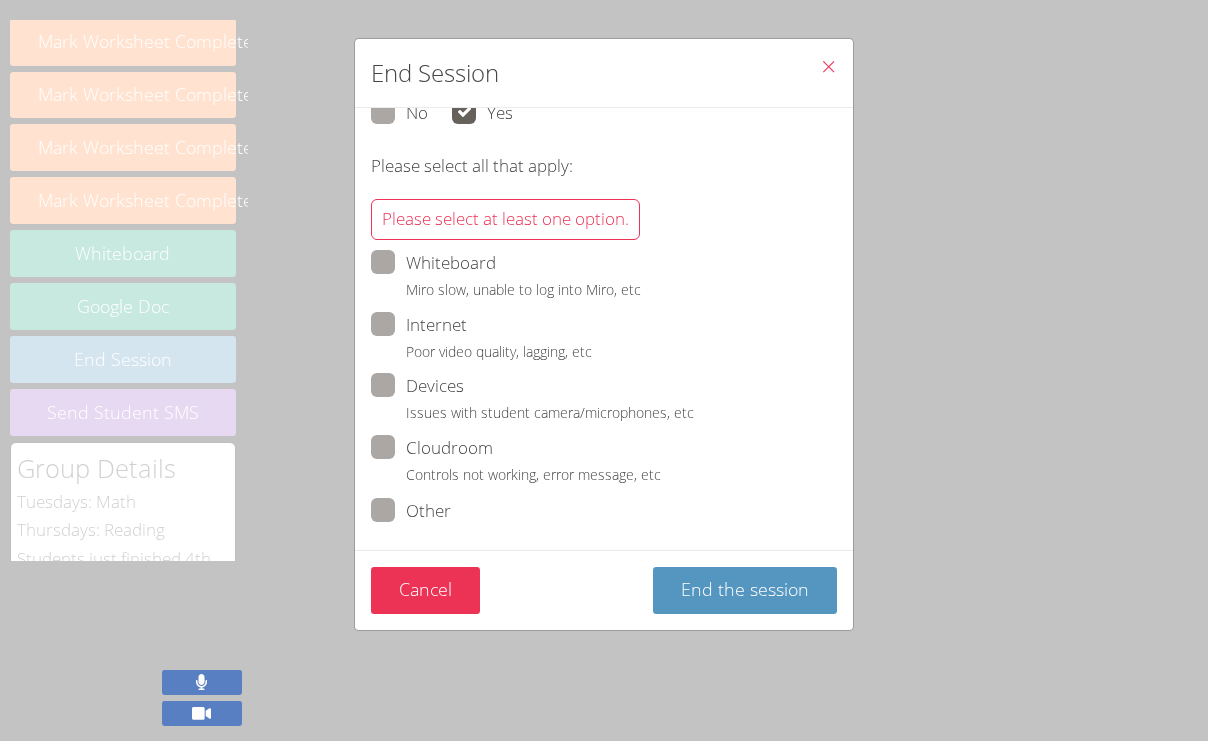 click at bounding box center (641, 288) 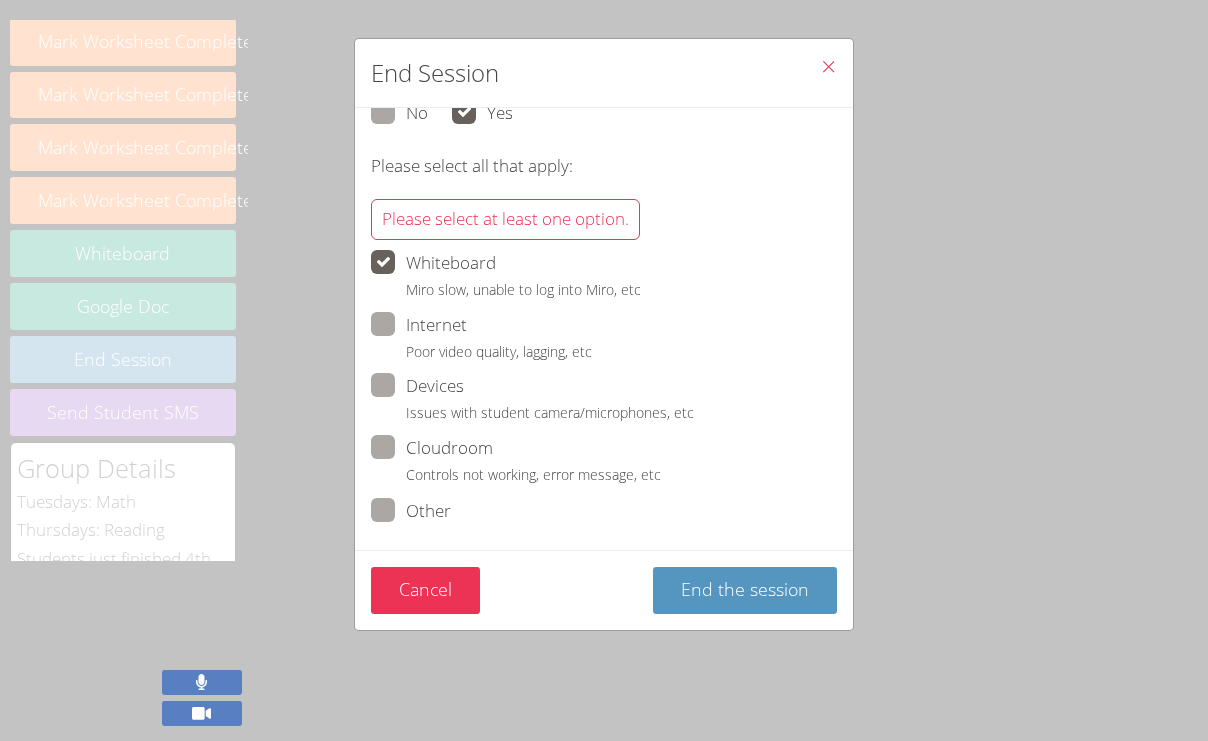 click on "Did you or the student(s) experience any technical issues today? No Yes Please select all that apply: Please select at least one option. Whiteboard Miro slow, unable to log into Miro, etc Internet Poor video quality, lagging, etc Devices Issues with student camera/microphones, etc Cloudroom Controls not working, error message, etc Other" at bounding box center [604, 283] 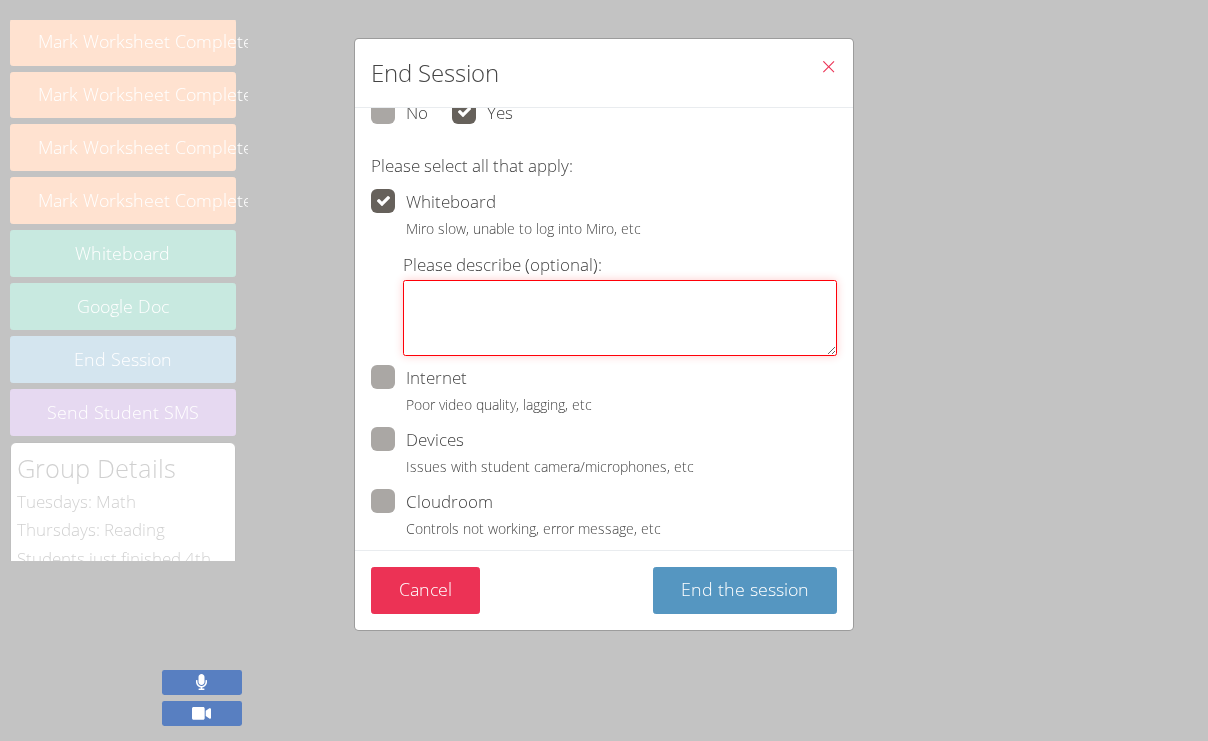 click on "Please describe (optional):" at bounding box center (620, 318) 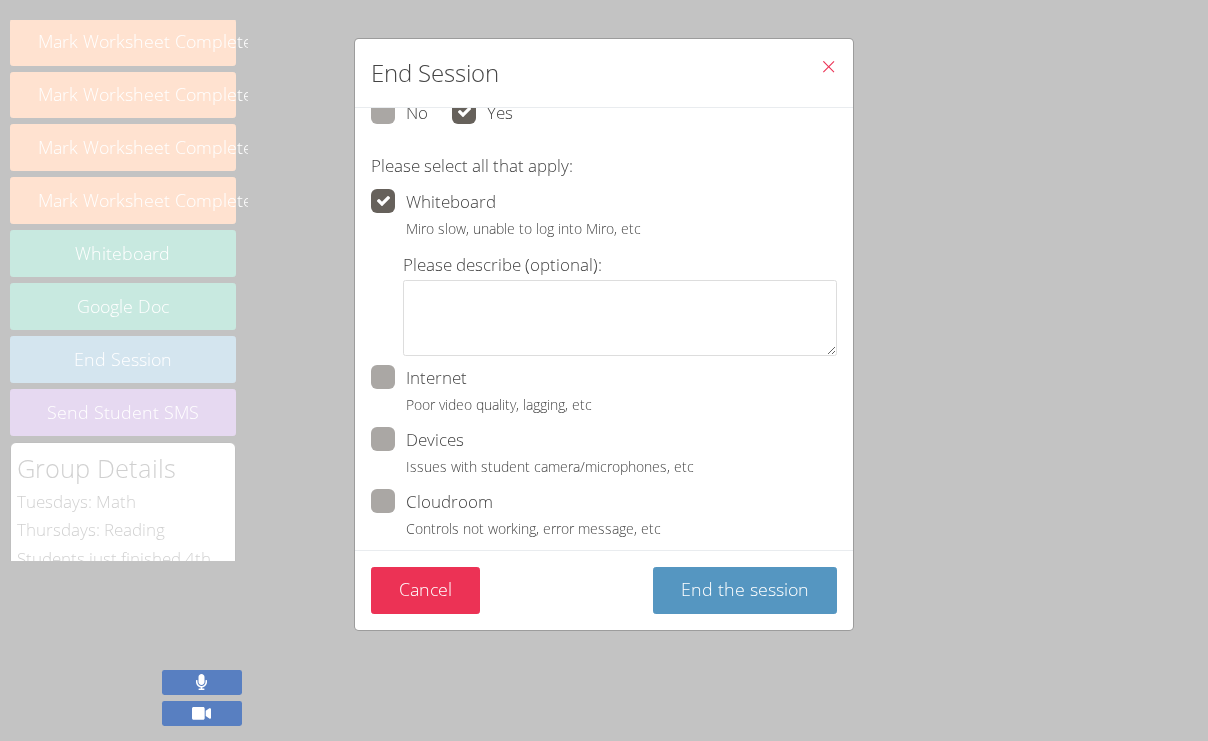 click at bounding box center (641, 227) 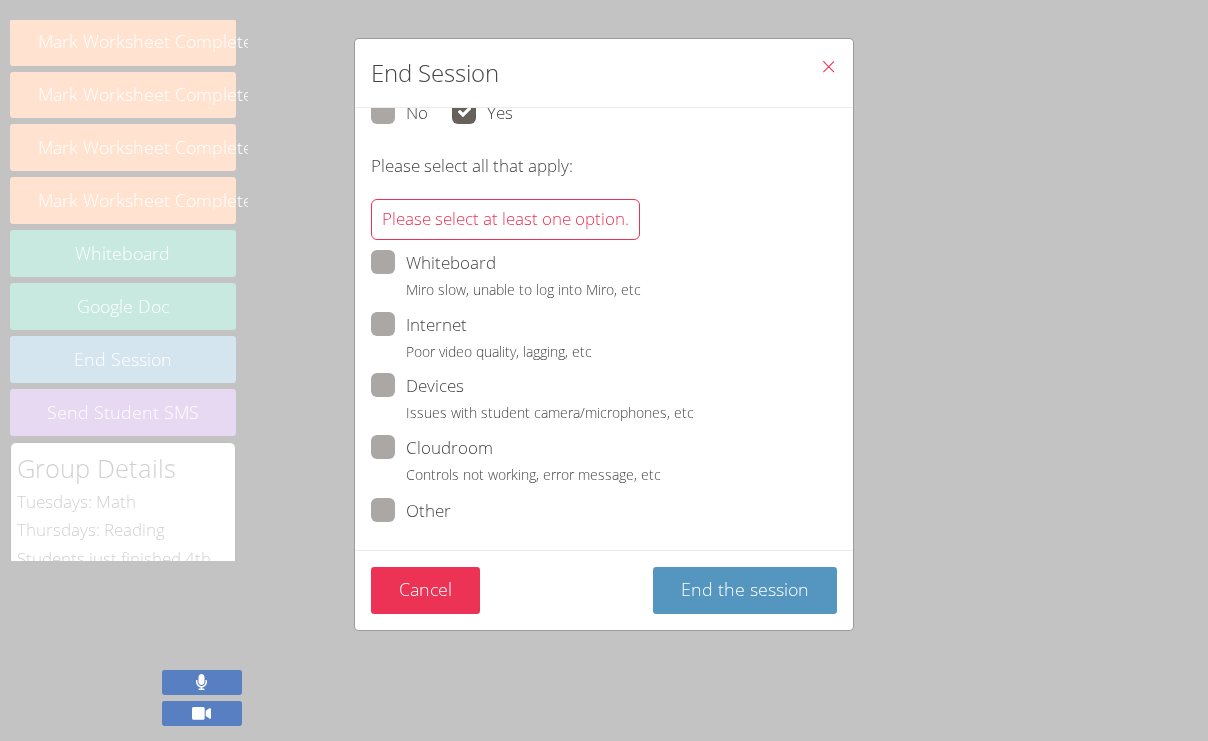 click at bounding box center (661, 473) 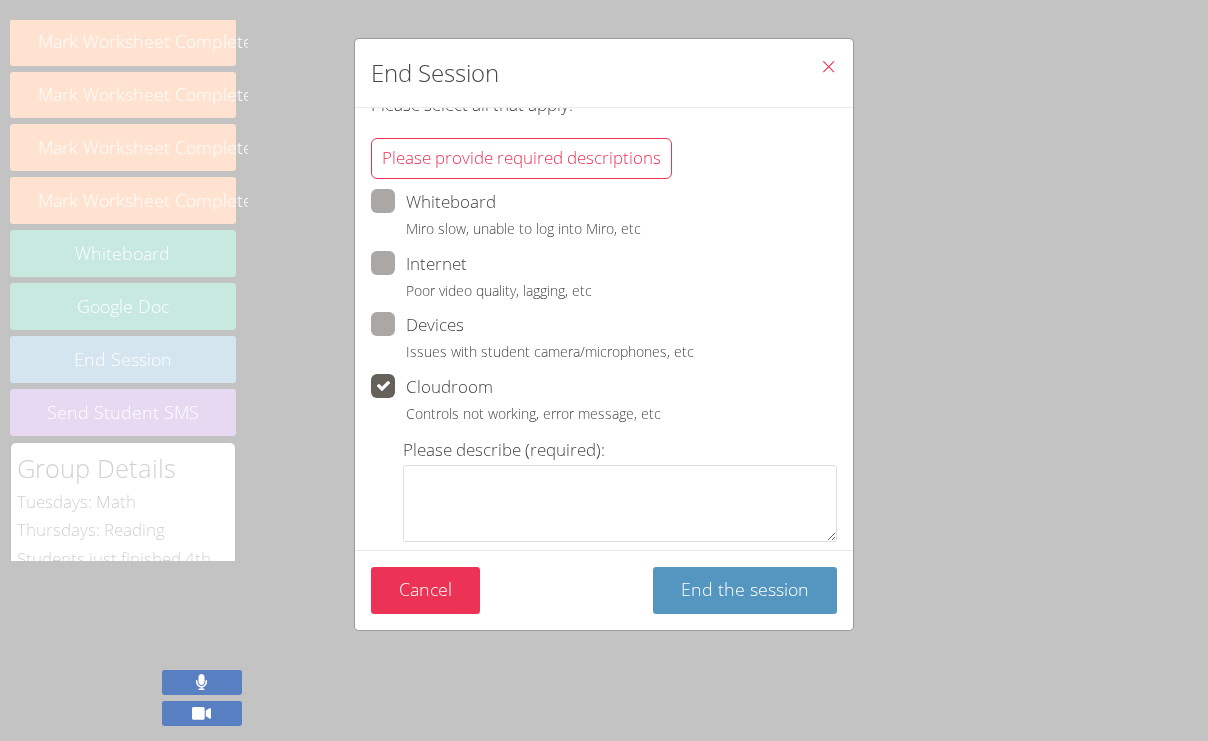 scroll, scrollTop: 508, scrollLeft: 0, axis: vertical 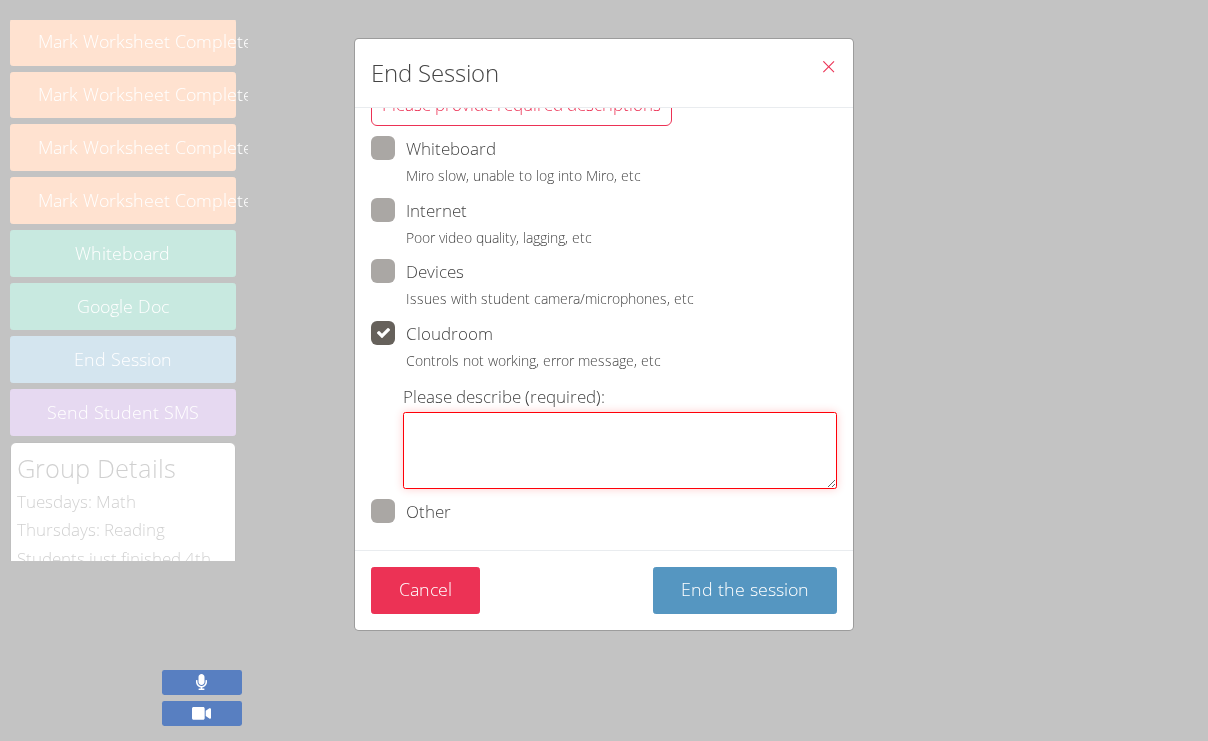 click on "Please describe (required):" at bounding box center (620, 450) 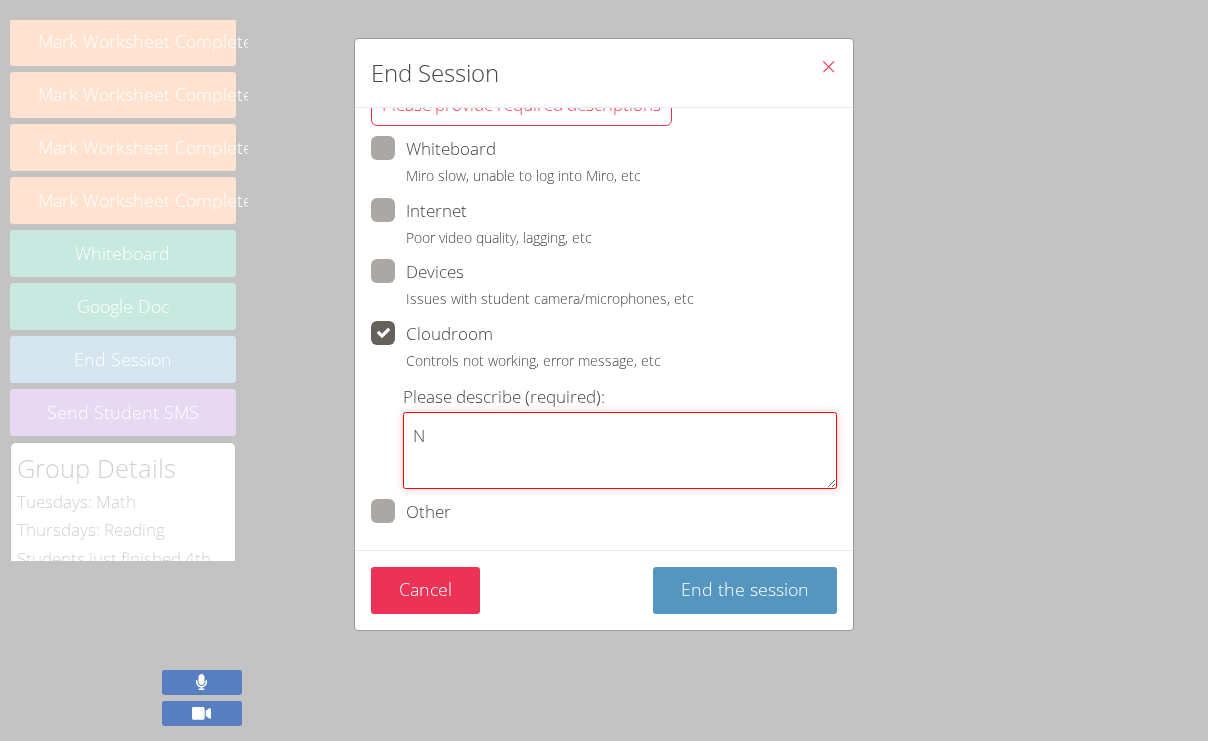 scroll, scrollTop: 447, scrollLeft: 0, axis: vertical 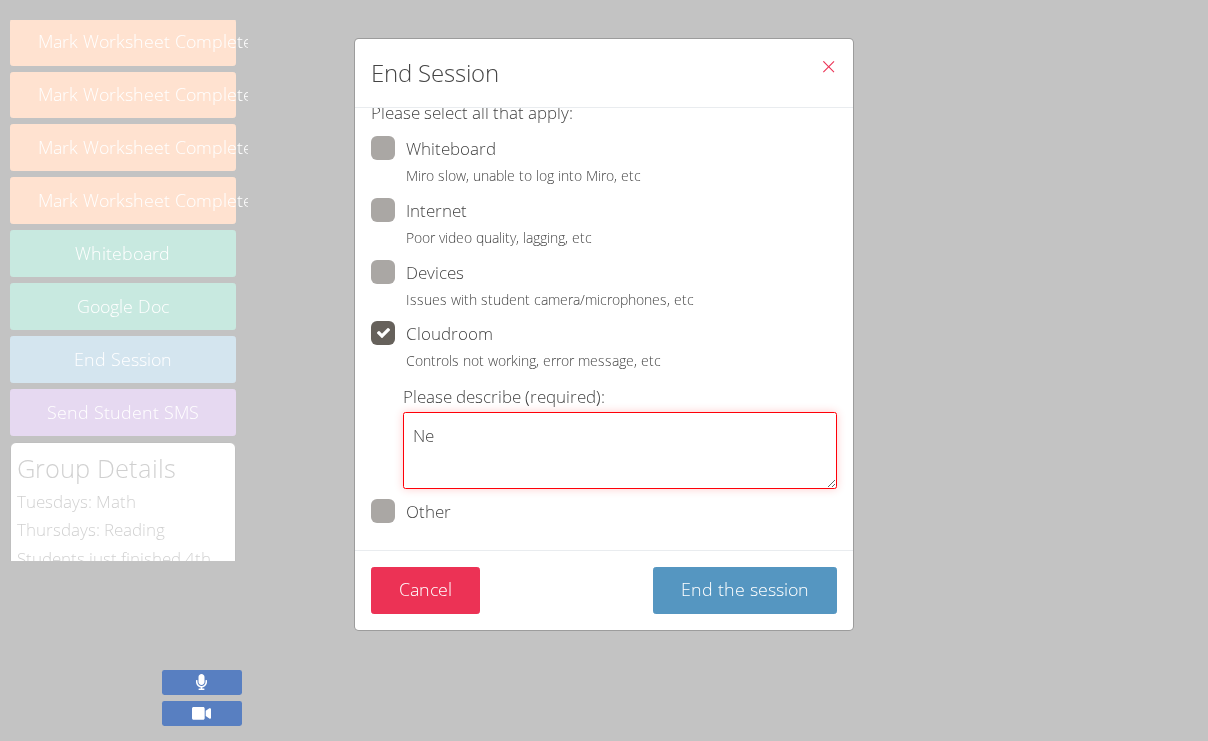type on "N" 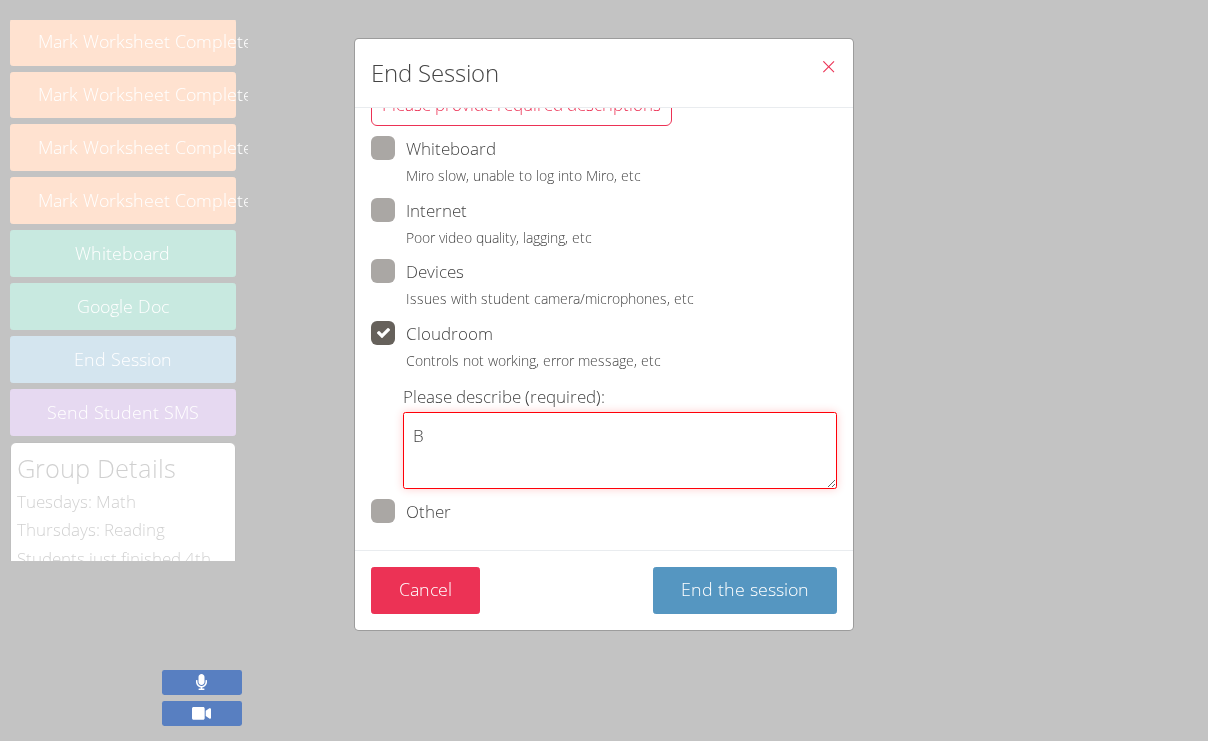 scroll, scrollTop: 447, scrollLeft: 0, axis: vertical 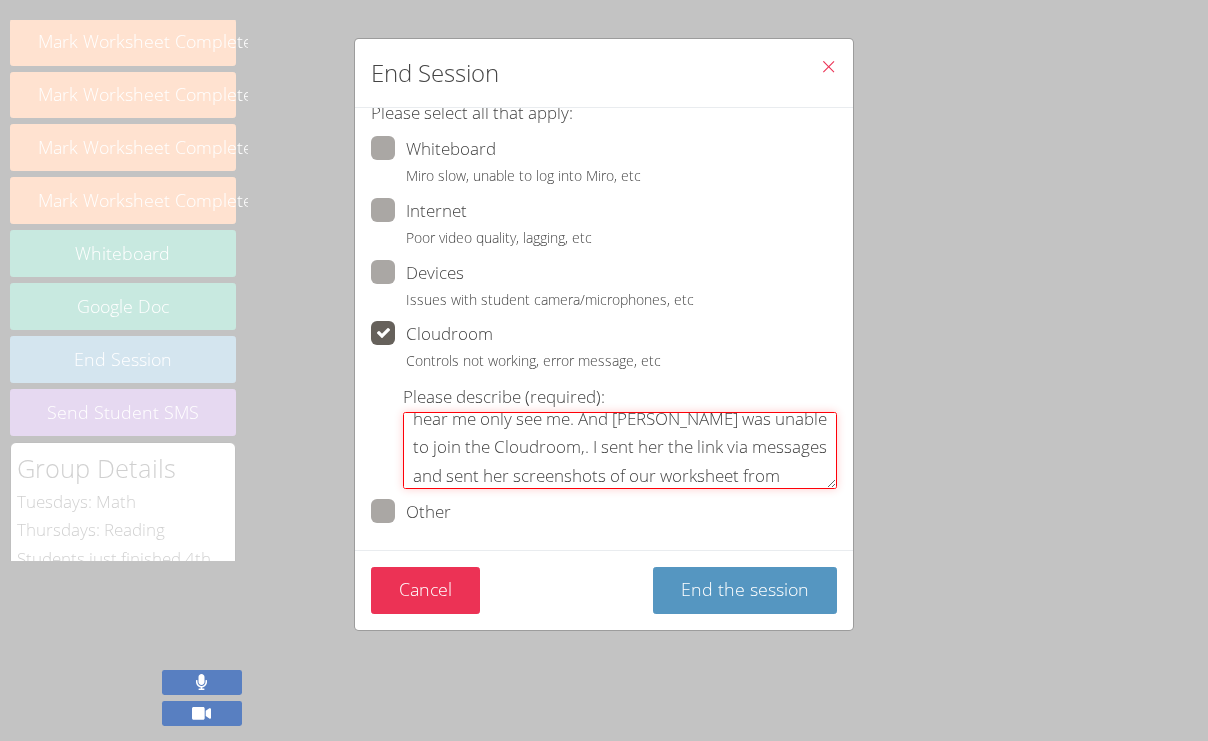 click on "Both students had issues. Makana couldn't hear me only see me. And Maia was unable to join the Cloudroom,. I sent her the link via messages and sent her screenshots of our worksheet from today." at bounding box center (620, 450) 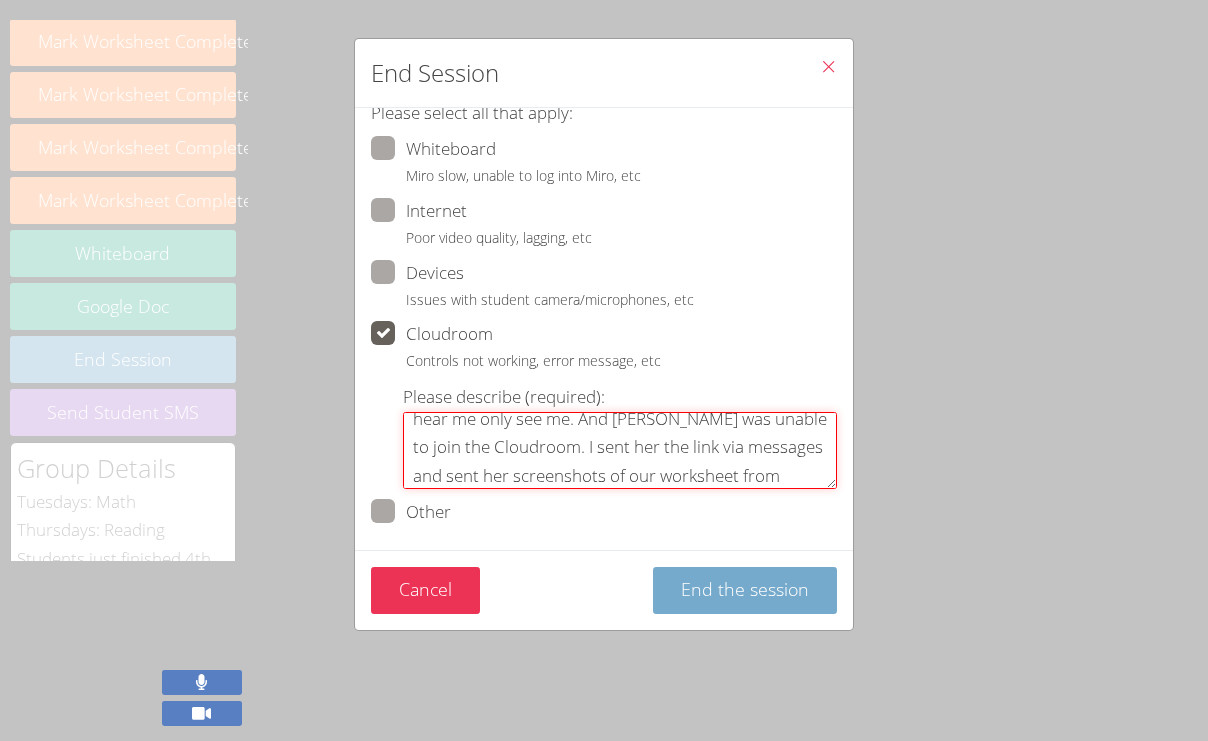 type on "Both students had issues. Makana couldn't hear me only see me. And Maia was unable to join the Cloudroom. I sent her the link via messages and sent her screenshots of our worksheet from today." 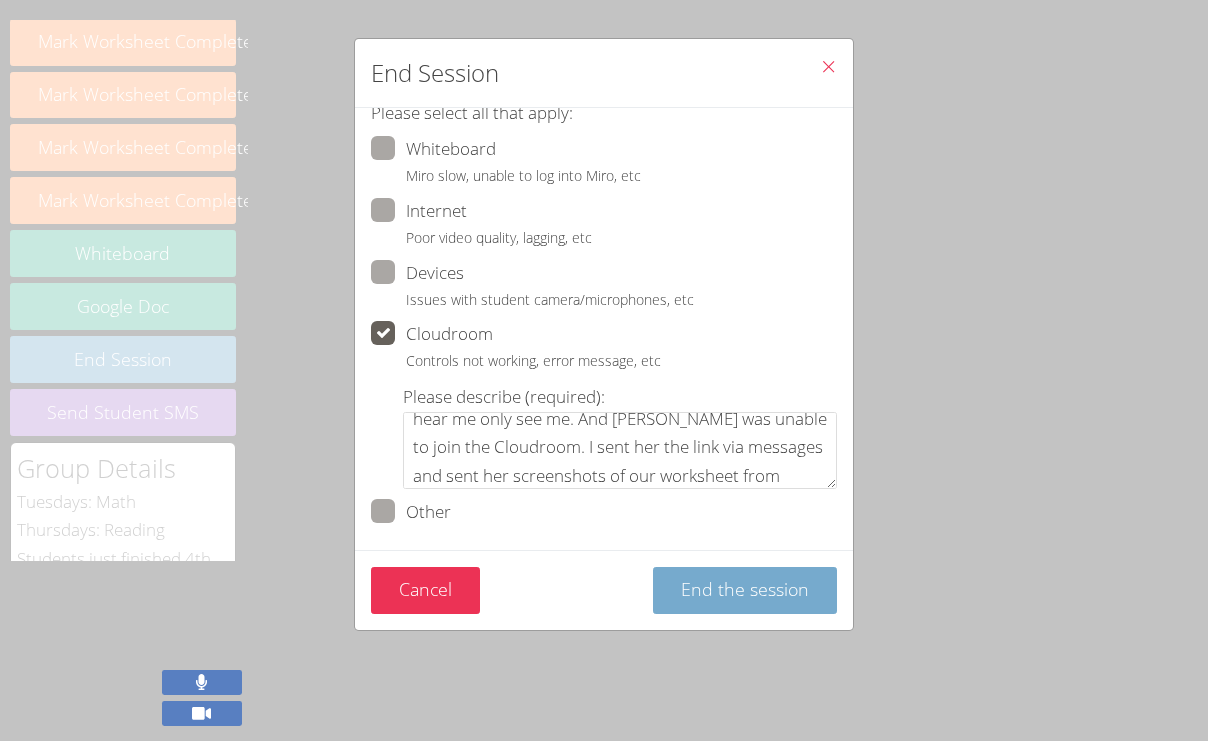 click on "End the session" at bounding box center (745, 589) 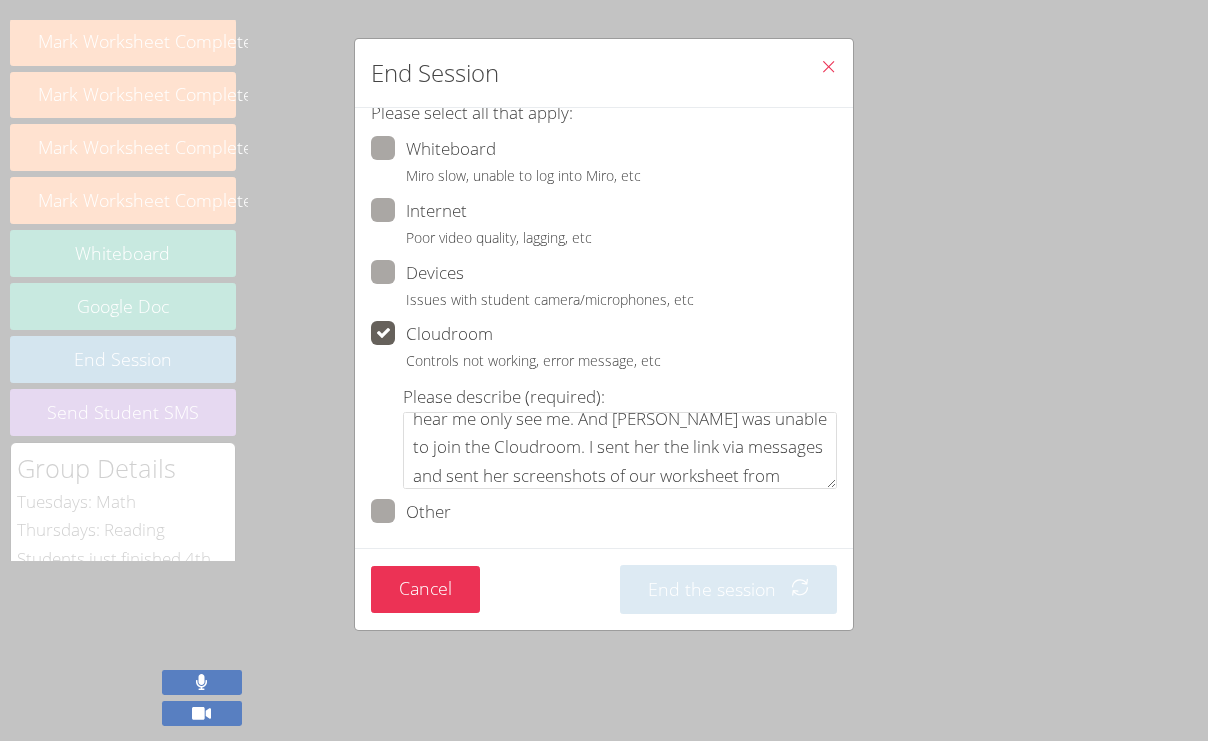 scroll, scrollTop: 233, scrollLeft: 0, axis: vertical 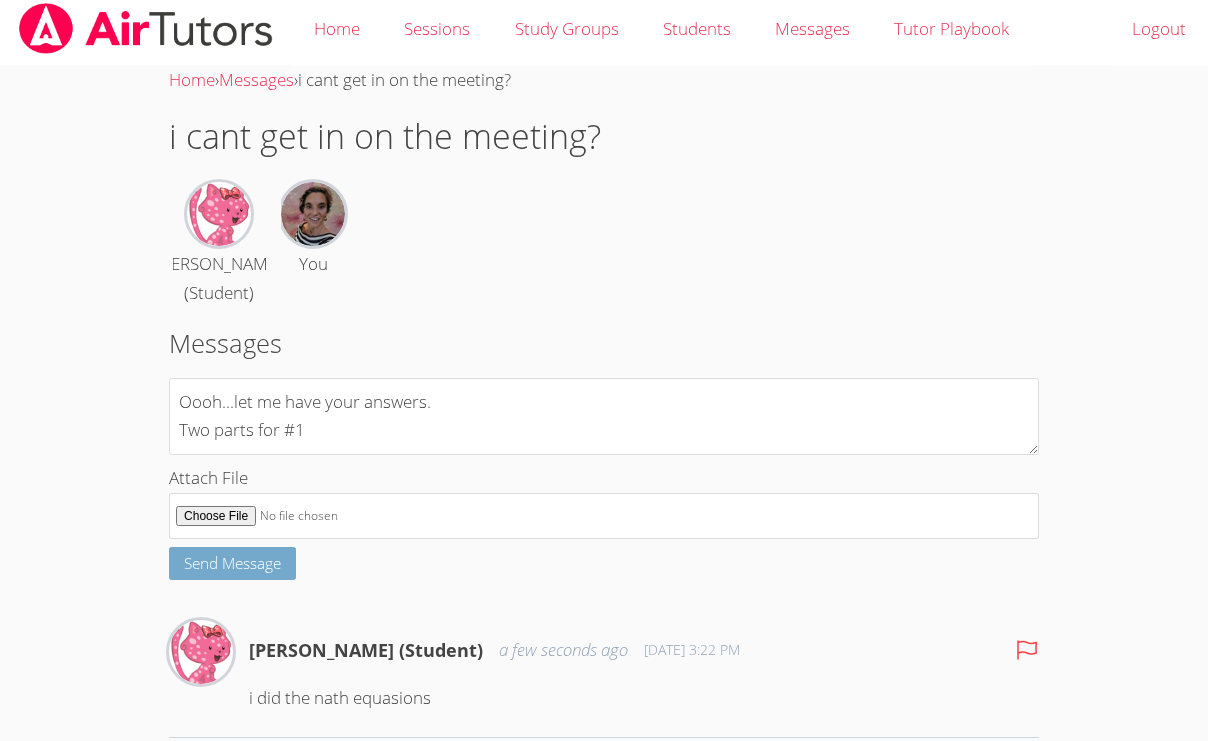 type on "Oooh...let me have your answers.
Two parts for #1" 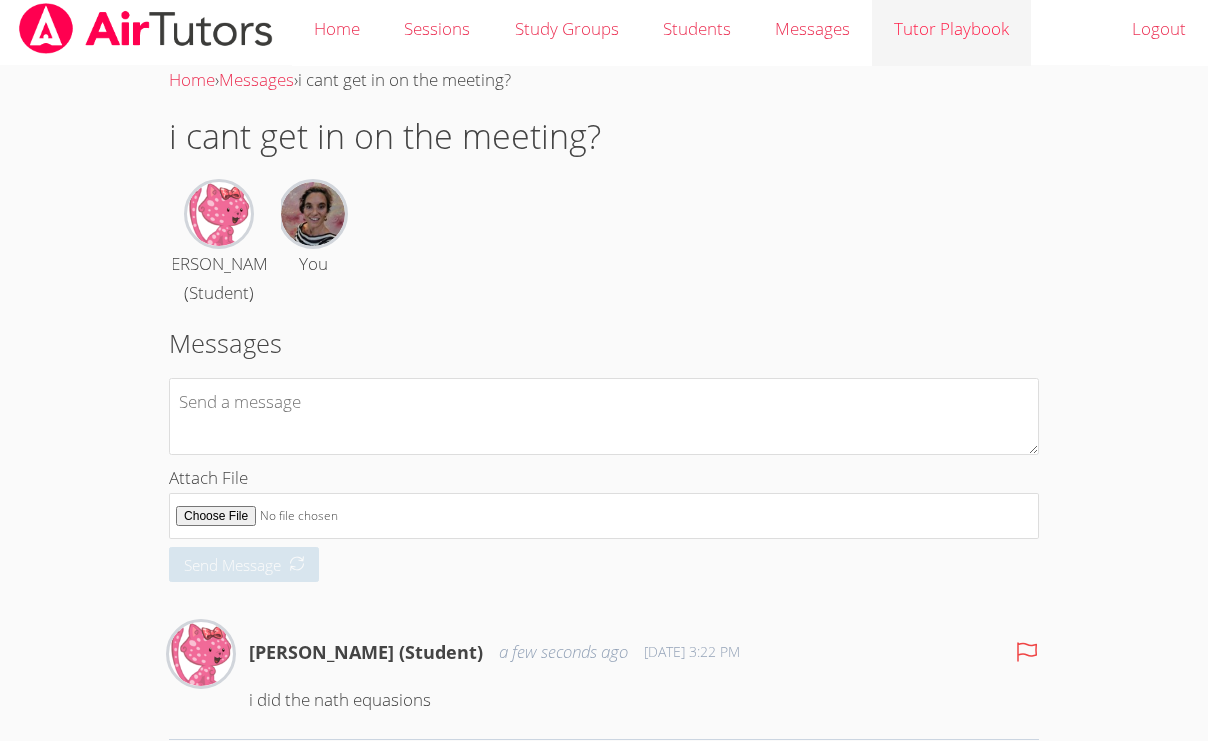 scroll, scrollTop: 0, scrollLeft: 0, axis: both 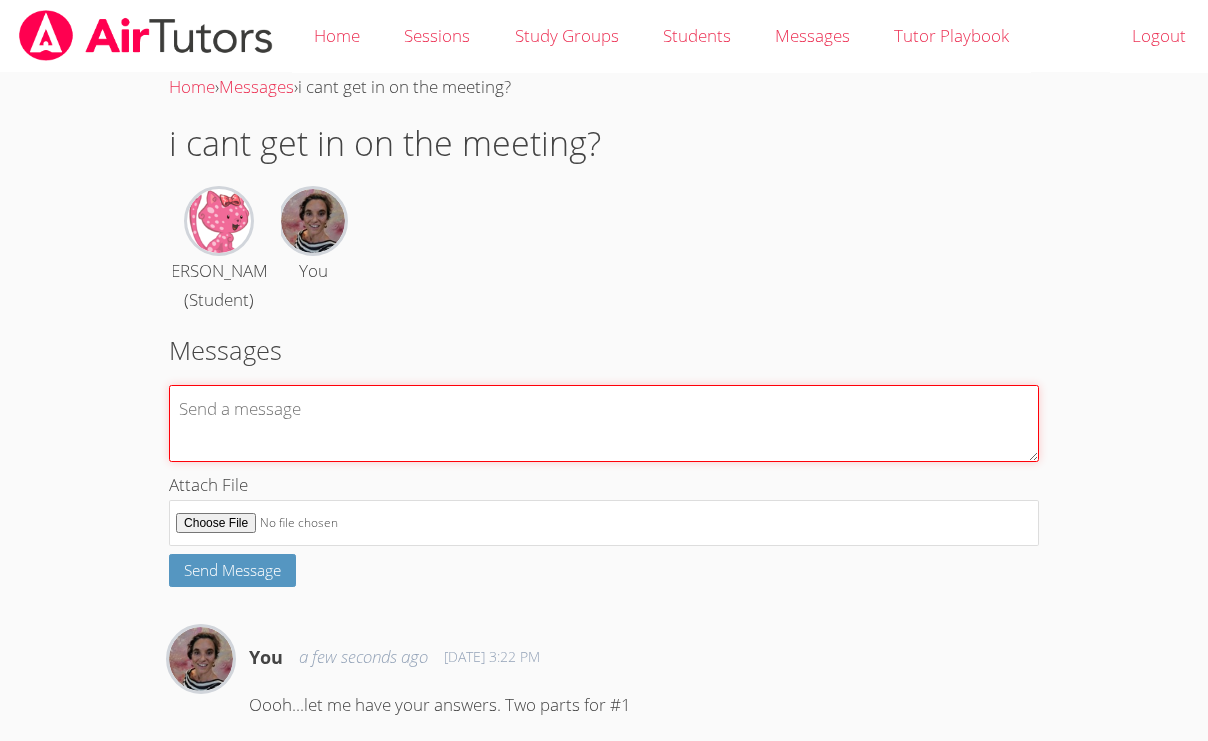 click at bounding box center [604, 423] 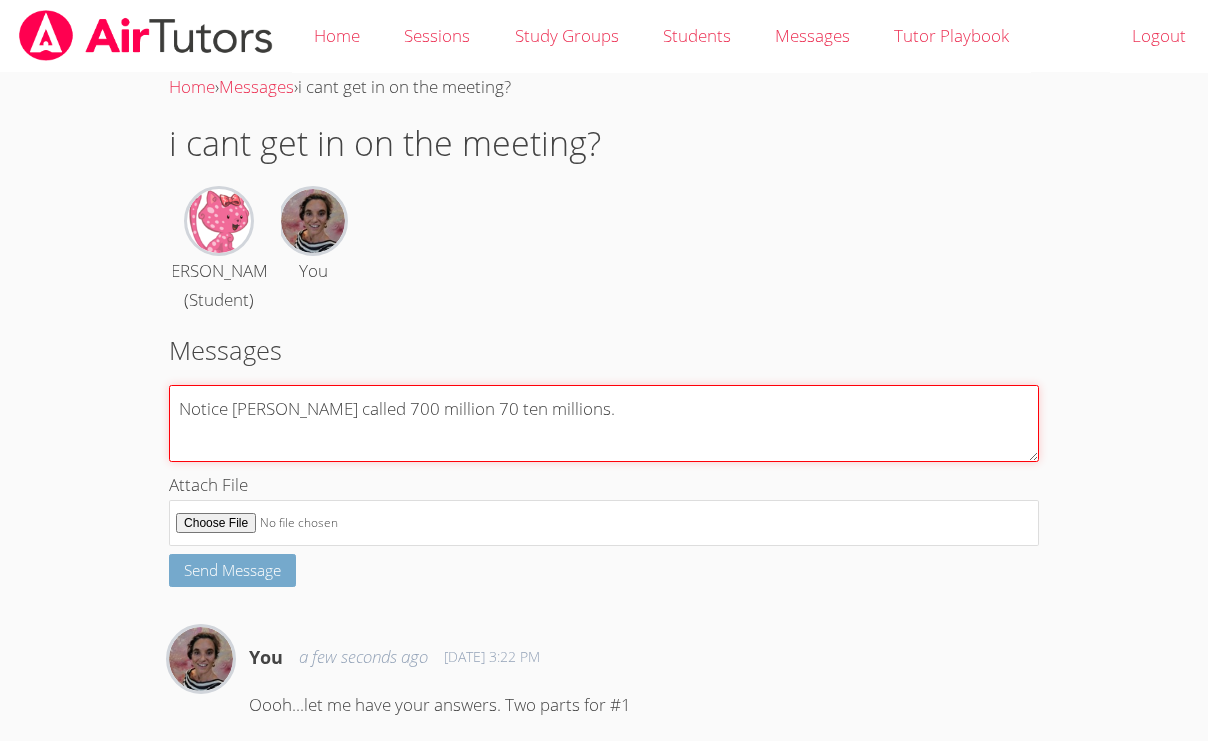 type on "Notice [PERSON_NAME] called 700 million 70 ten millions." 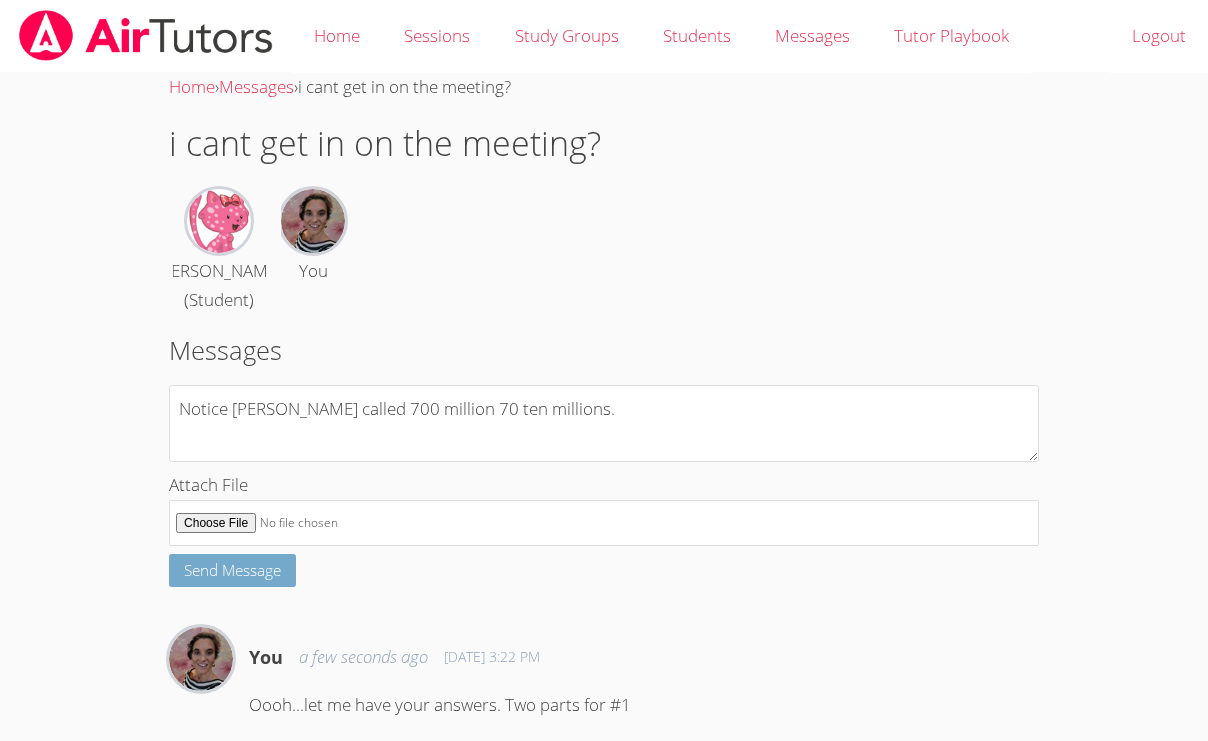 click on "Send Message" at bounding box center (232, 570) 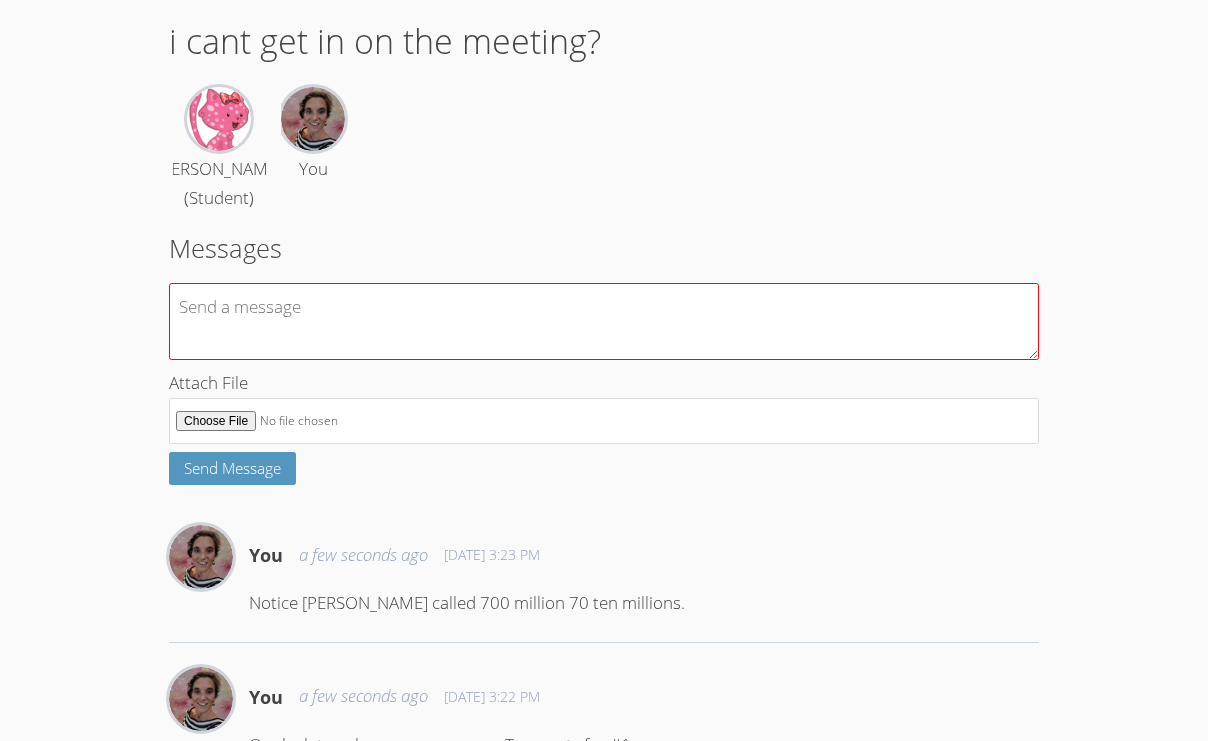 scroll, scrollTop: 0, scrollLeft: 0, axis: both 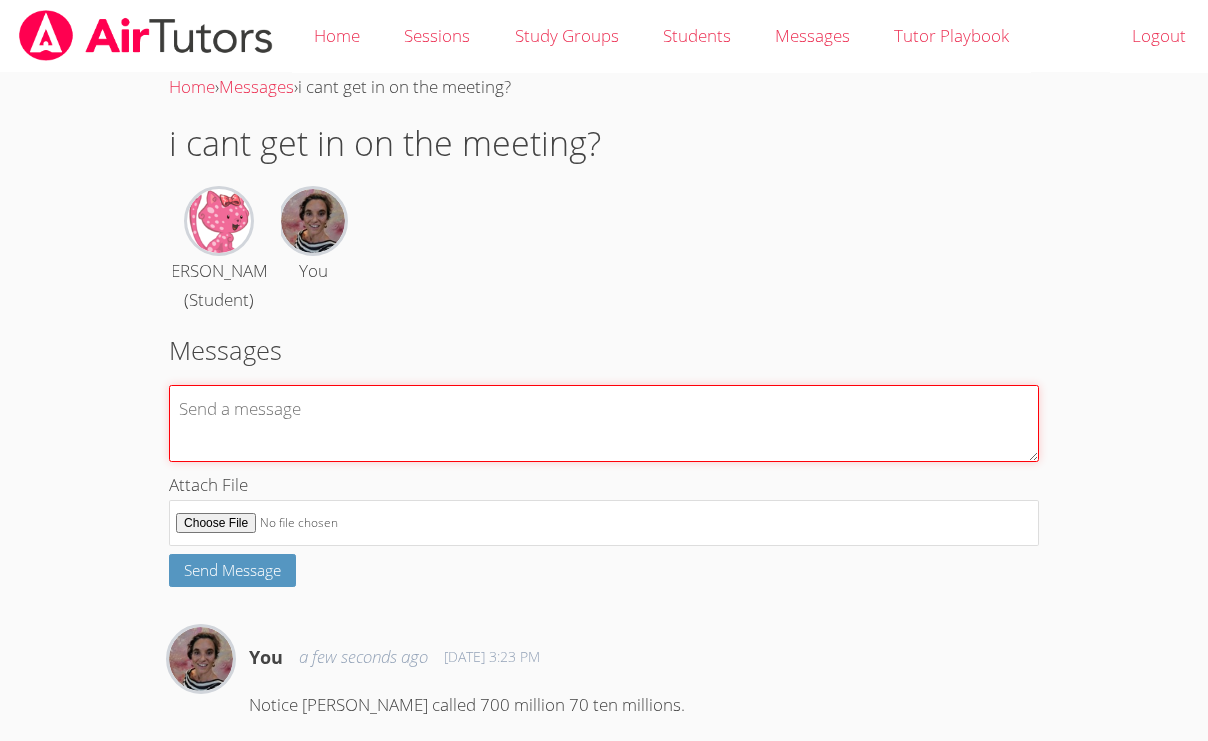 drag, startPoint x: 402, startPoint y: 453, endPoint x: 420, endPoint y: 453, distance: 18 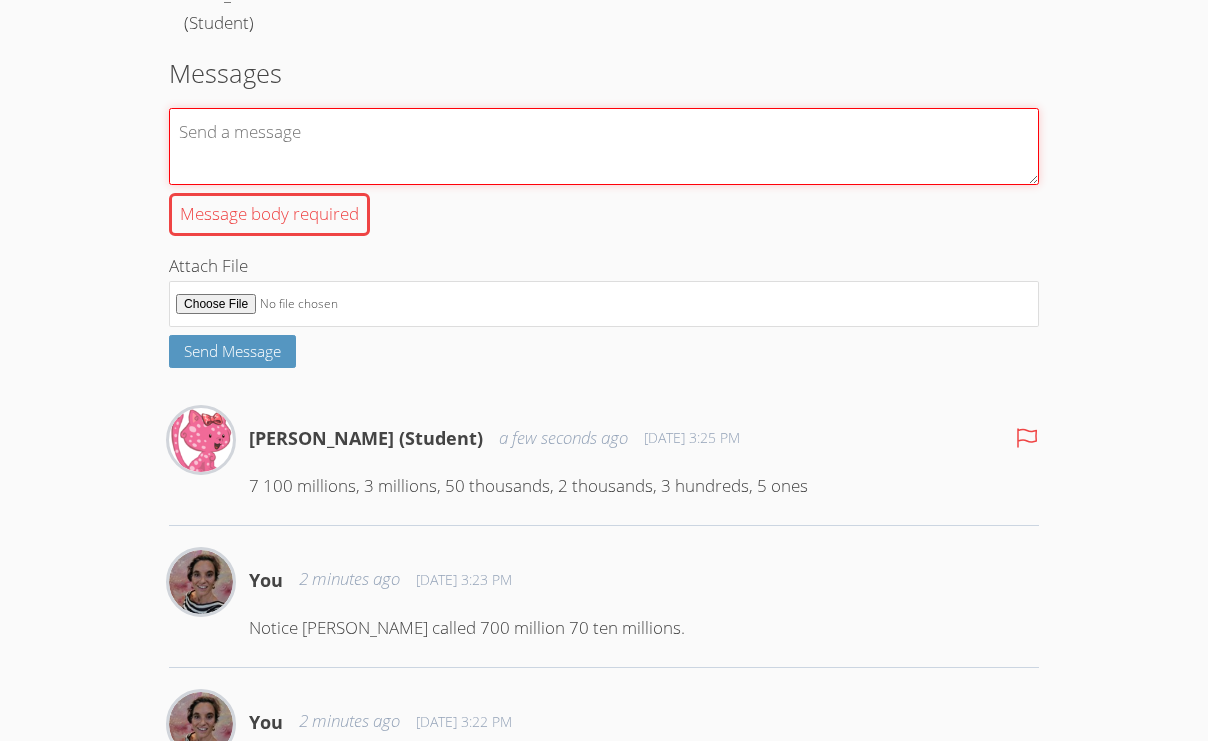 scroll, scrollTop: 275, scrollLeft: 0, axis: vertical 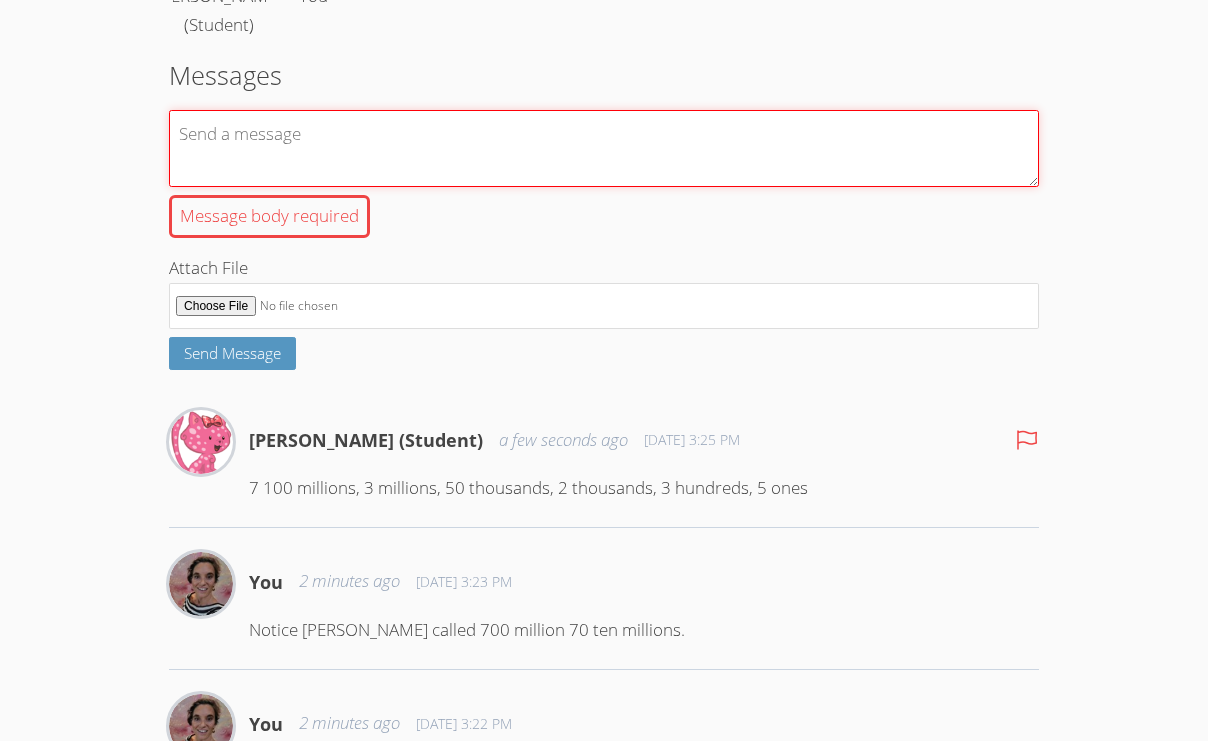 click on "Message body required" at bounding box center [604, 148] 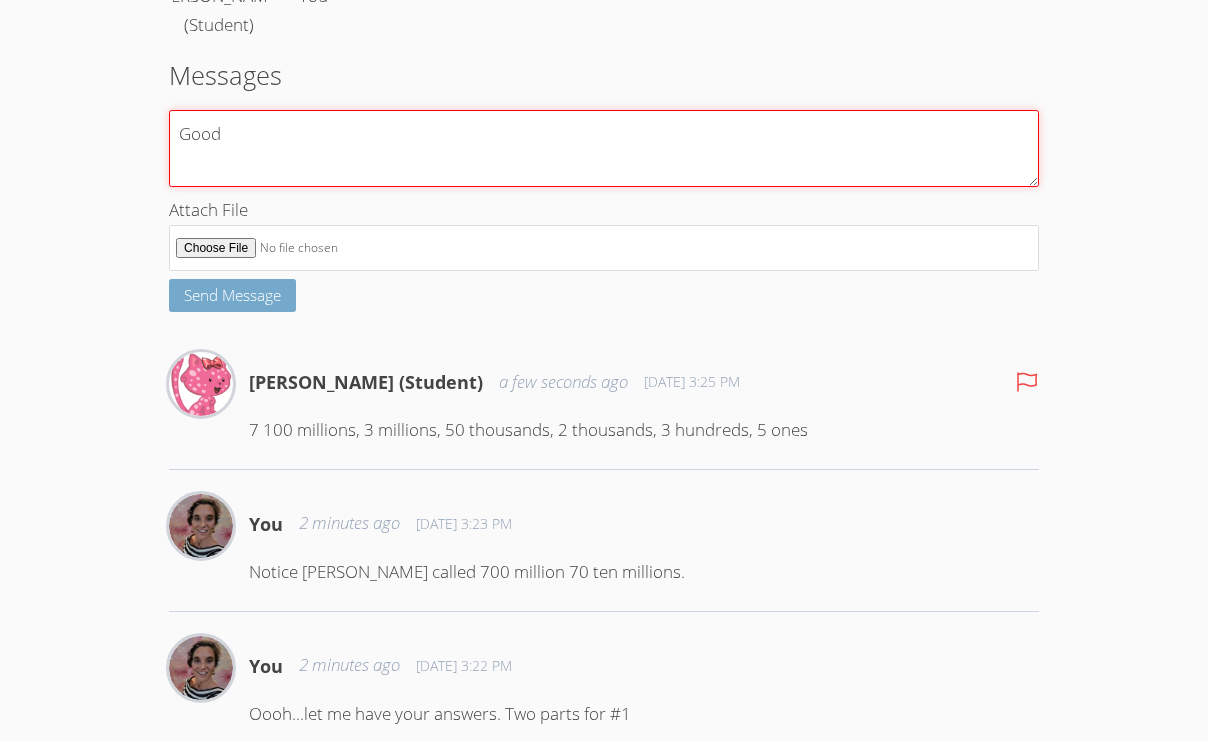 type on "Good" 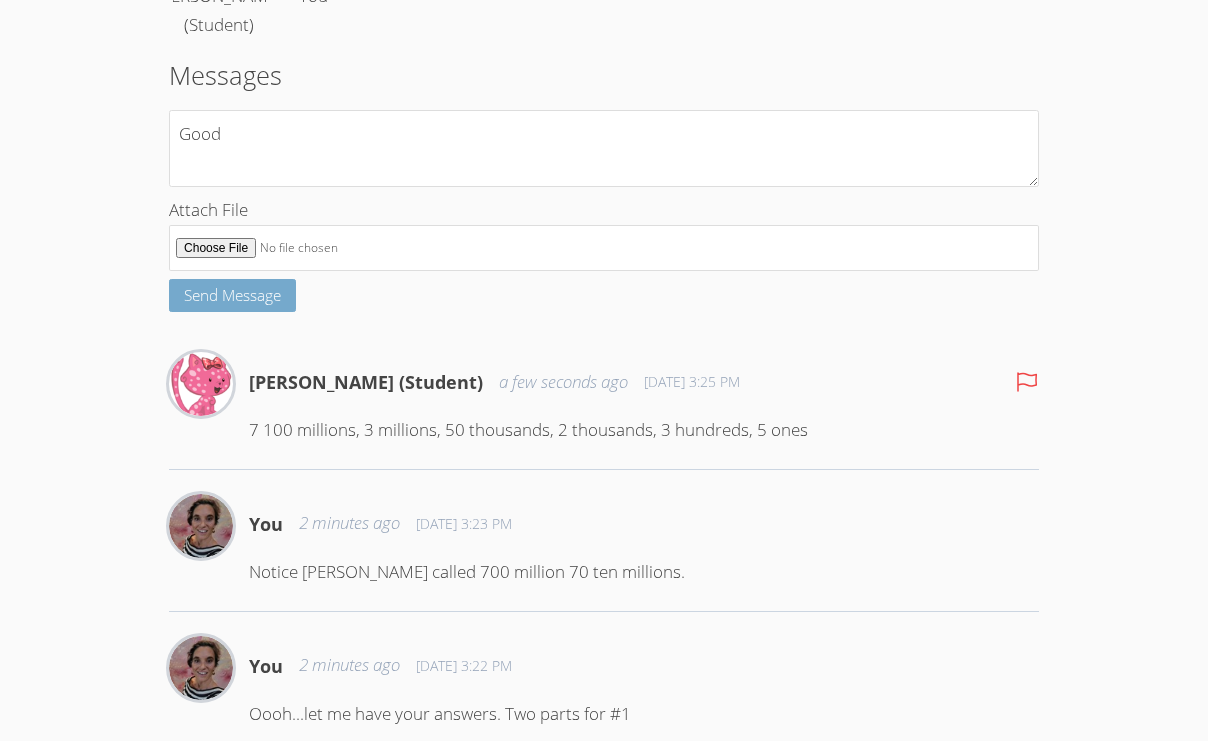 click on "Send Message" at bounding box center [232, 295] 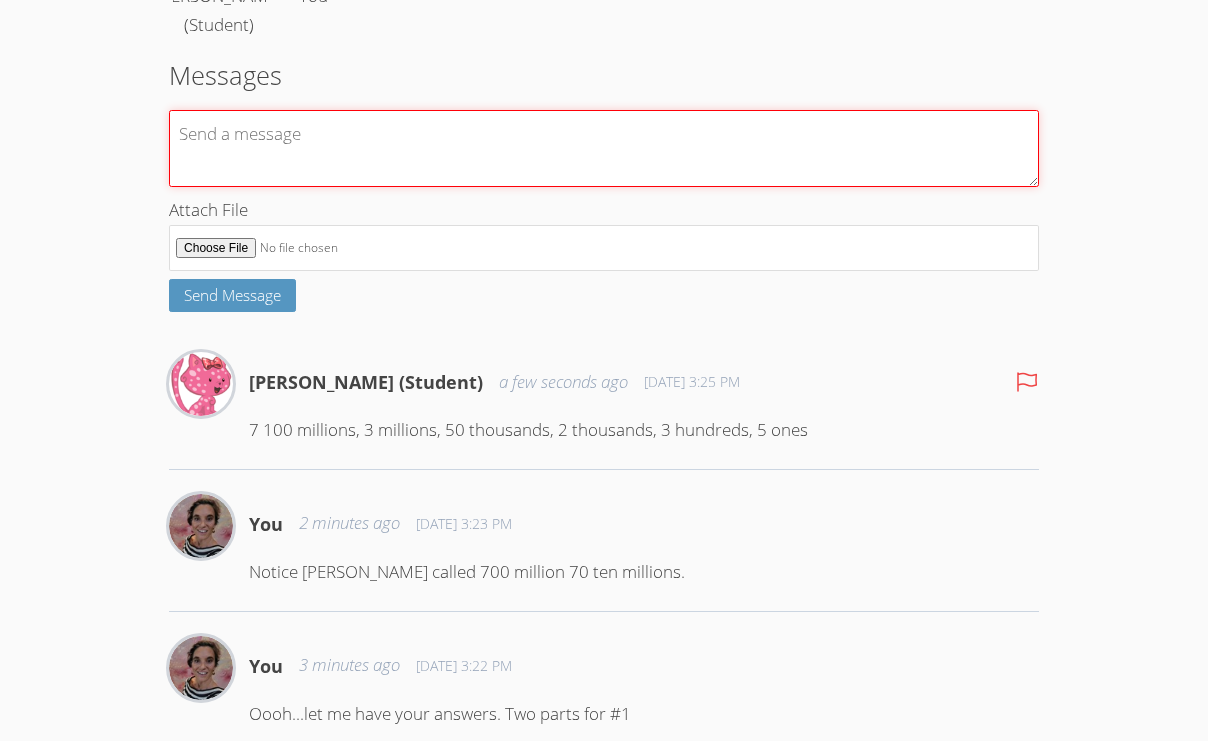 click at bounding box center [604, 148] 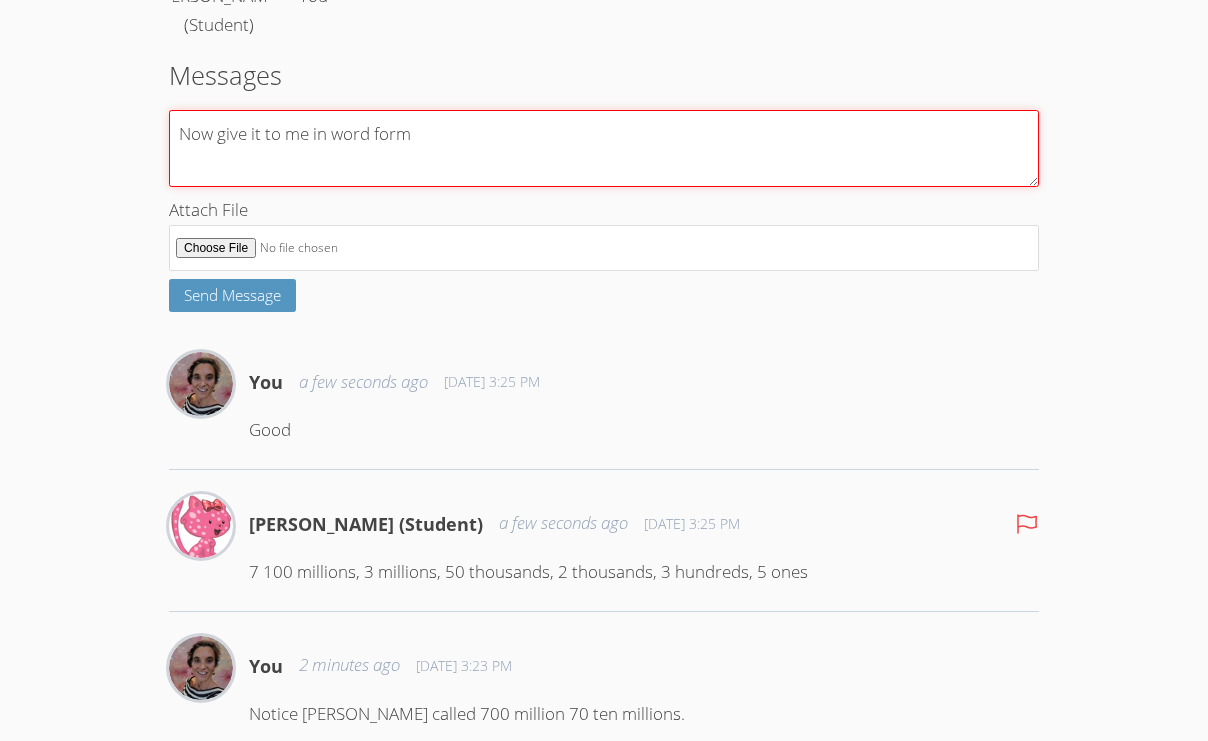 type on "Now give it to me in word form" 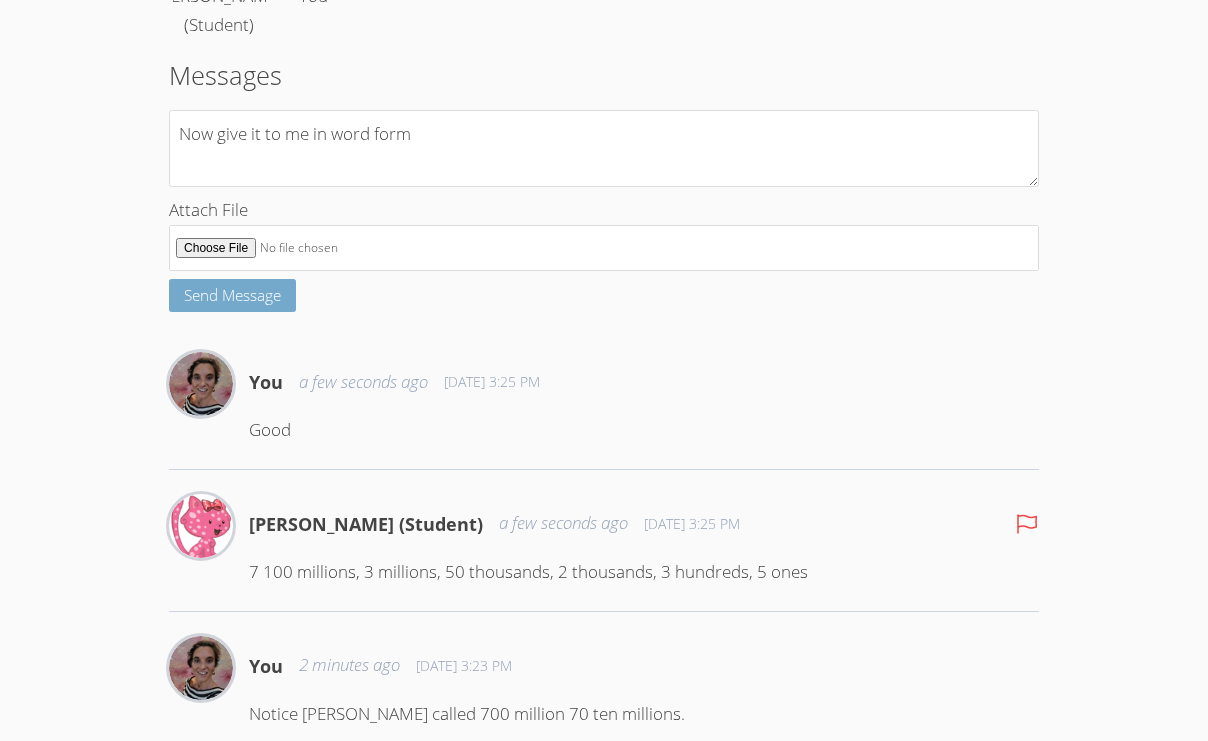 click on "Send Message" at bounding box center [232, 295] 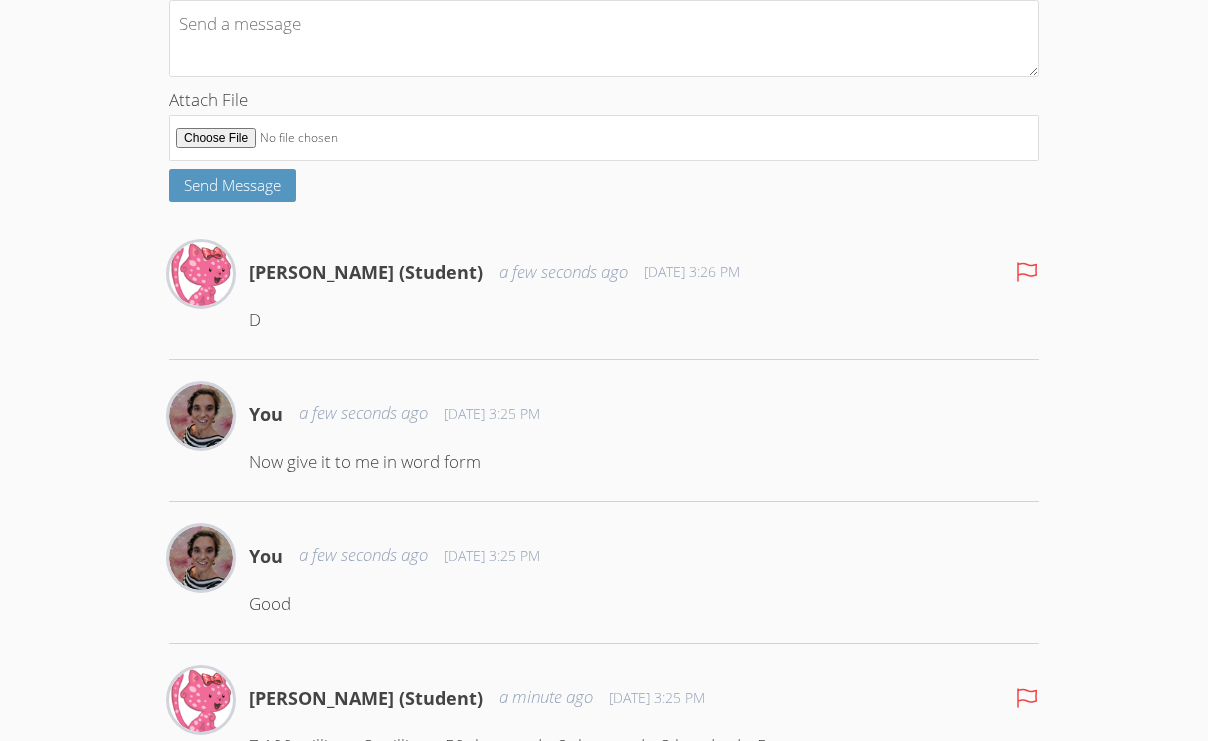 scroll, scrollTop: 397, scrollLeft: 0, axis: vertical 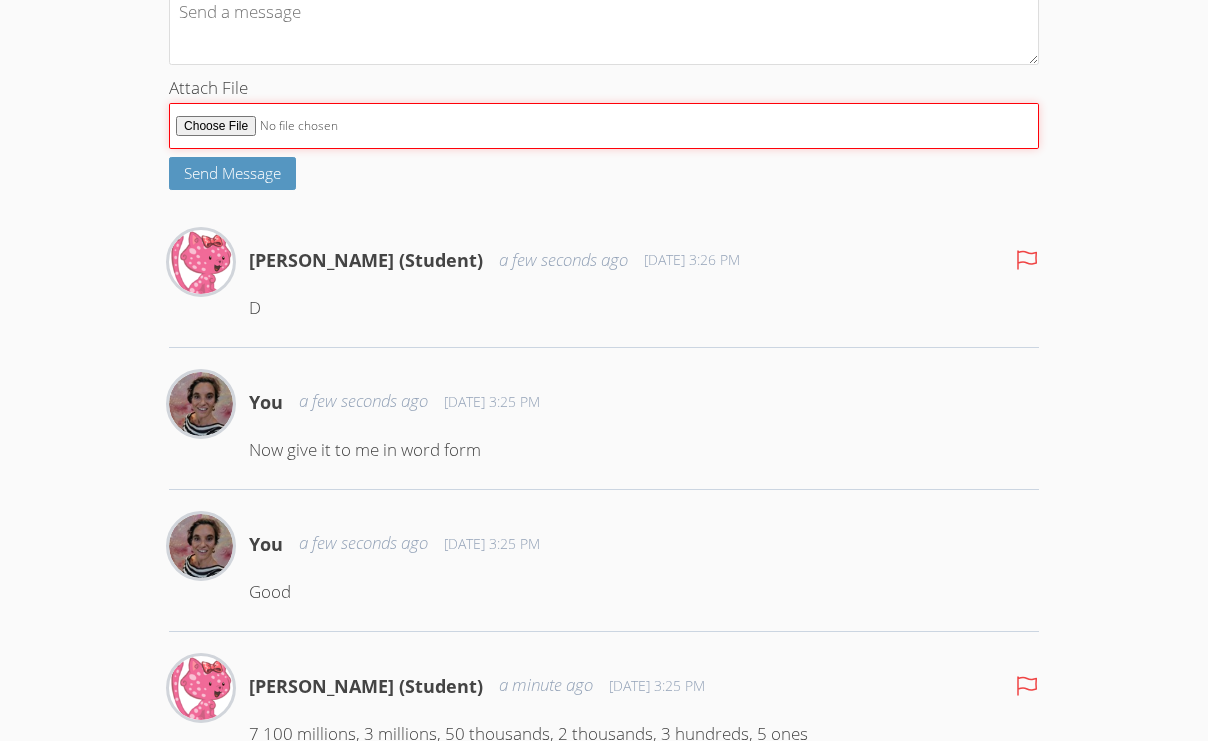 click on "Attach File" at bounding box center [604, 126] 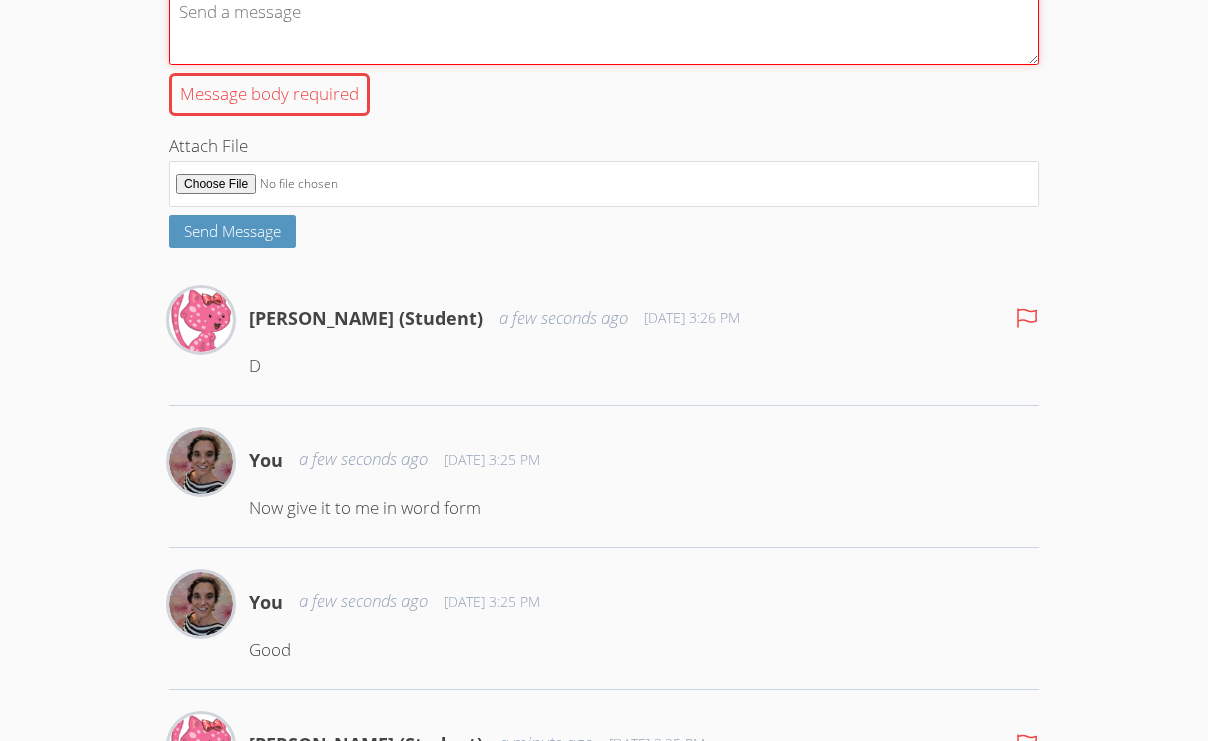 click on "Message body required" at bounding box center (604, 26) 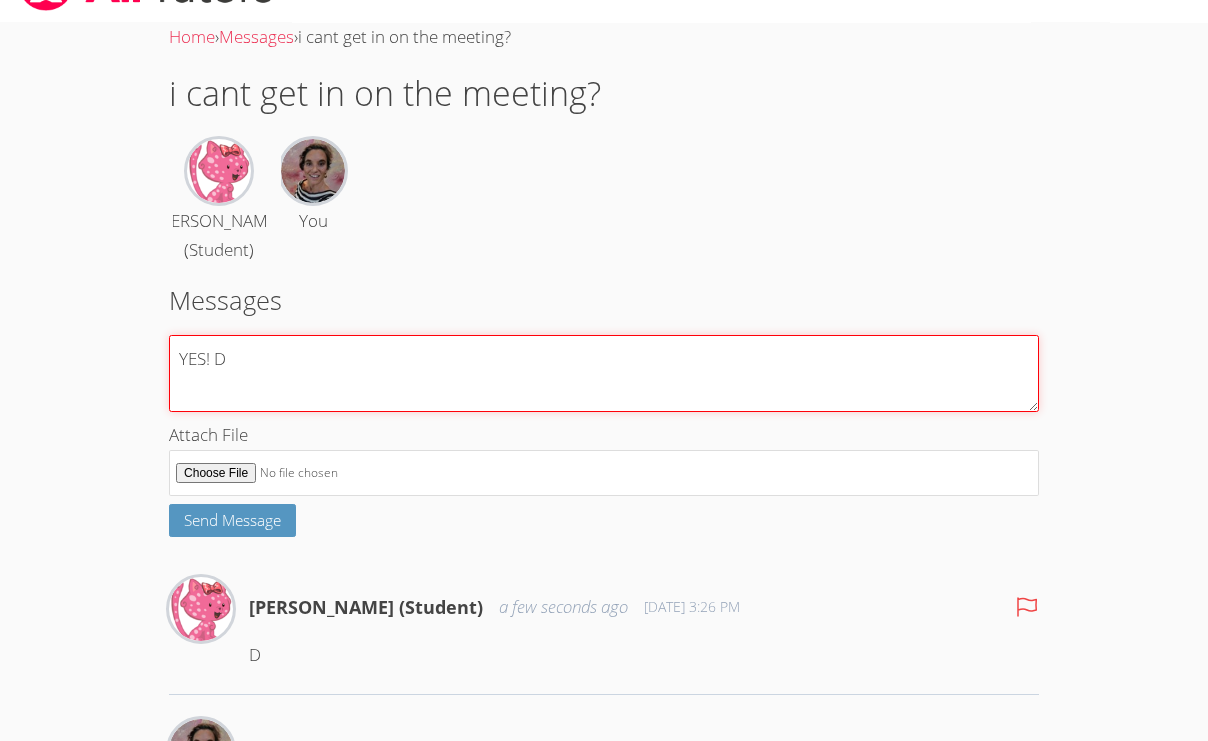 scroll, scrollTop: 0, scrollLeft: 0, axis: both 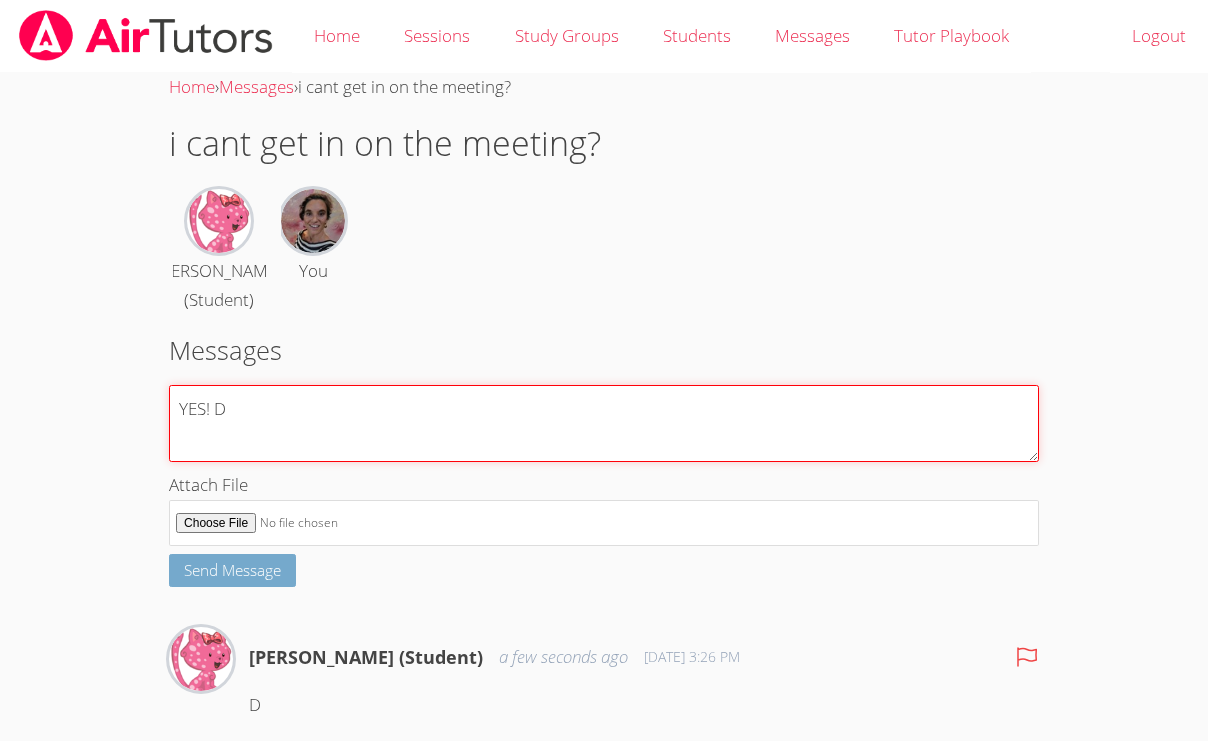 type on "YES! D" 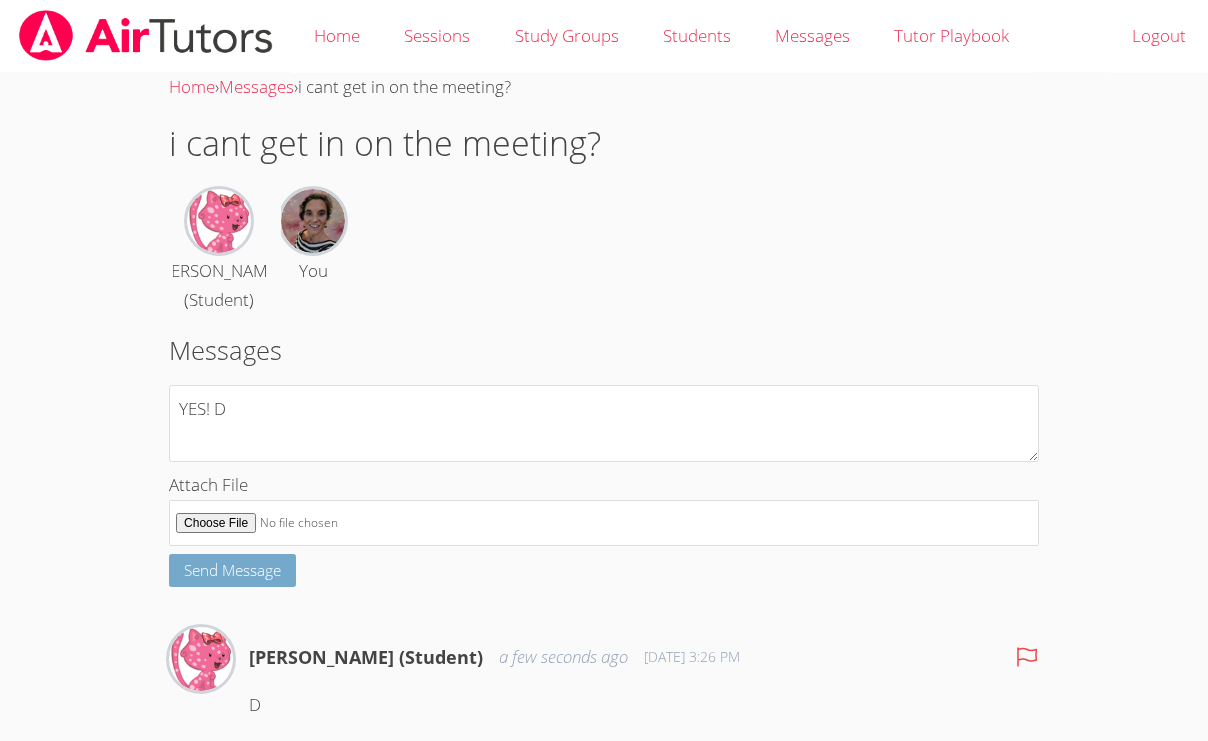 click on "Send Message" at bounding box center [232, 570] 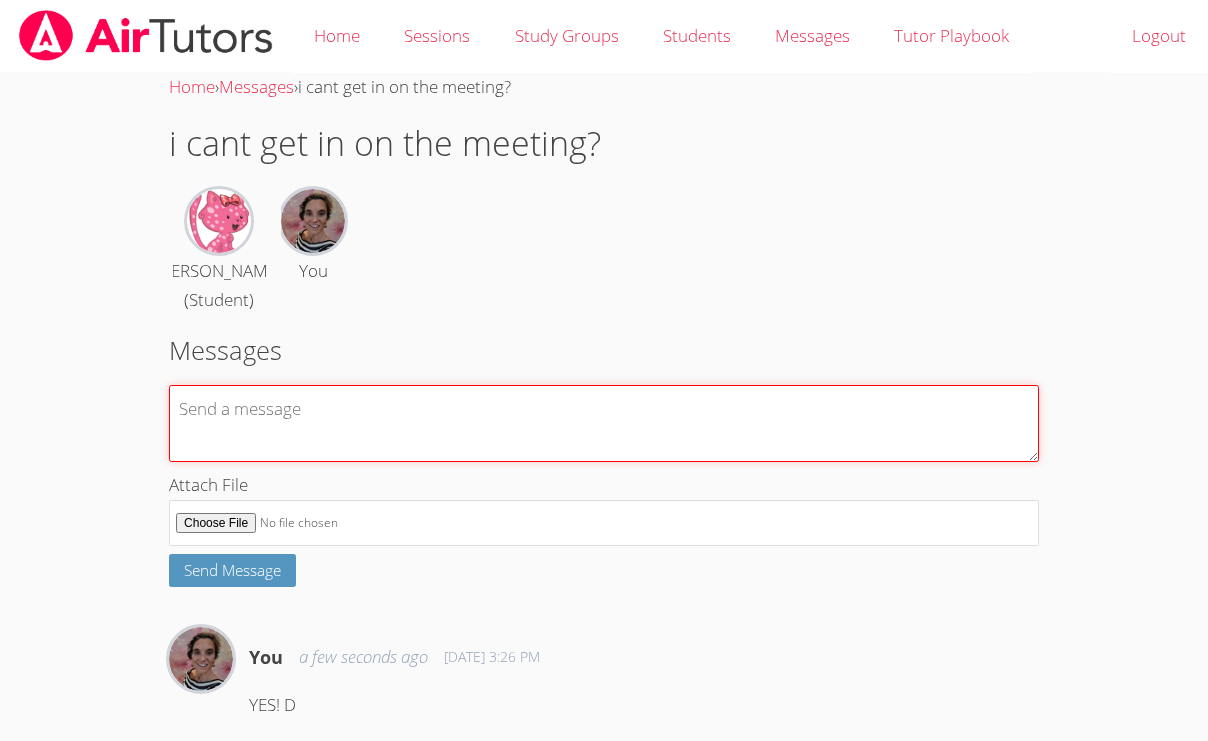 click at bounding box center (604, 423) 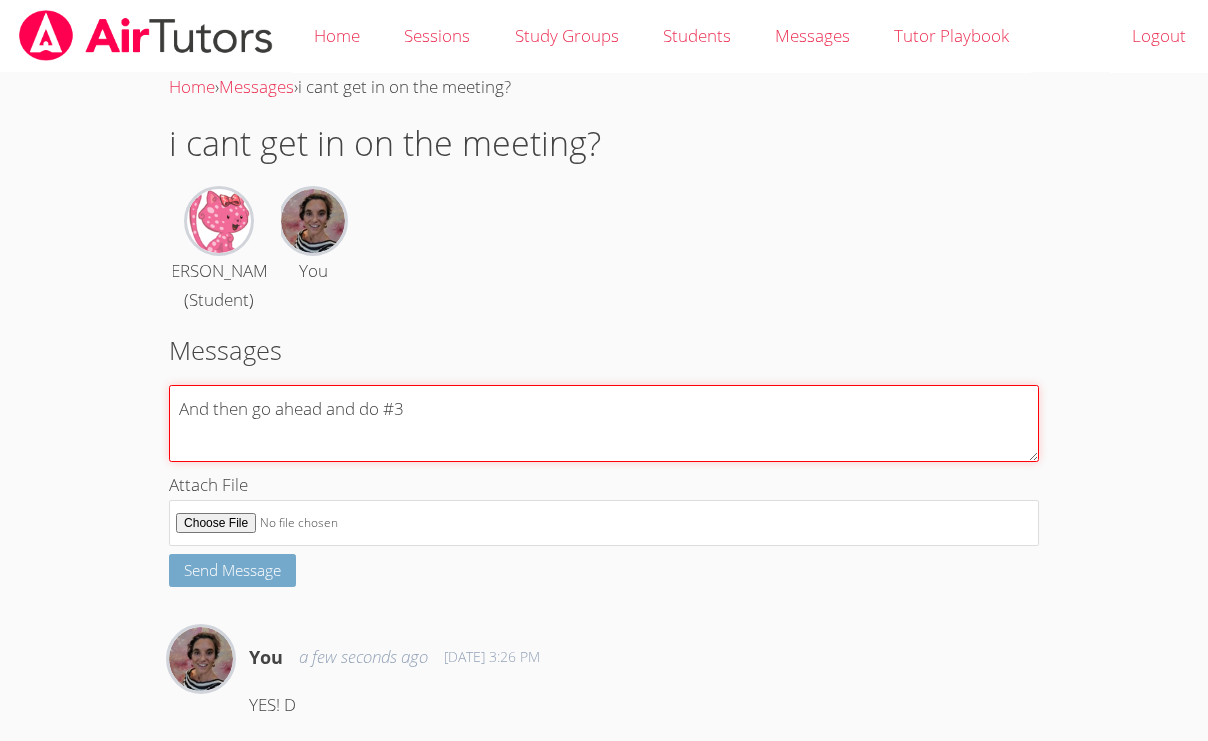 type on "And then go ahead and do #3" 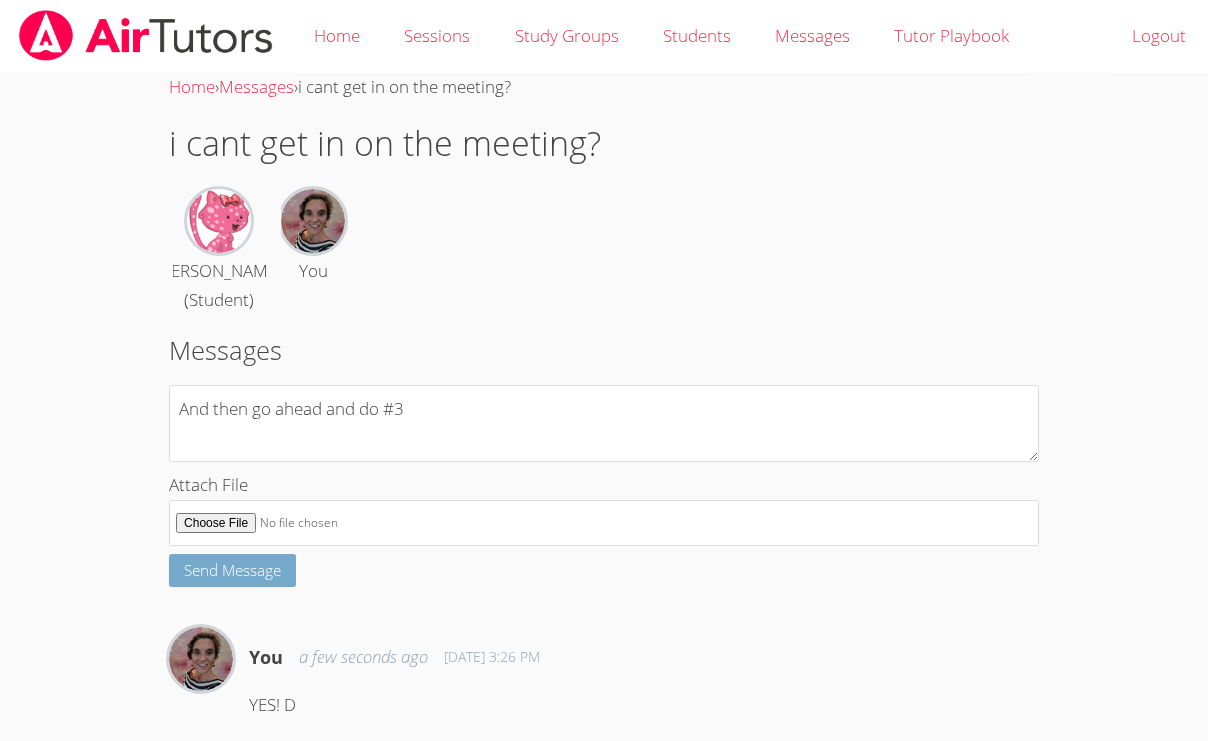 click on "Send Message" at bounding box center [232, 570] 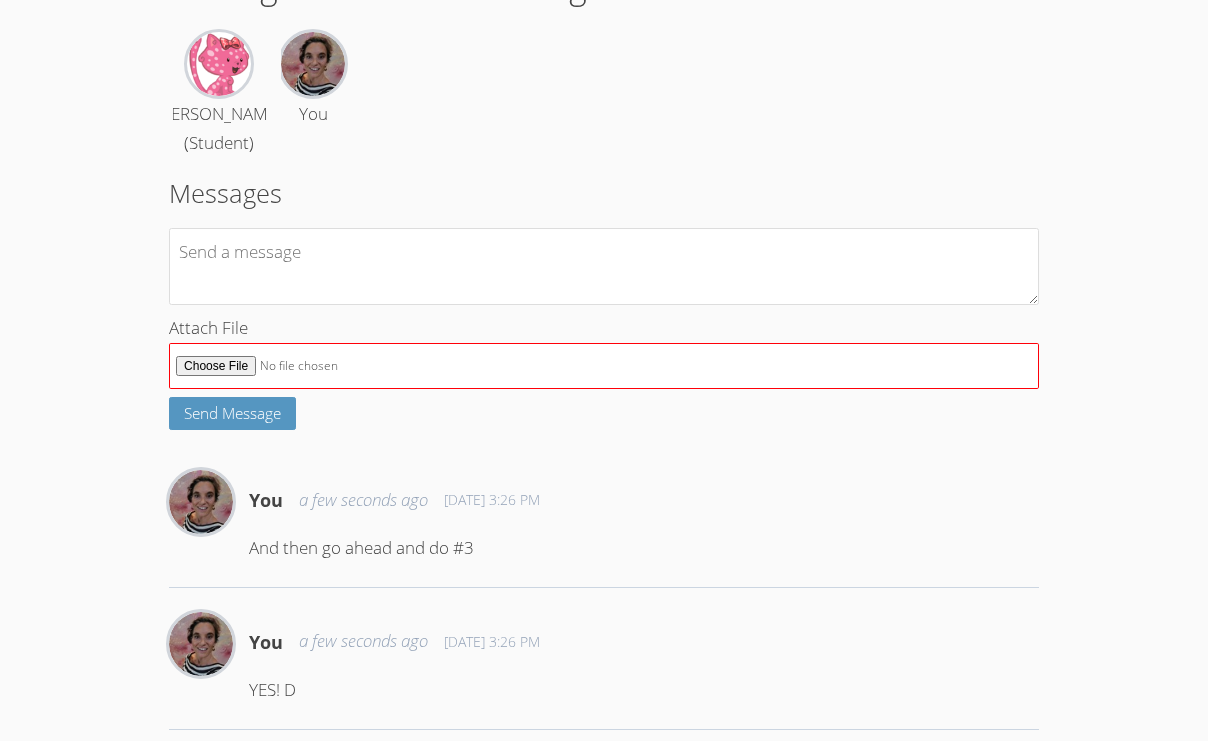 scroll, scrollTop: 0, scrollLeft: 0, axis: both 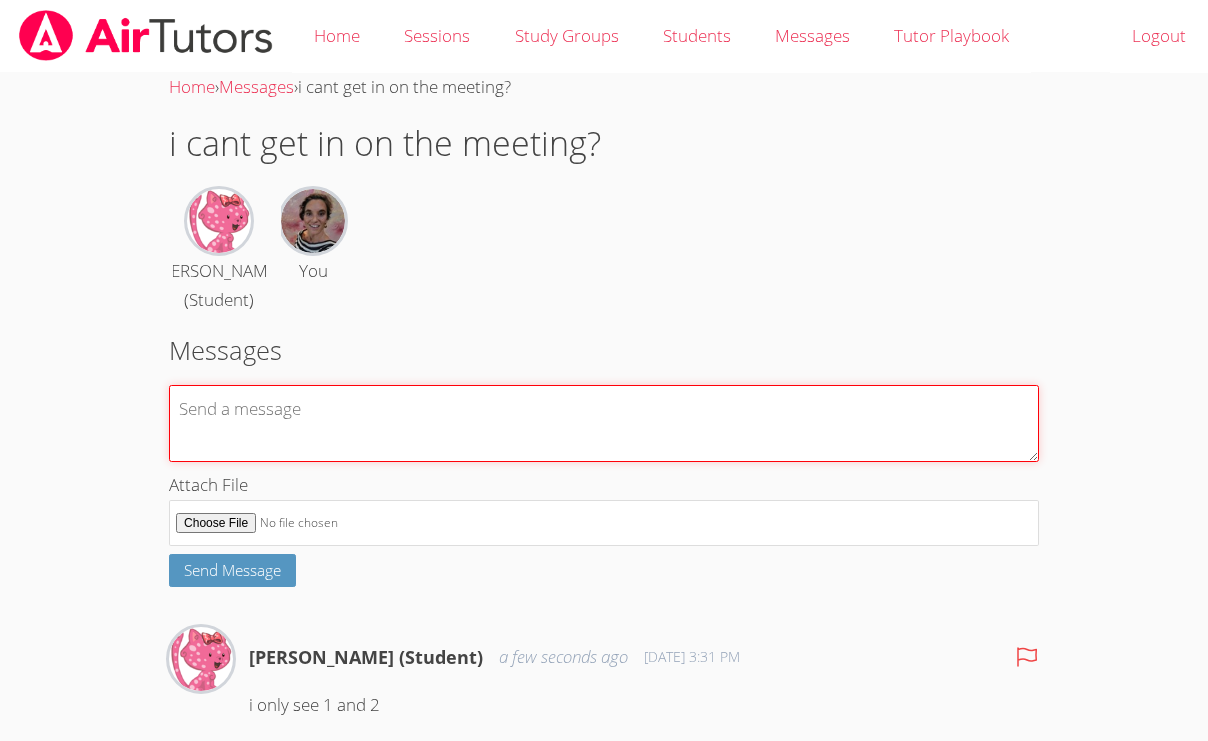 click at bounding box center [604, 423] 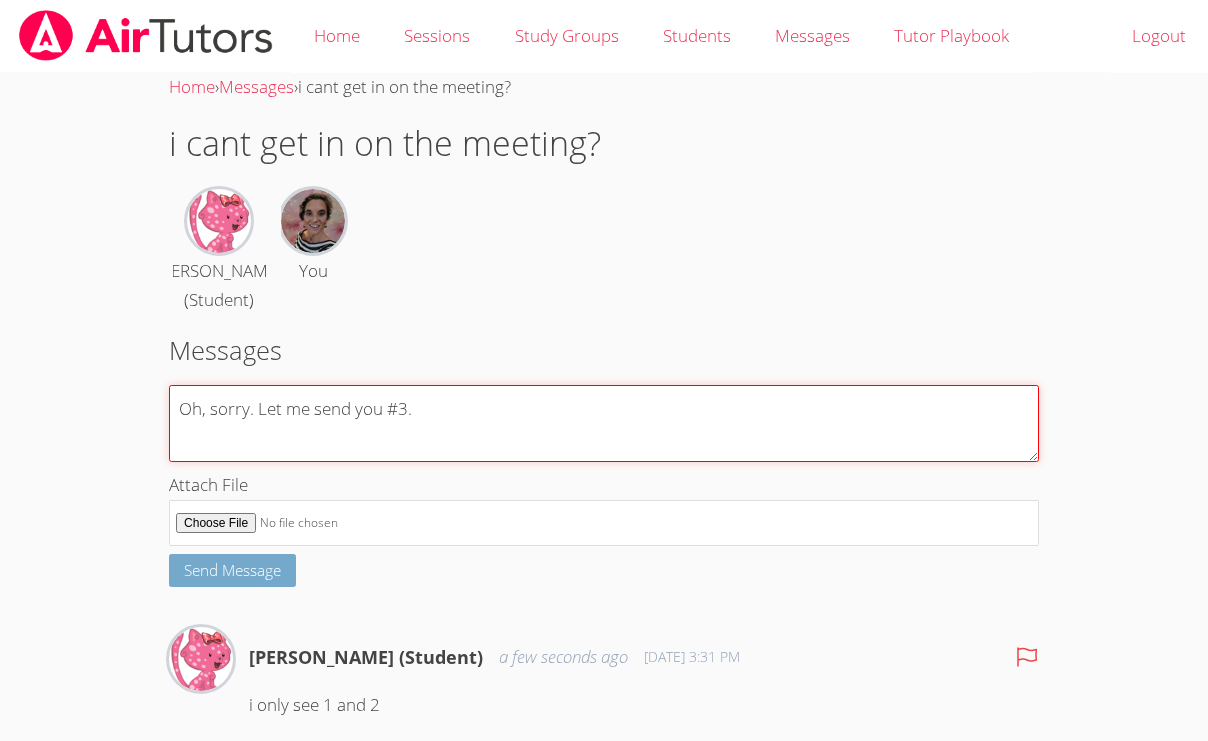 type on "Oh, sorry. Let me send you #3." 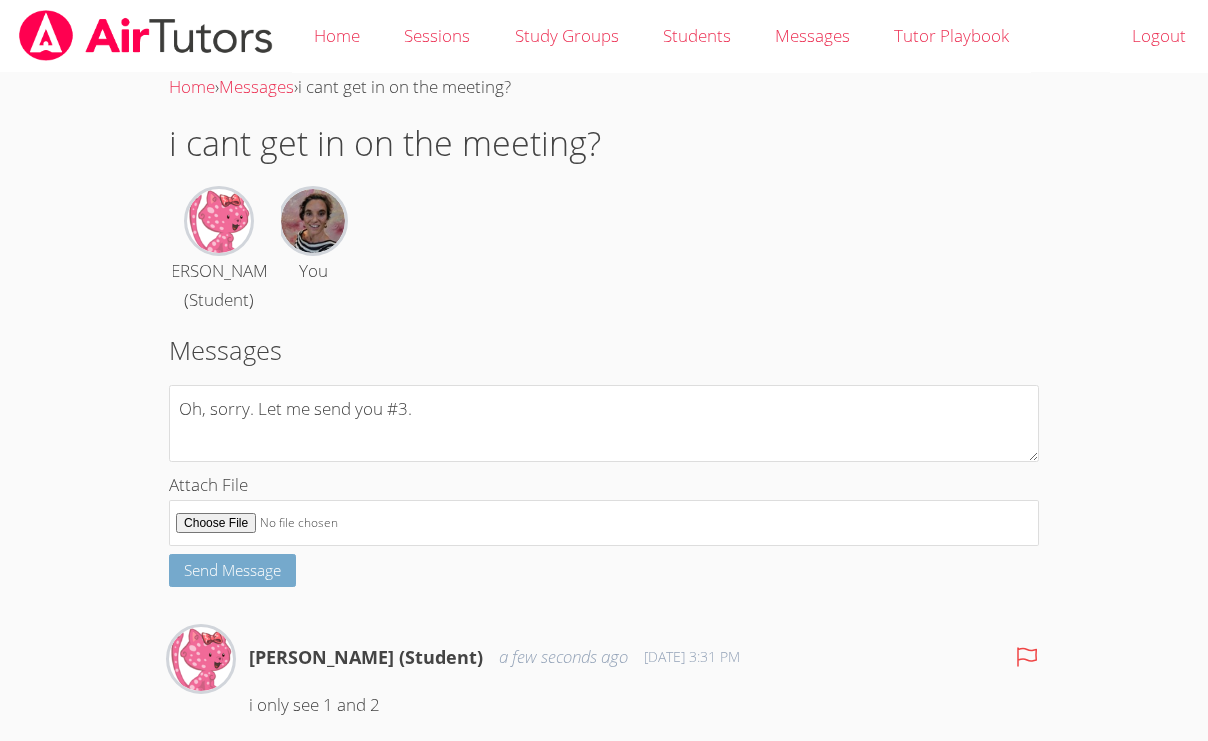click on "Send Message" at bounding box center [232, 570] 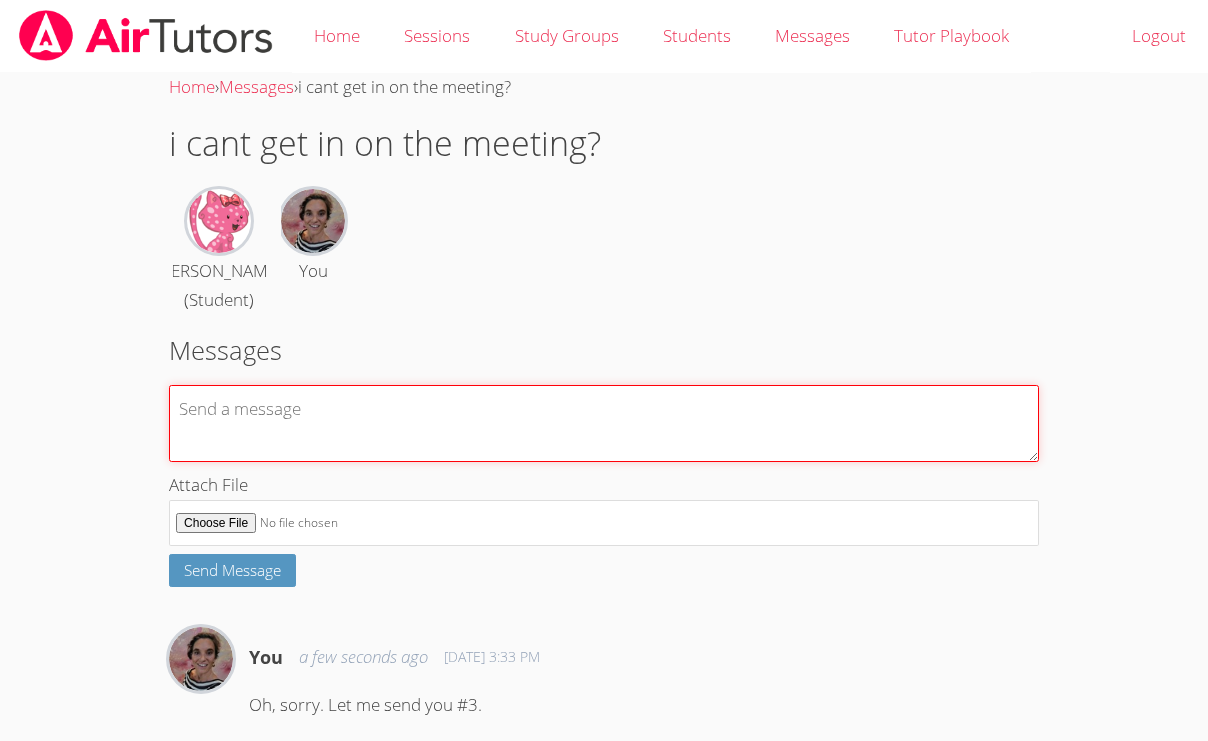 click at bounding box center (604, 423) 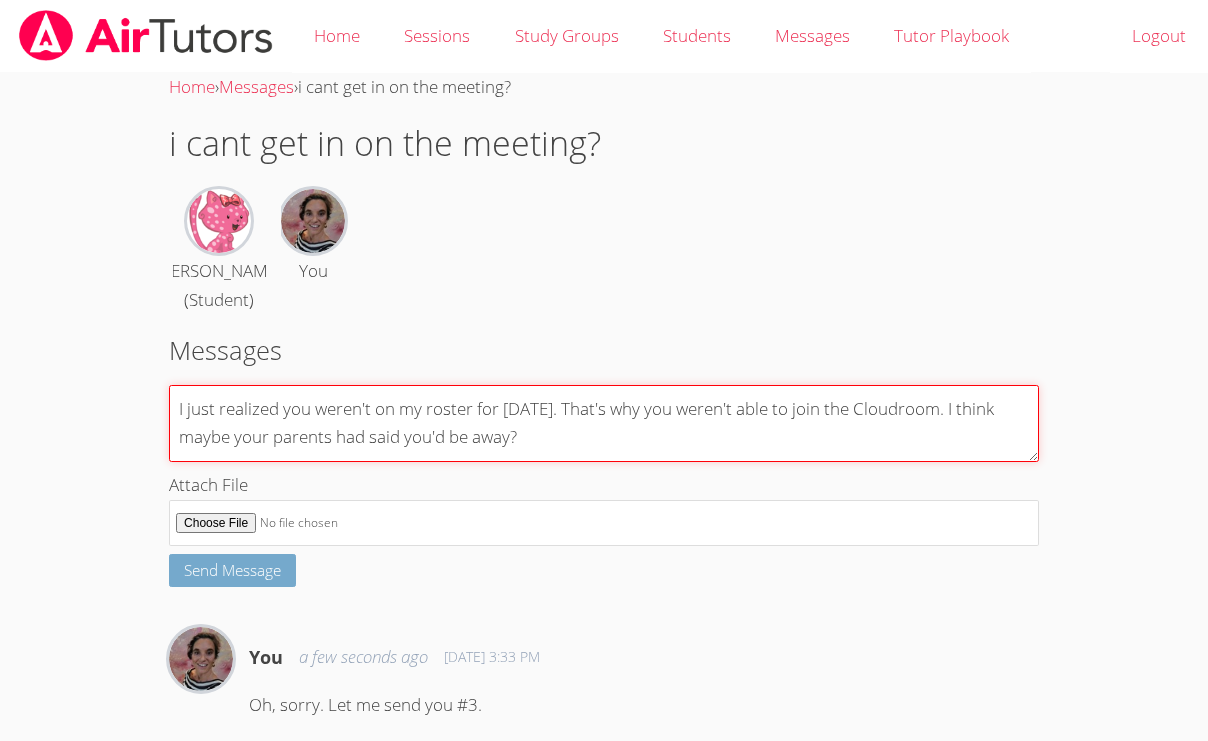 type on "I just realized you weren't on my roster for today. That's why you weren't able to join the Cloudroom. I think maybe your parents had said you'd be away?" 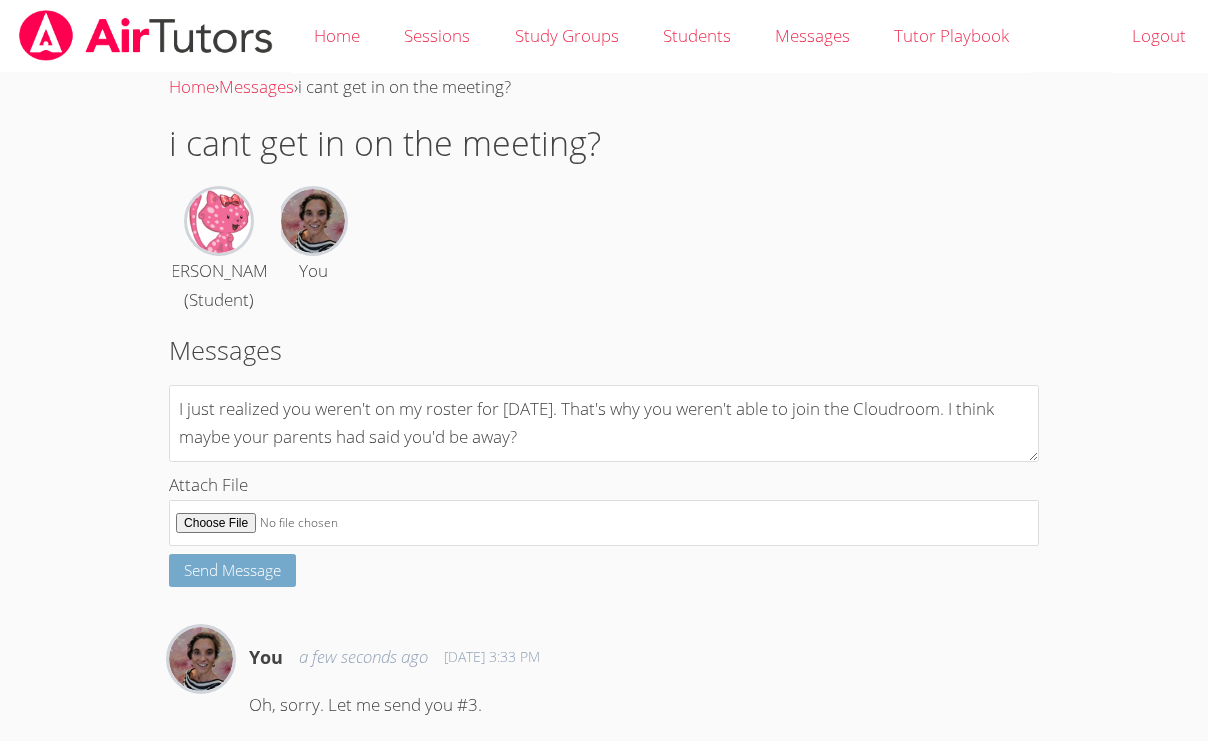 click on "Send Message" at bounding box center [232, 570] 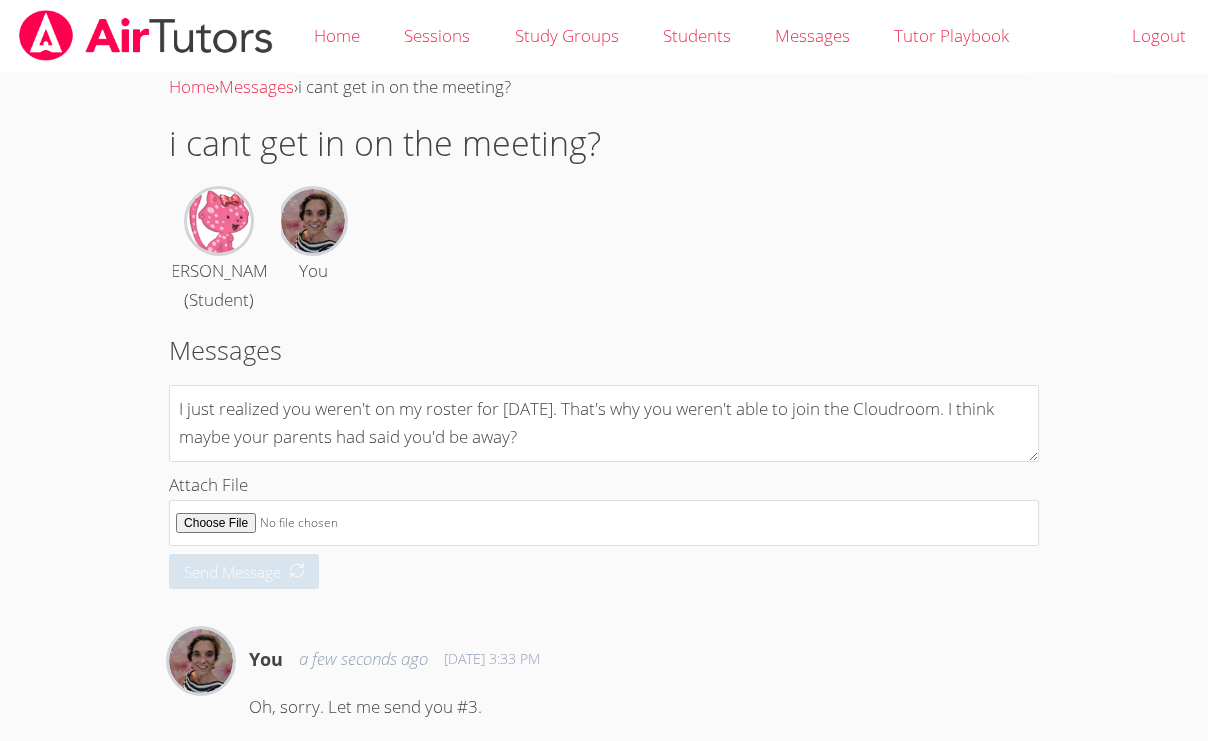 type 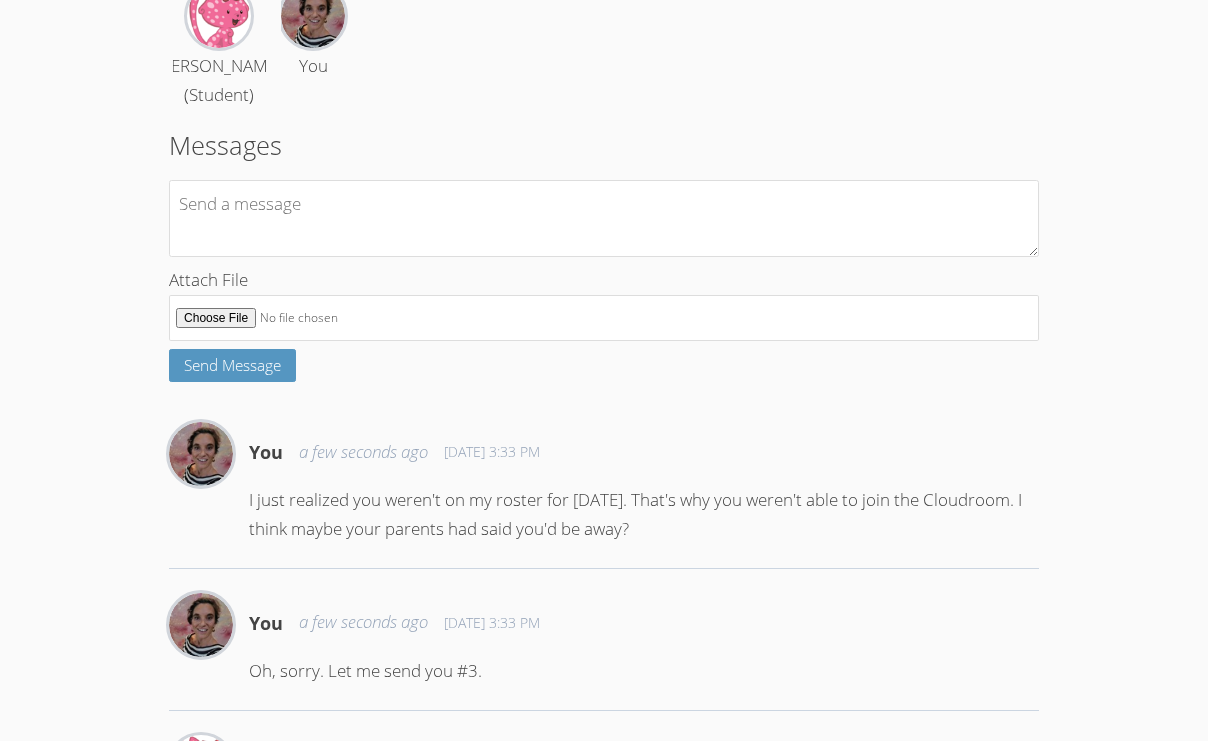 scroll, scrollTop: 208, scrollLeft: 0, axis: vertical 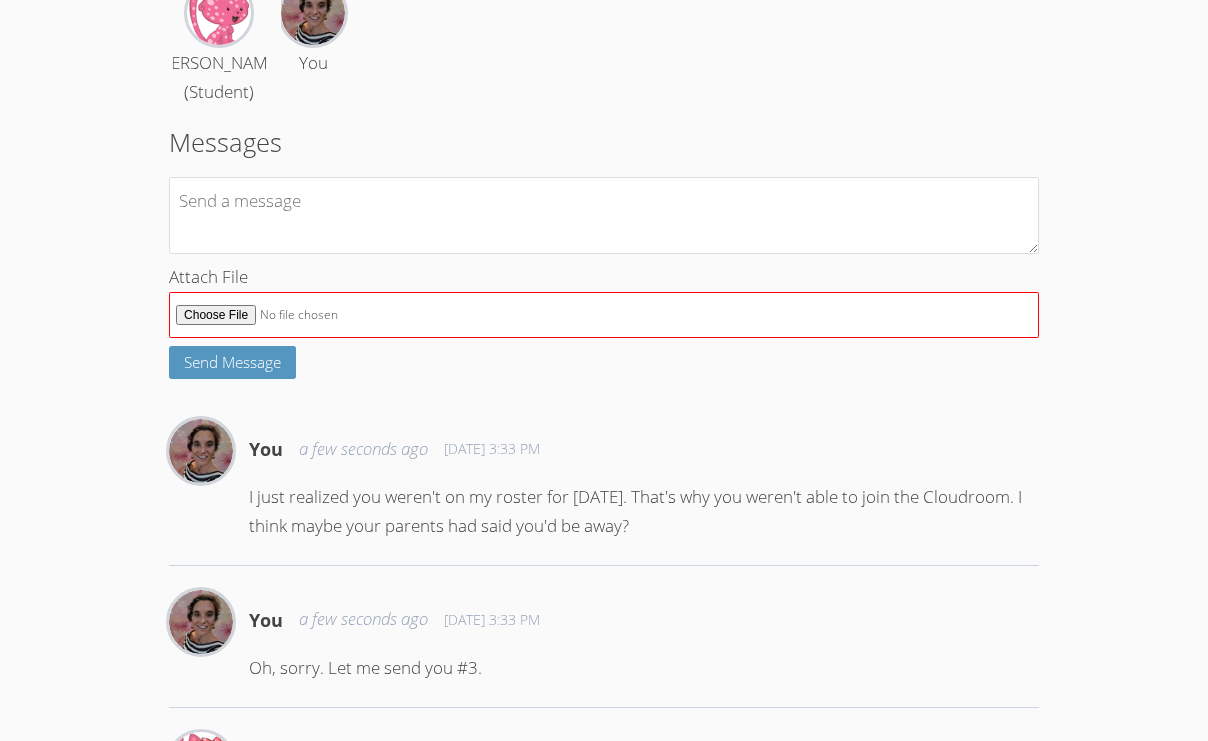 type on "C:\fakepath\Screenshot 2025-07-15 at 3.33.35 PM.png" 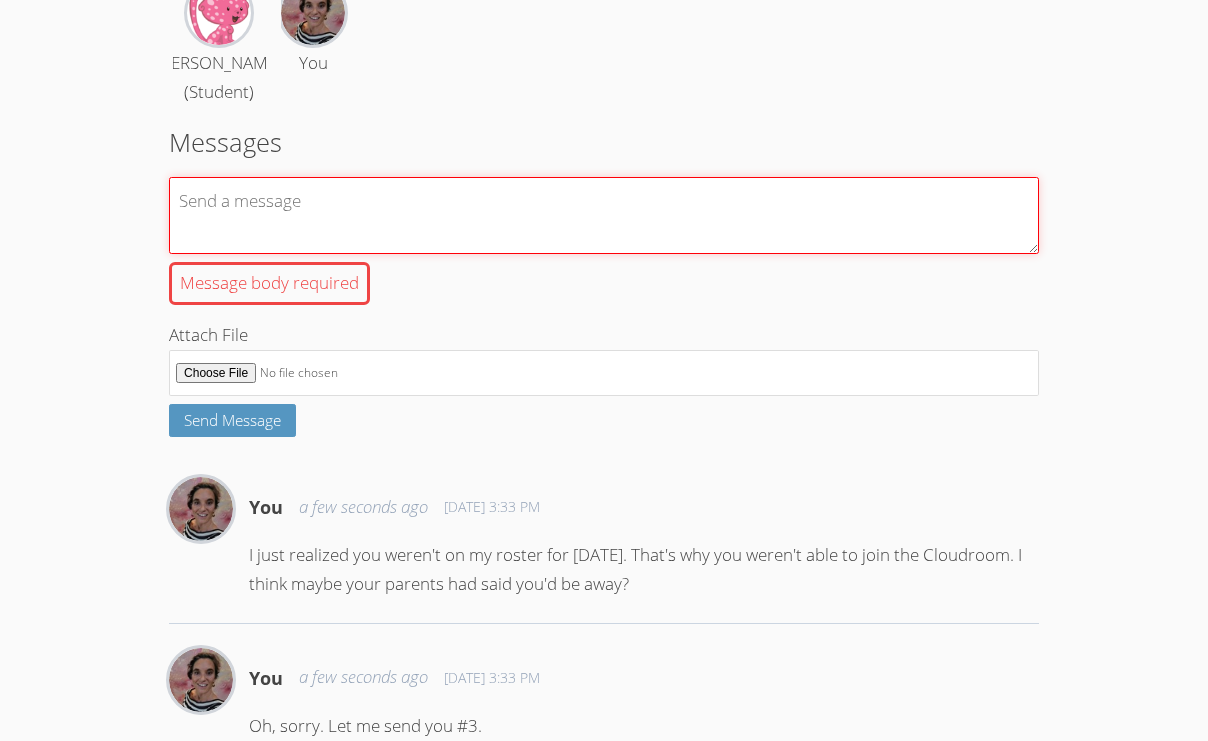 click on "Message body required" at bounding box center (604, 215) 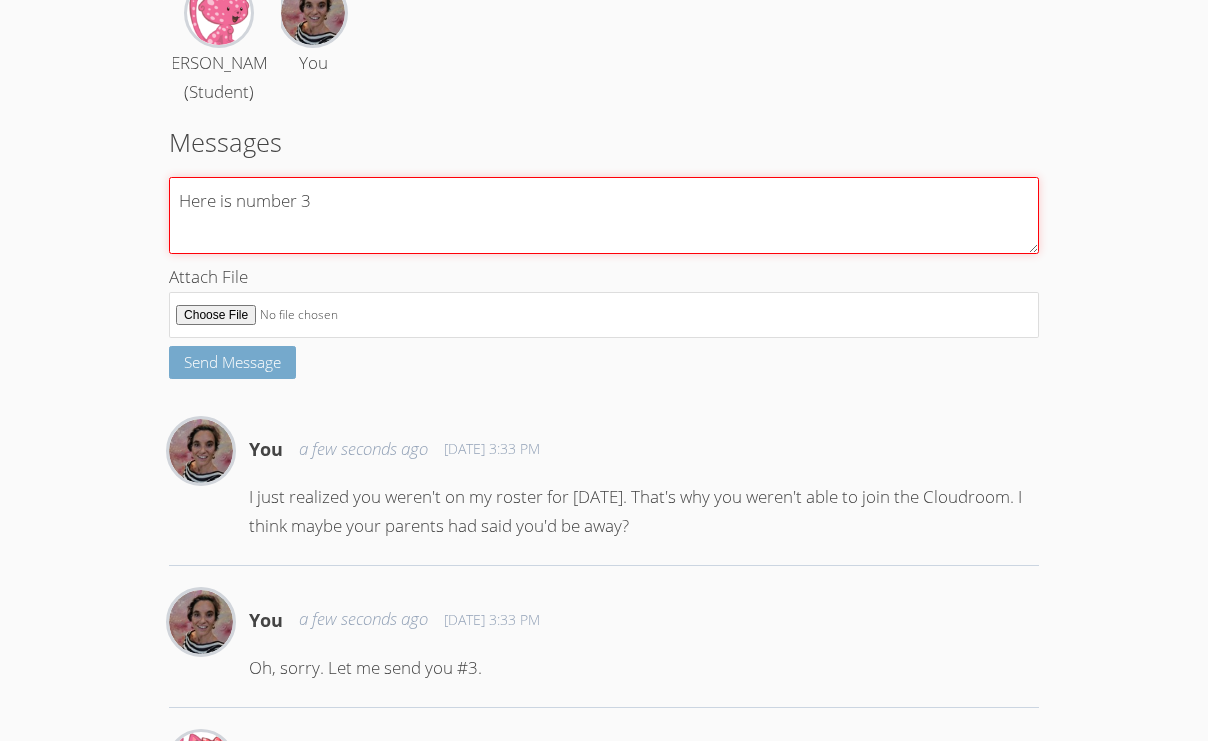 type on "Here is number 3" 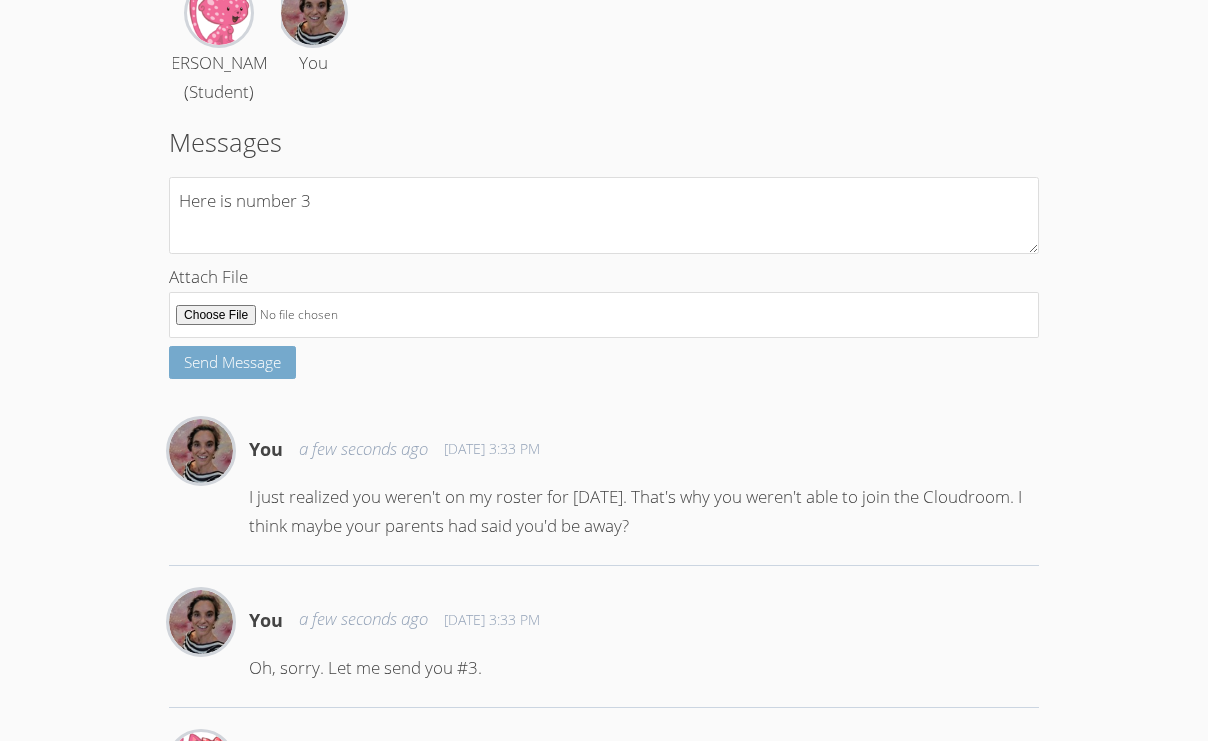 click on "Send Message" at bounding box center (232, 362) 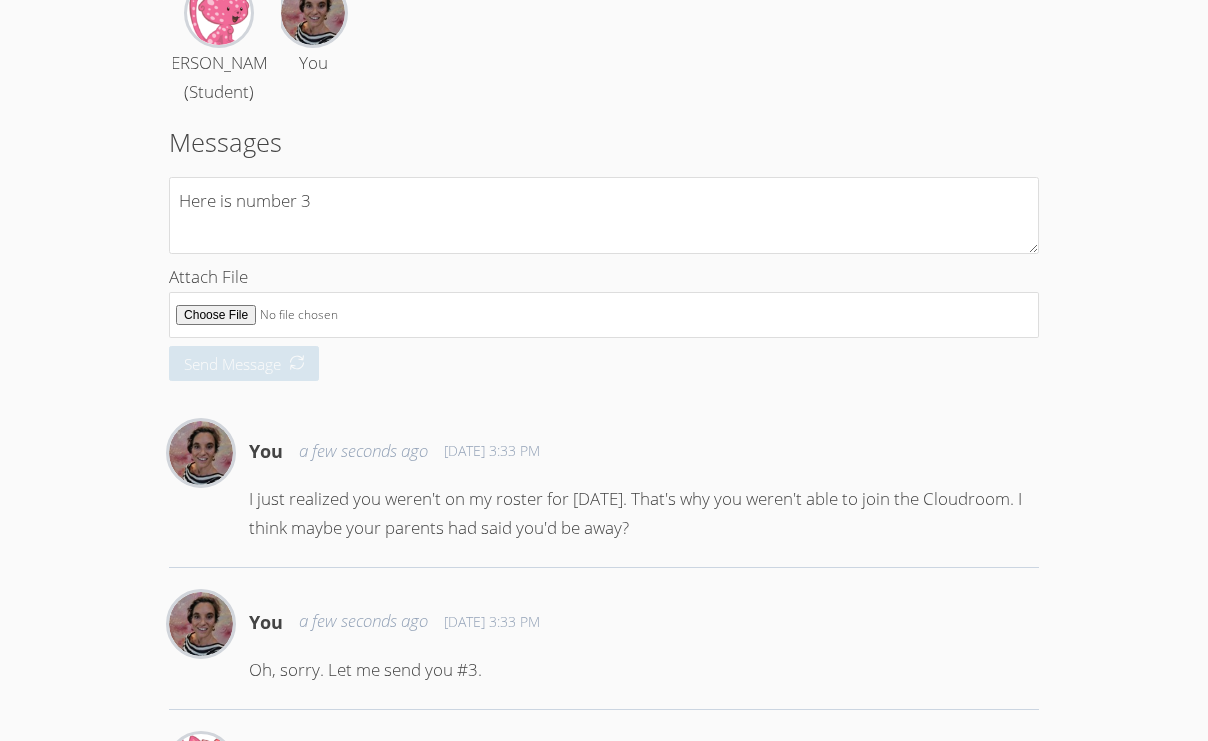 type 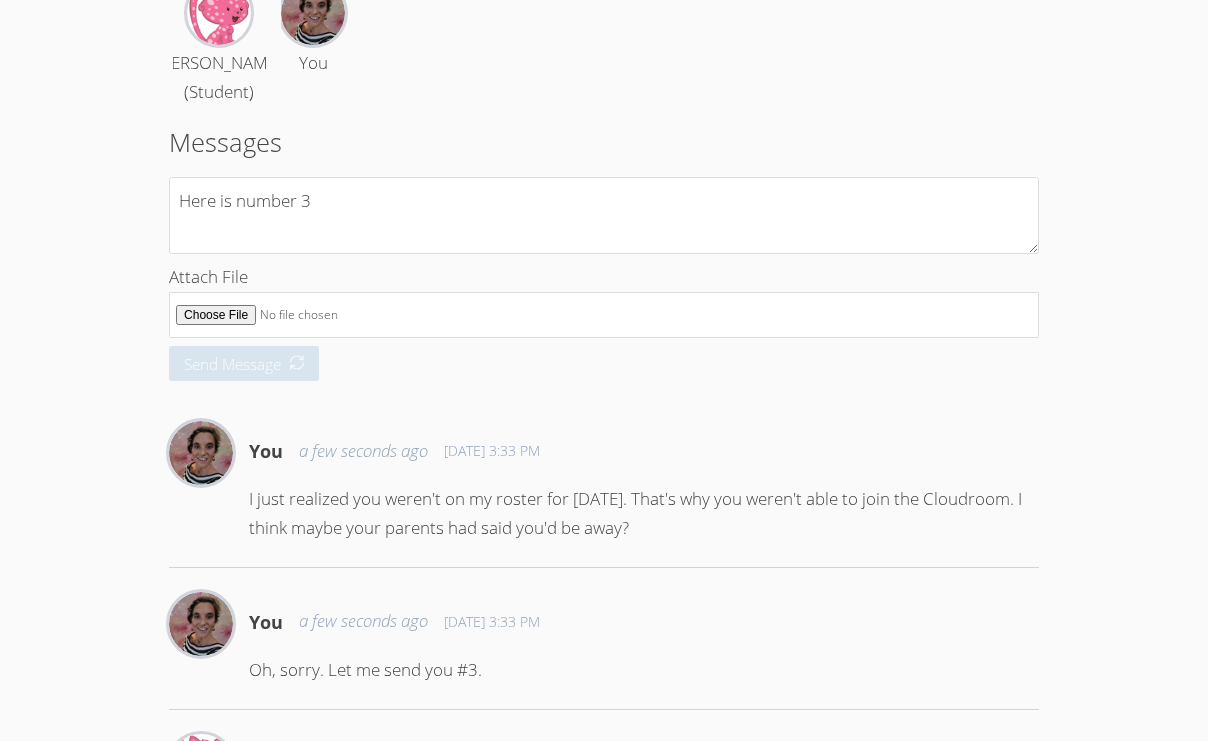 type 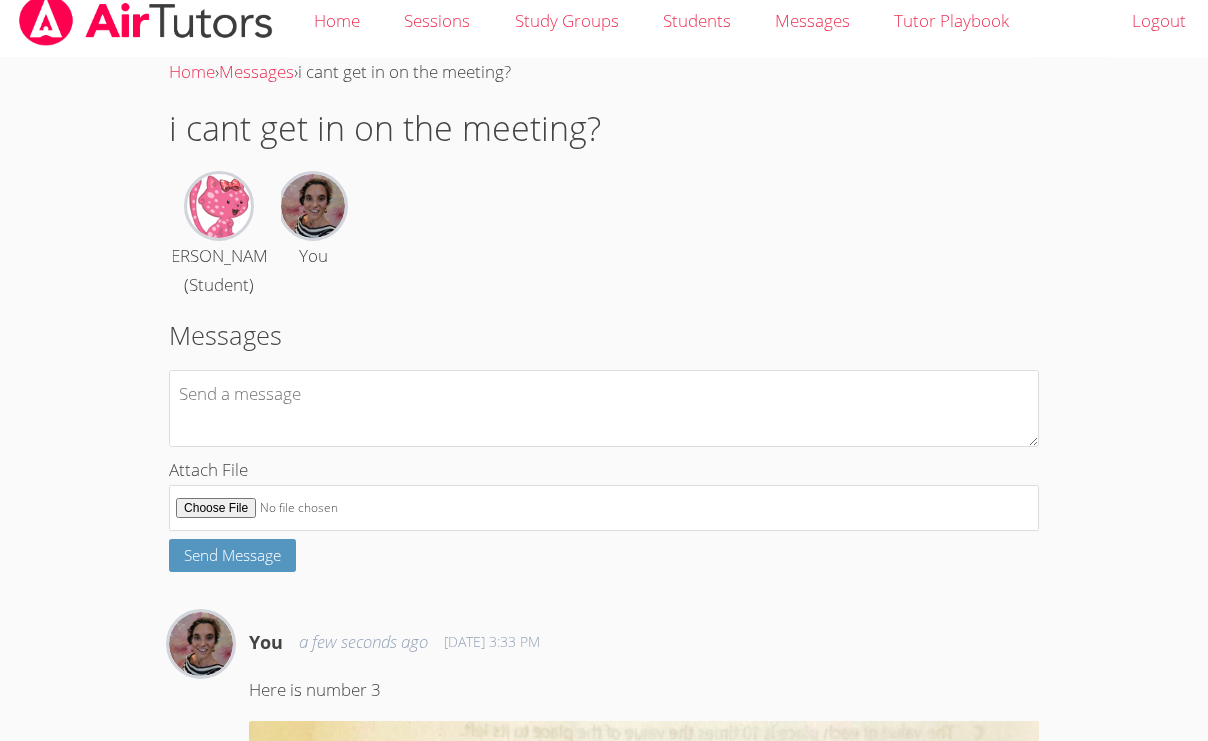 scroll, scrollTop: 0, scrollLeft: 0, axis: both 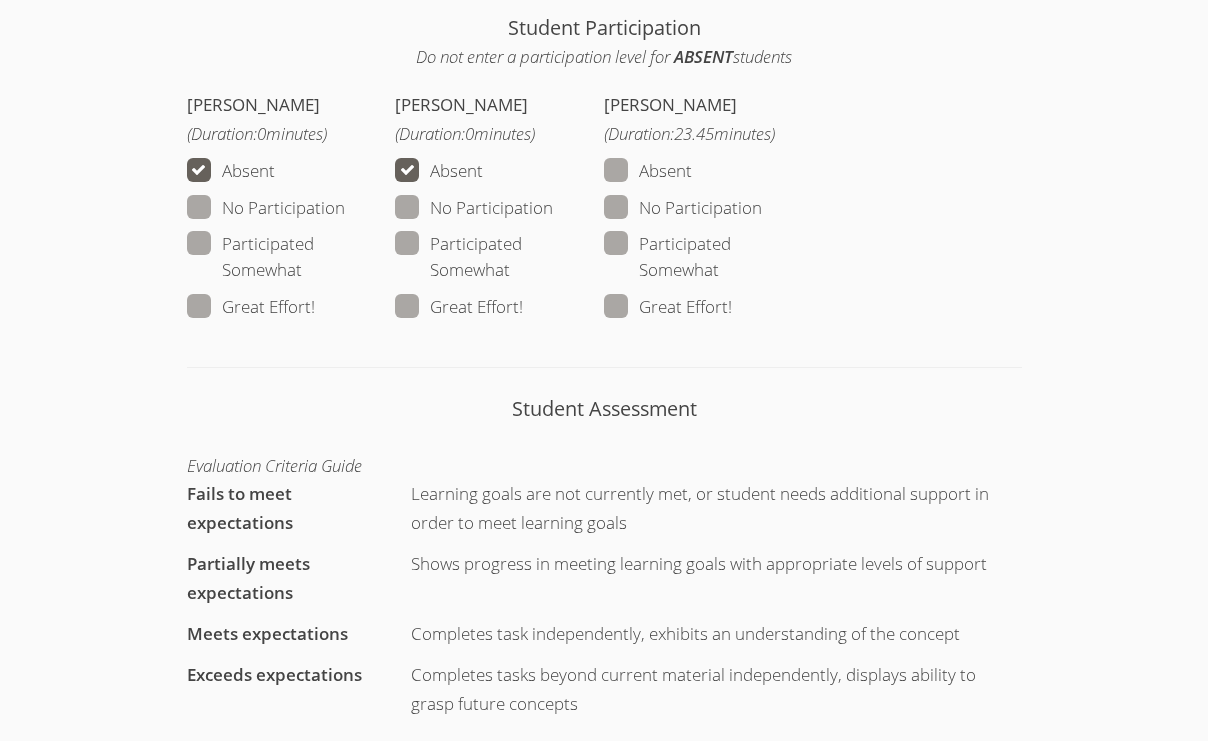 click at bounding box center [732, 306] 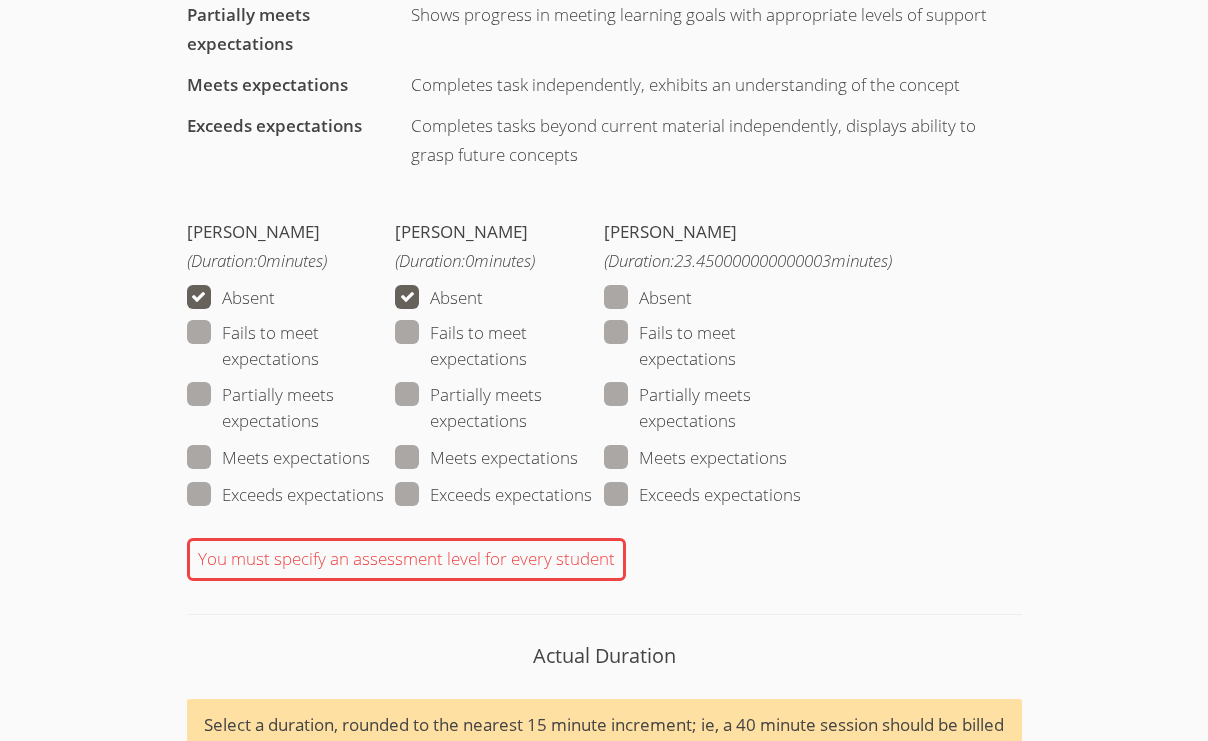 scroll, scrollTop: 1836, scrollLeft: 0, axis: vertical 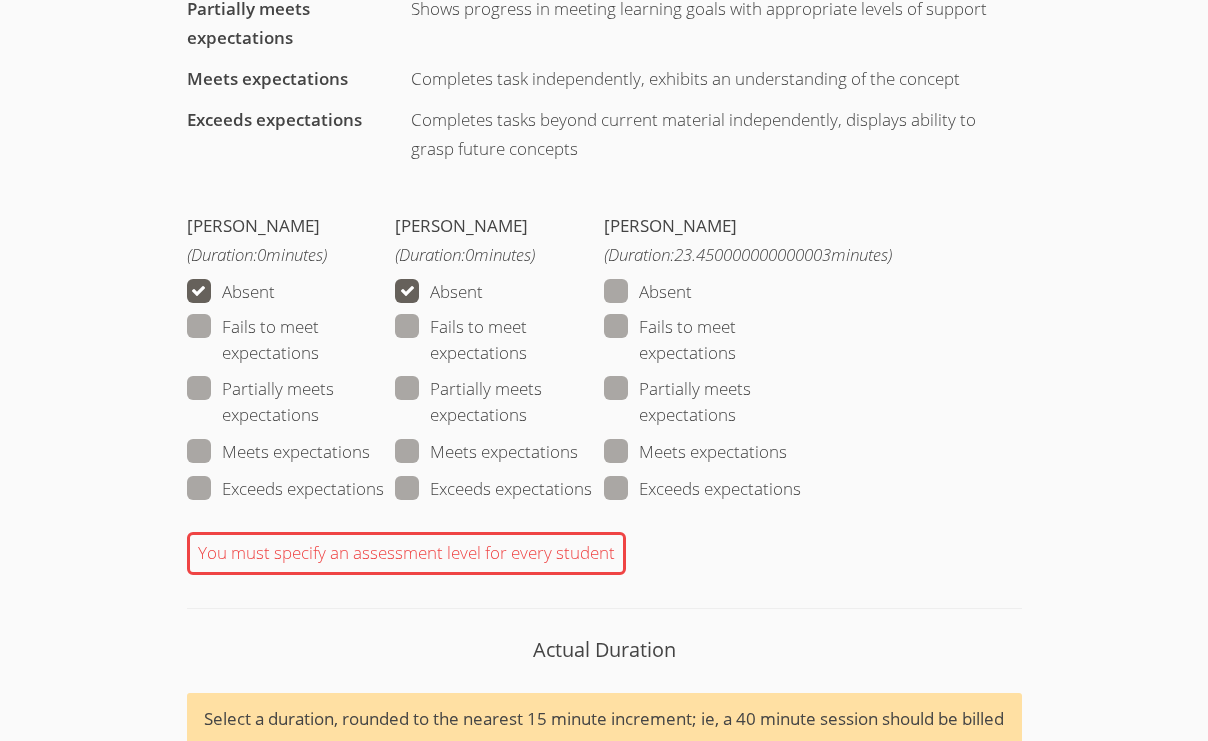 click at bounding box center (787, 451) 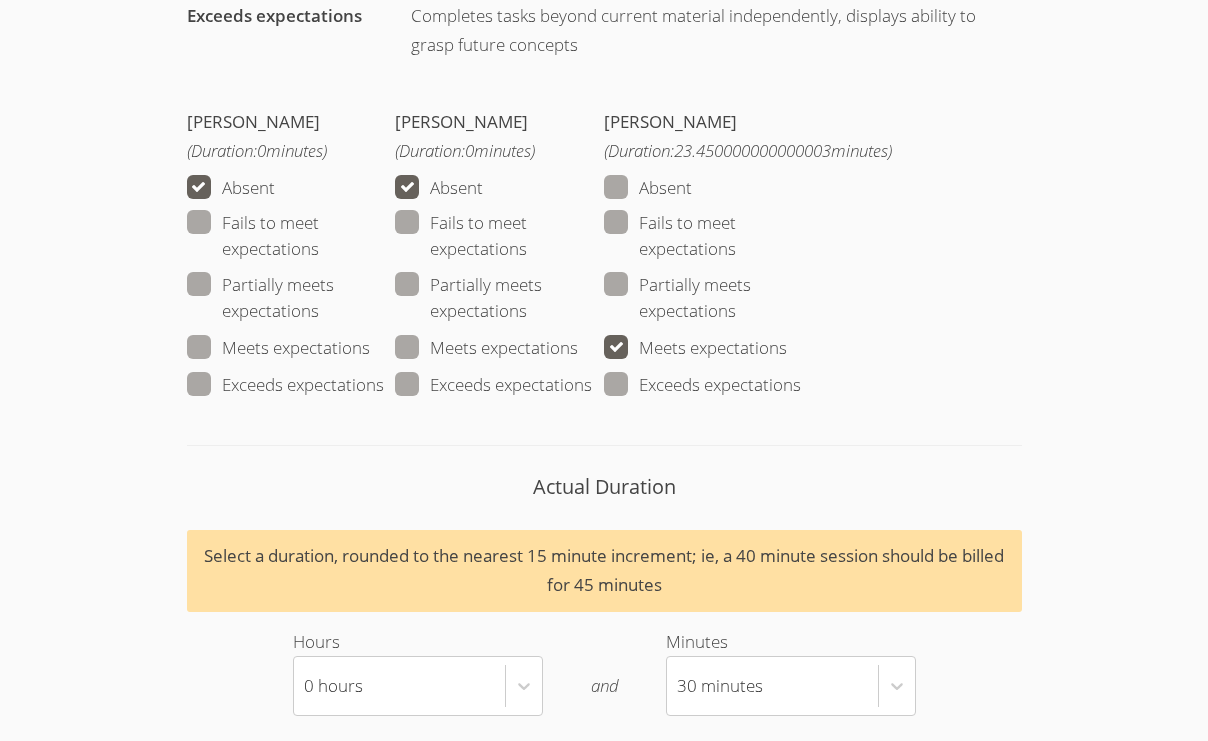 scroll, scrollTop: 2686, scrollLeft: 0, axis: vertical 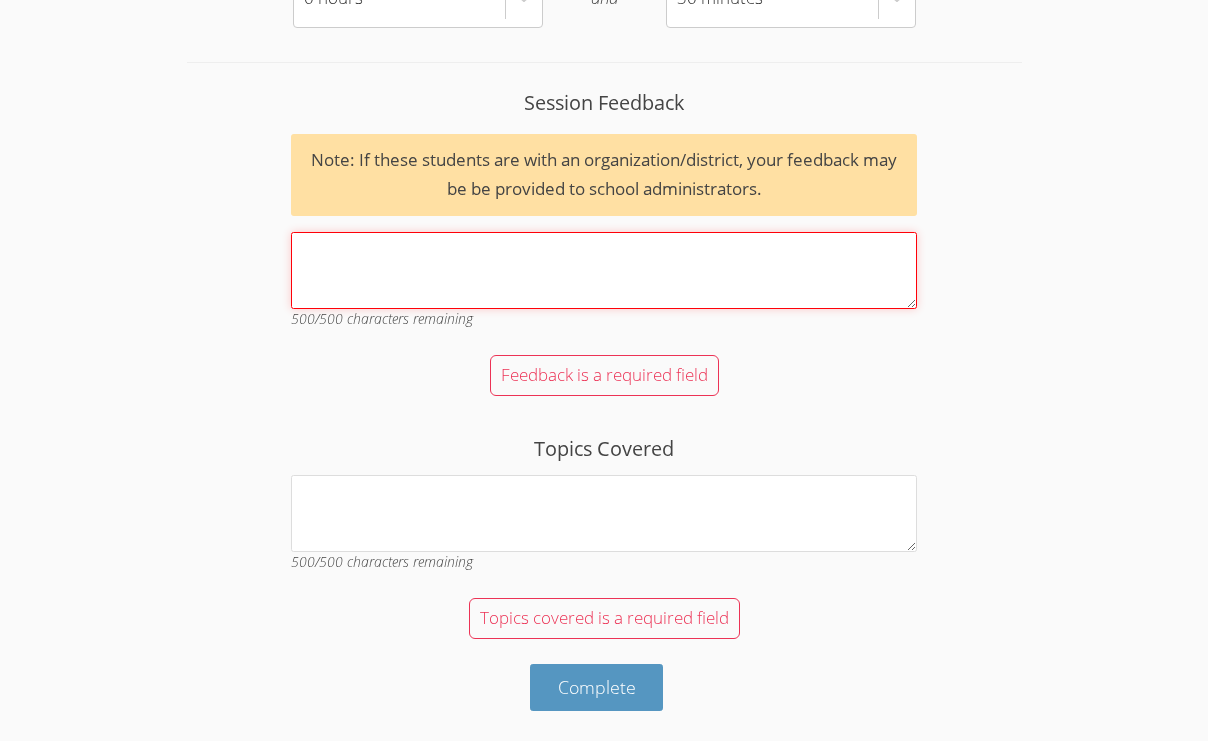 click on "Session Feedback Note: If these students are with an organization/district, your feedback may be be provided to school administrators. 500 /500 characters remaining" at bounding box center [604, 270] 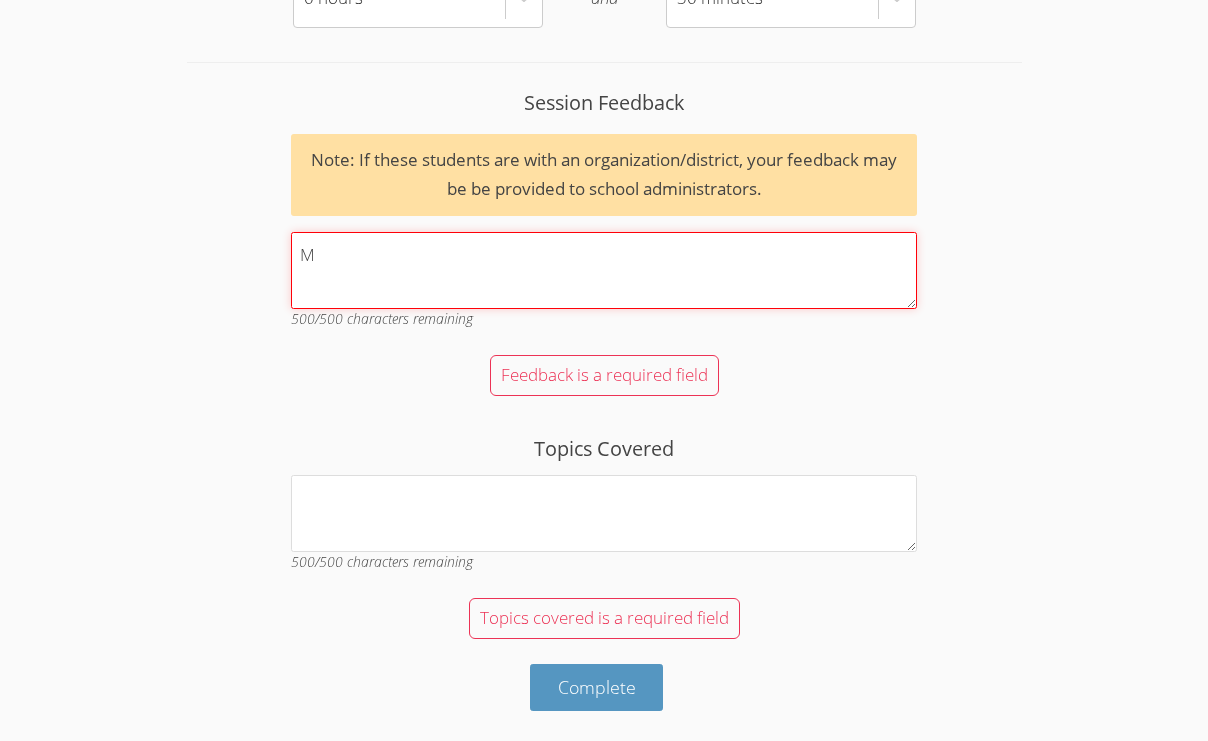 scroll, scrollTop: 2625, scrollLeft: 0, axis: vertical 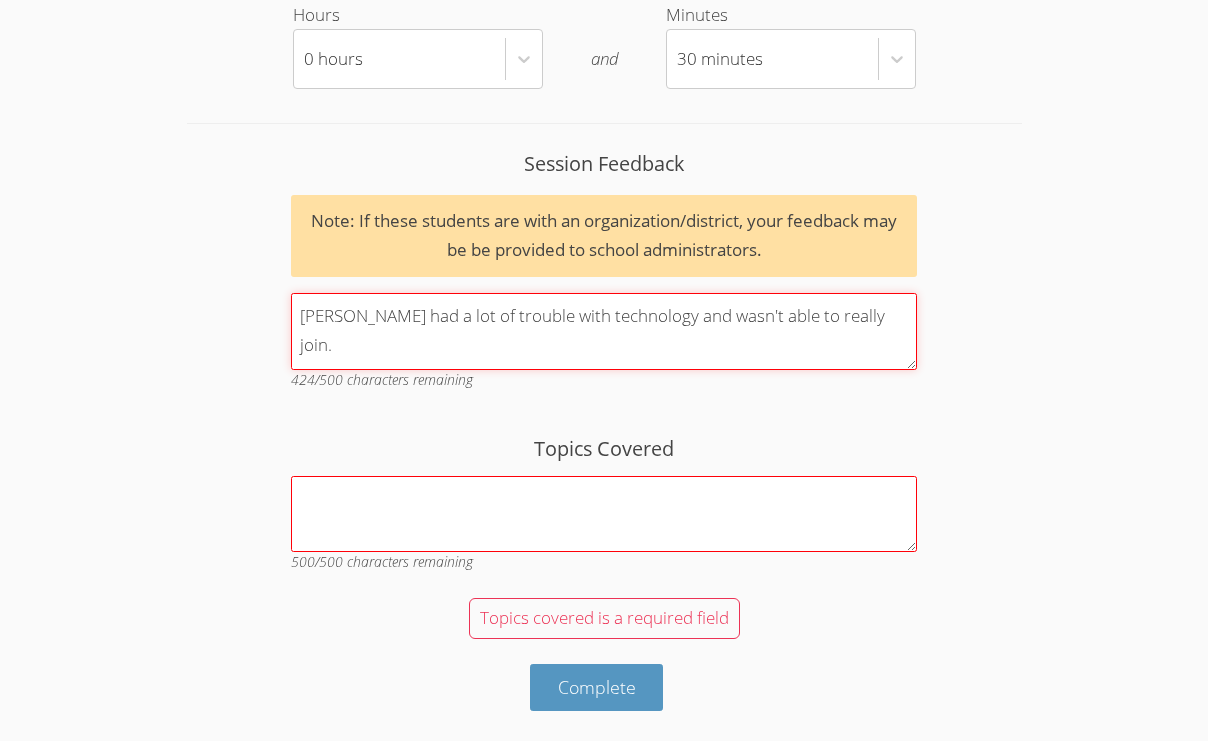 type on "[PERSON_NAME] had a lot of trouble with technology and wasn't able to really join." 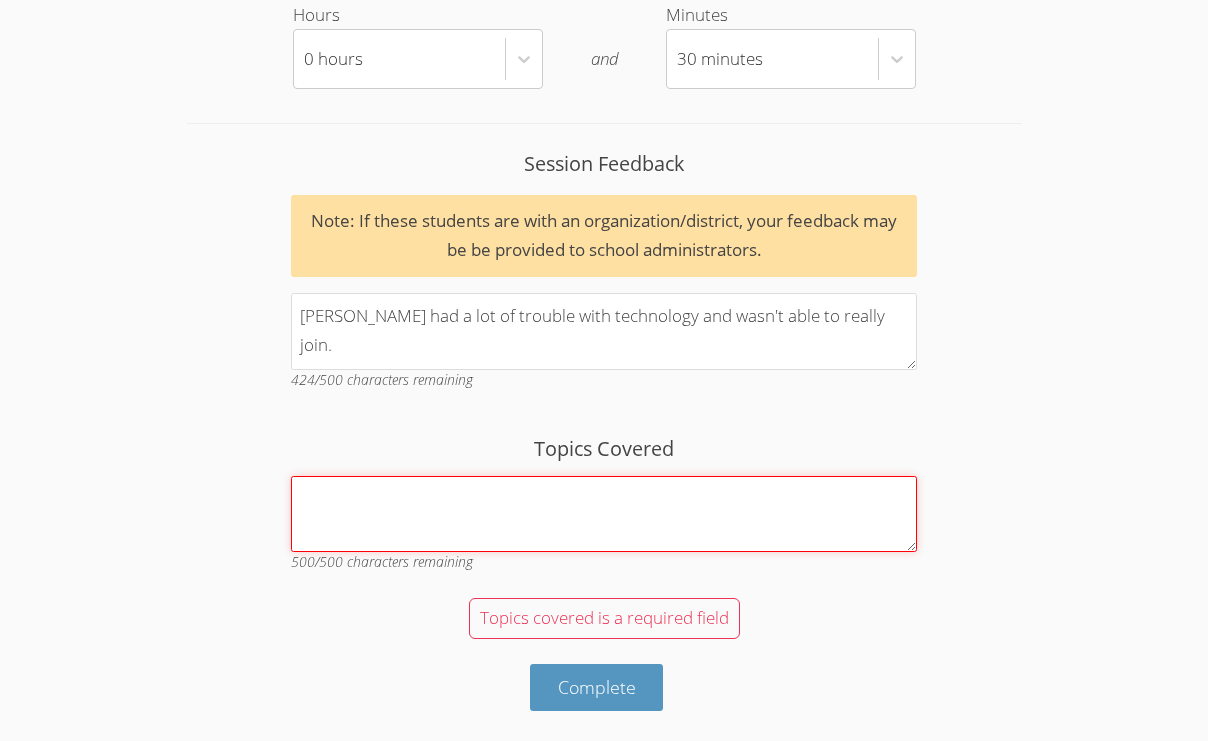 click on "Topics Covered" at bounding box center [604, 514] 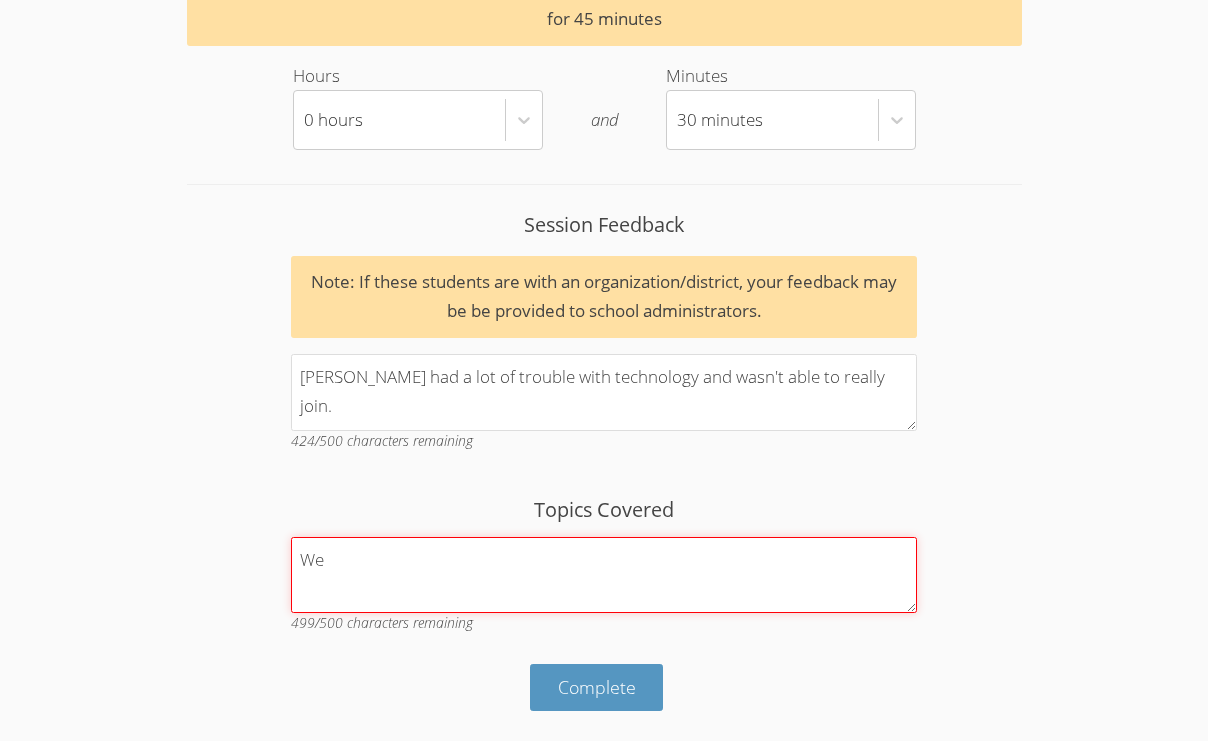 scroll, scrollTop: 2564, scrollLeft: 0, axis: vertical 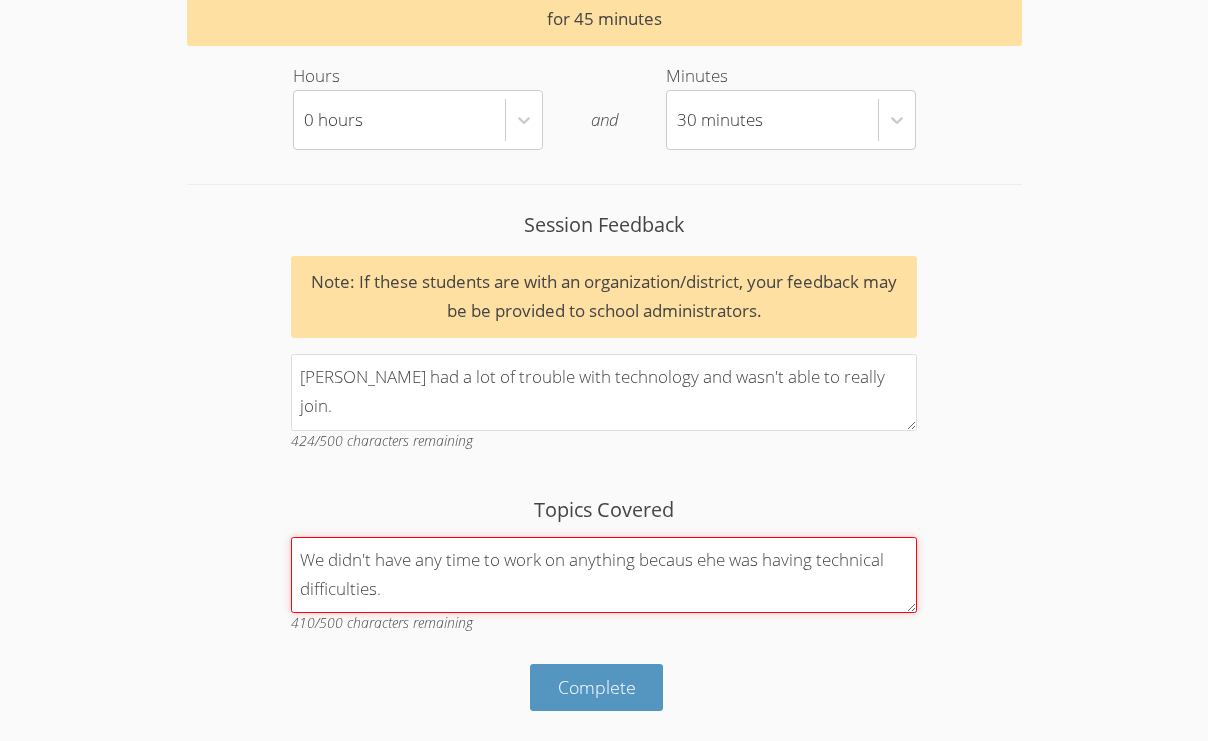 click on "We didn't have any time to work on anything becaus ehe was having technical difficulties." at bounding box center [604, 575] 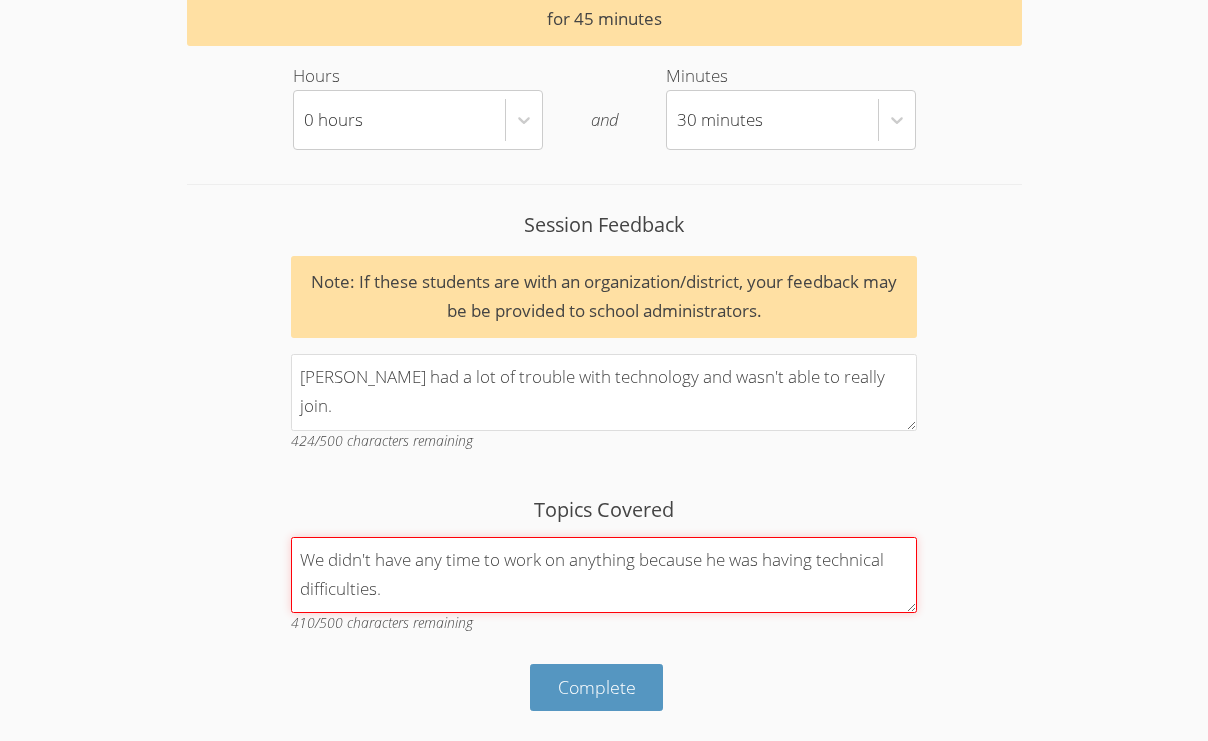 type on "We didn't have any time to work on anything because he was having technical difficulties." 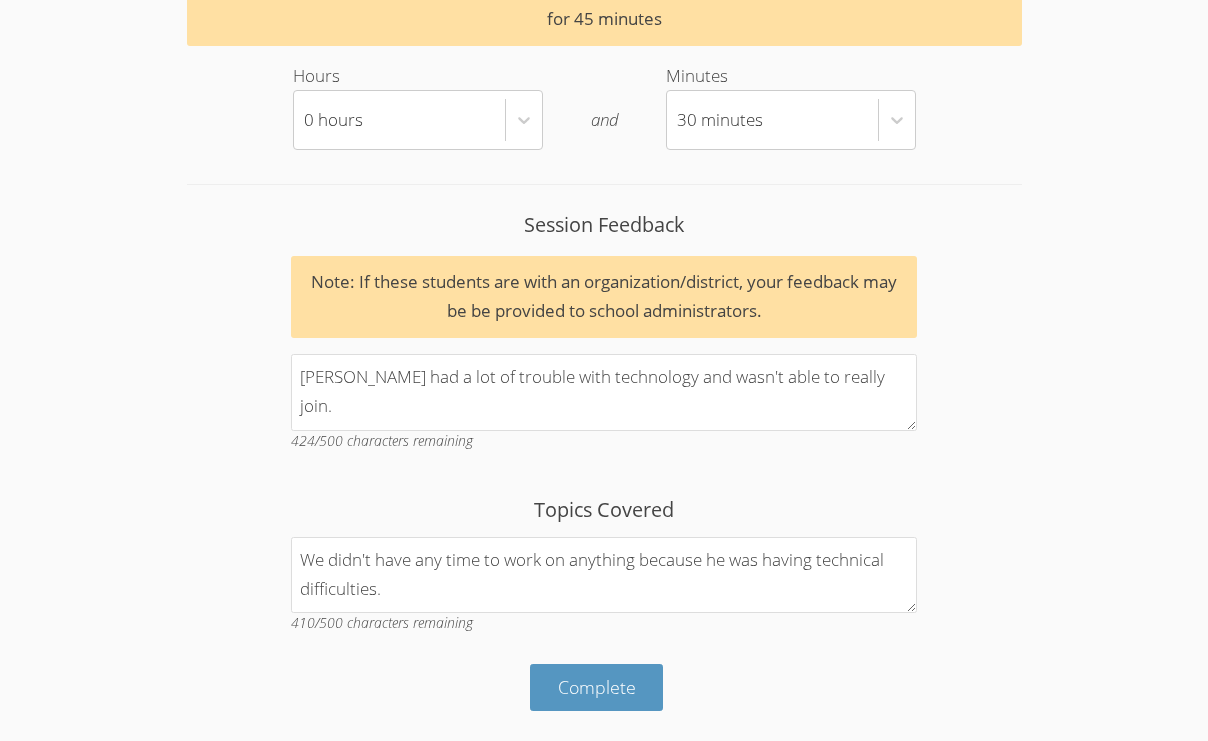 click on "Home Sessions Study Groups Students Messages Tutor Playbook Logout Home  ›  All Sessions  ›  Session Details  ›  [PERSON_NAME] Session Duration Group Details Tuesdays: Math Thursdays: Reading Students just finished 4th or 5th grade; not sure of their level. Slack admin if you need a different level of curriculum. Can also pull from other resources. Students [PERSON_NAME] No number present Participation Level:   [PERSON_NAME] No number present Participation Level:   [PERSON_NAME] No number present Participation Level:   Subject Math/ELA 4th-6th Grade Date [DATE] Scheduled Time 3:00 PM  —  3:30 PM Substitute Notes Study Group Get Ready for 5th/6th Grade Math/ELA! Organization [US_STATE] Kids Can Organization Details small group tutoring for math or ELA Student Participation Do not enter a participation level for   ABSENT  students [PERSON_NAME] (Duration:  0  minutes) Absent No Participation Participated Somewhat Great Effort! [PERSON_NAME] (Duration:  0  minutes) Absent No Participation 23.45" at bounding box center (604, -2136) 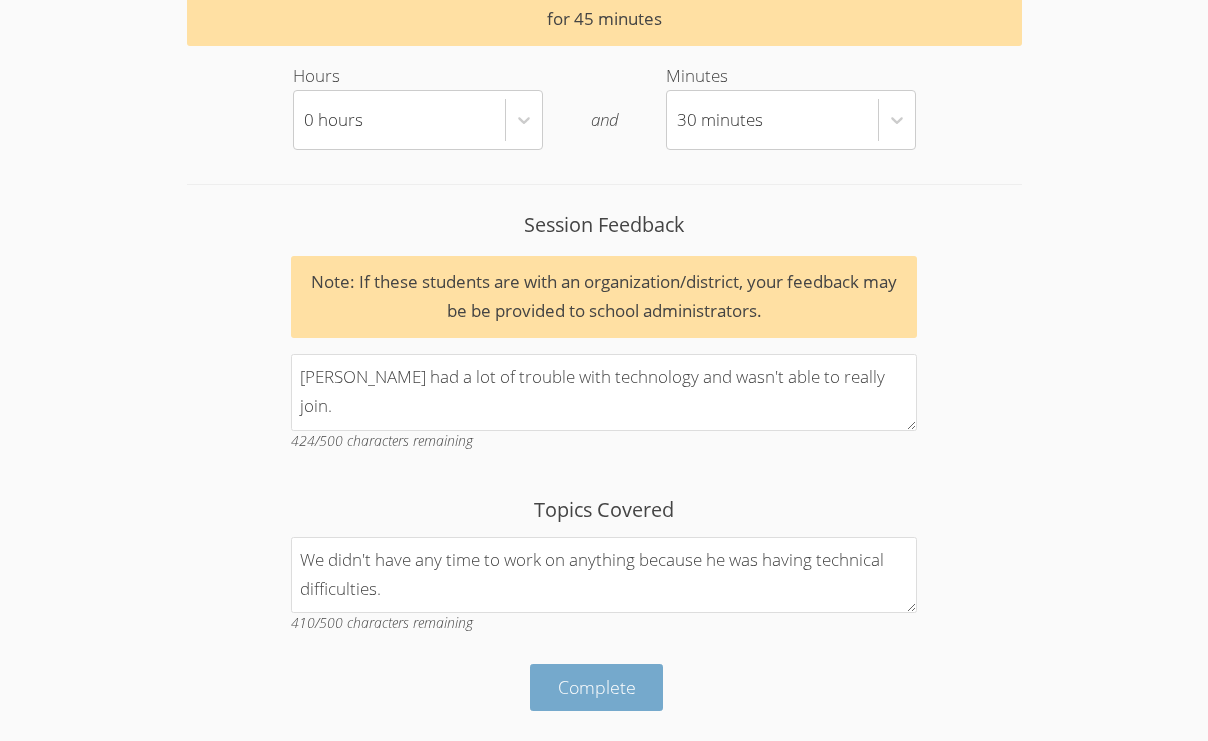 click on "Complete" at bounding box center (597, 687) 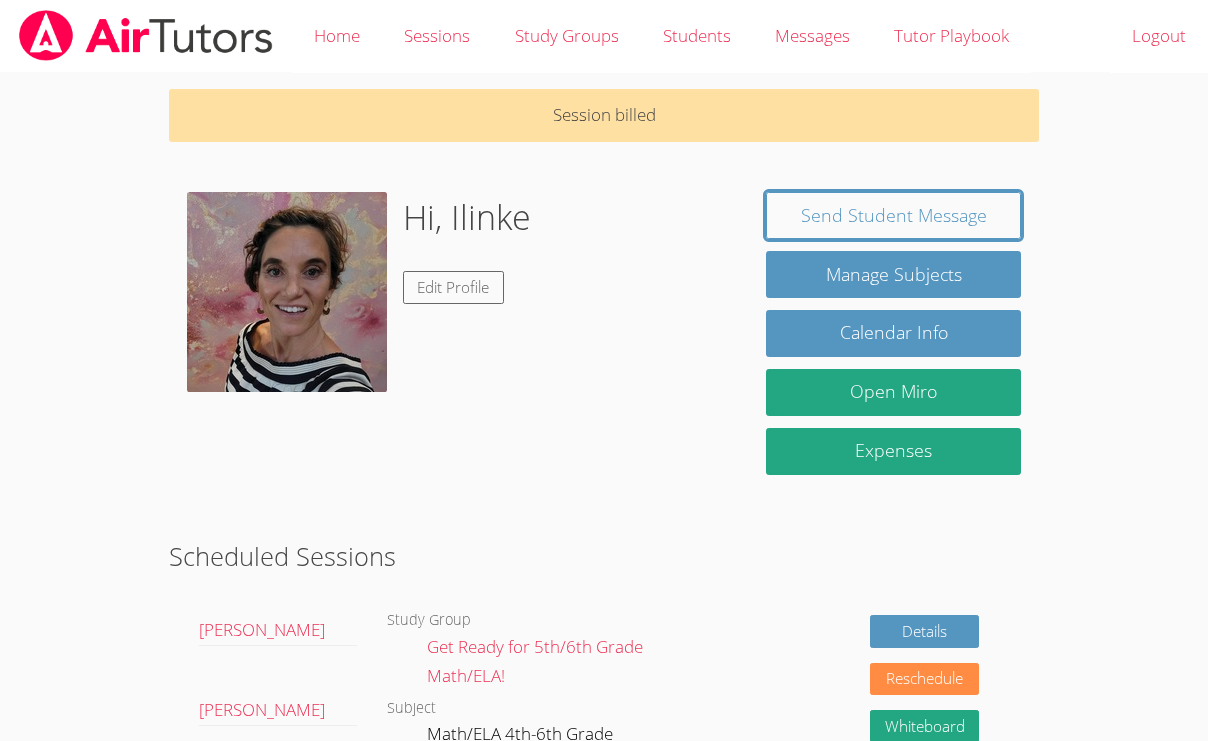 scroll, scrollTop: 0, scrollLeft: 0, axis: both 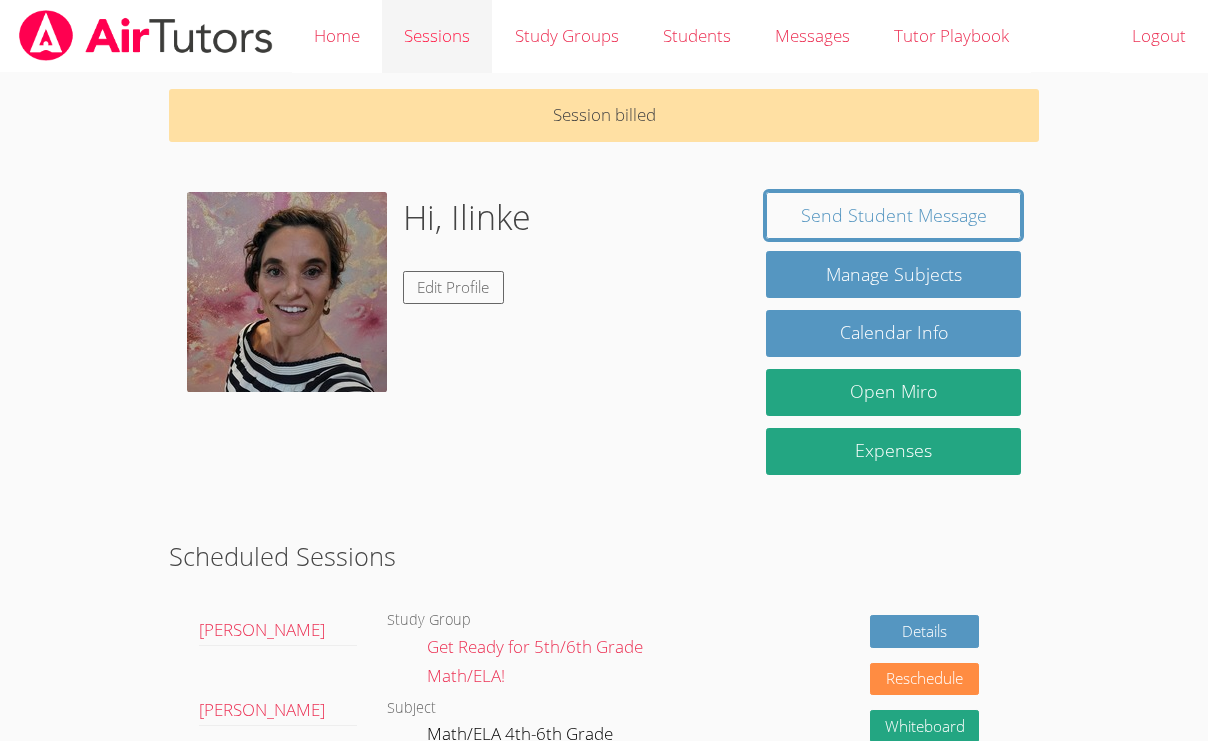 click on "Sessions" at bounding box center [437, 36] 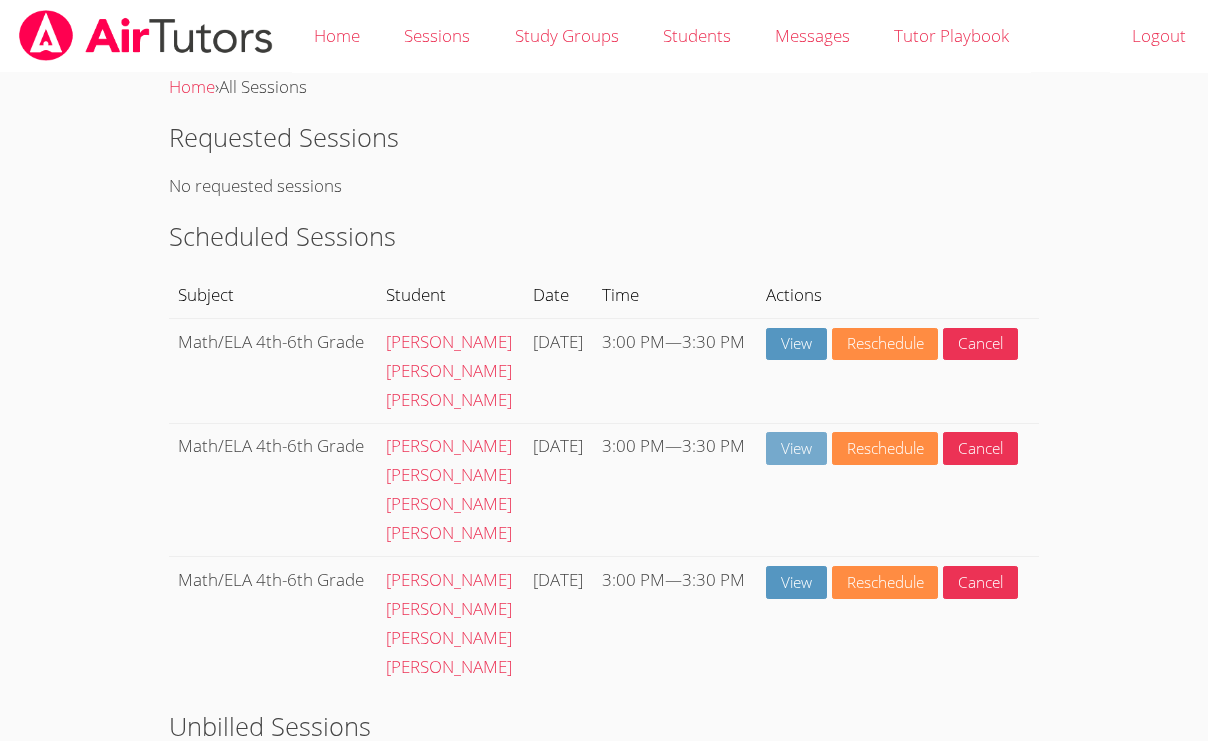 click on "View" at bounding box center (796, 448) 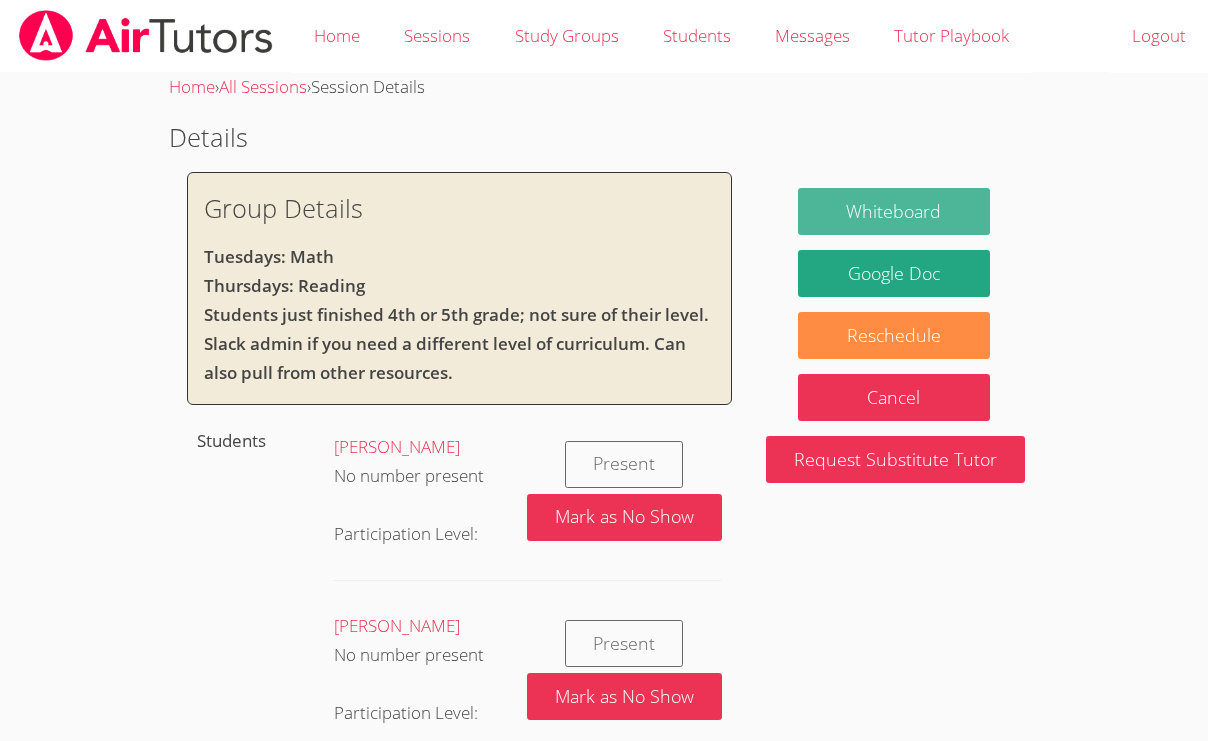 click on "Whiteboard" at bounding box center (893, 211) 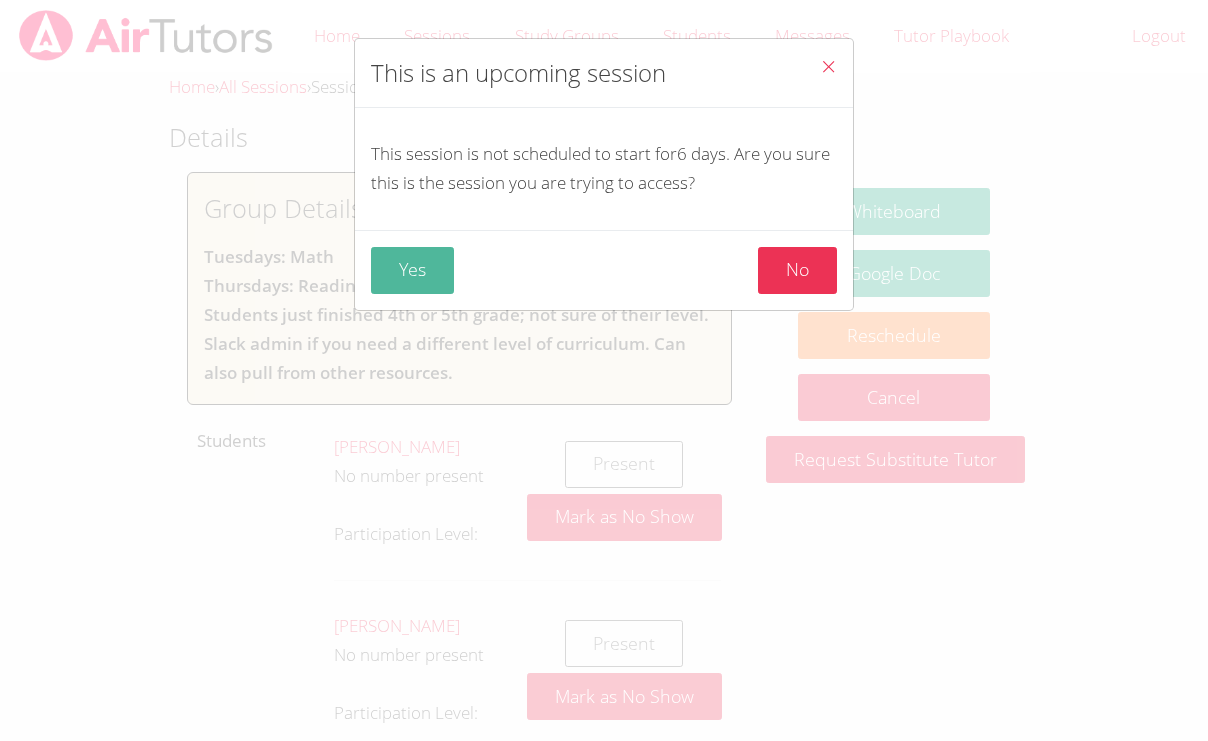 click on "Yes" at bounding box center [412, 270] 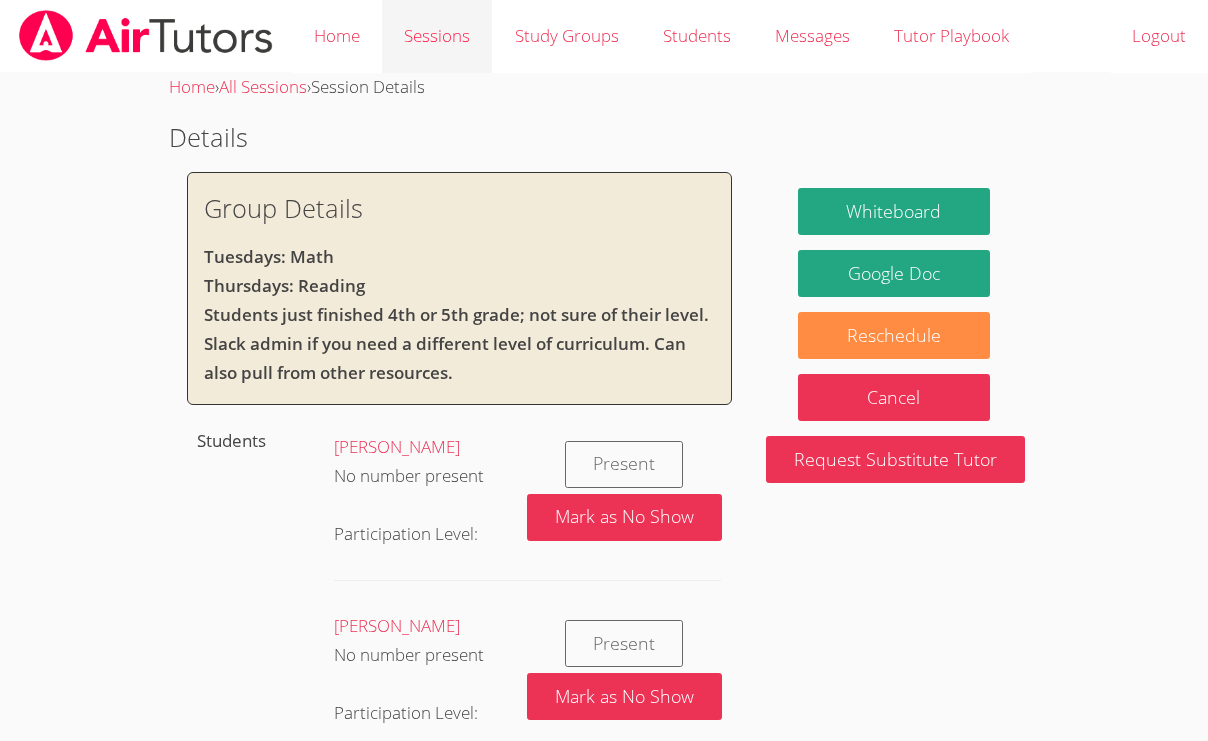click on "Sessions" at bounding box center [437, 36] 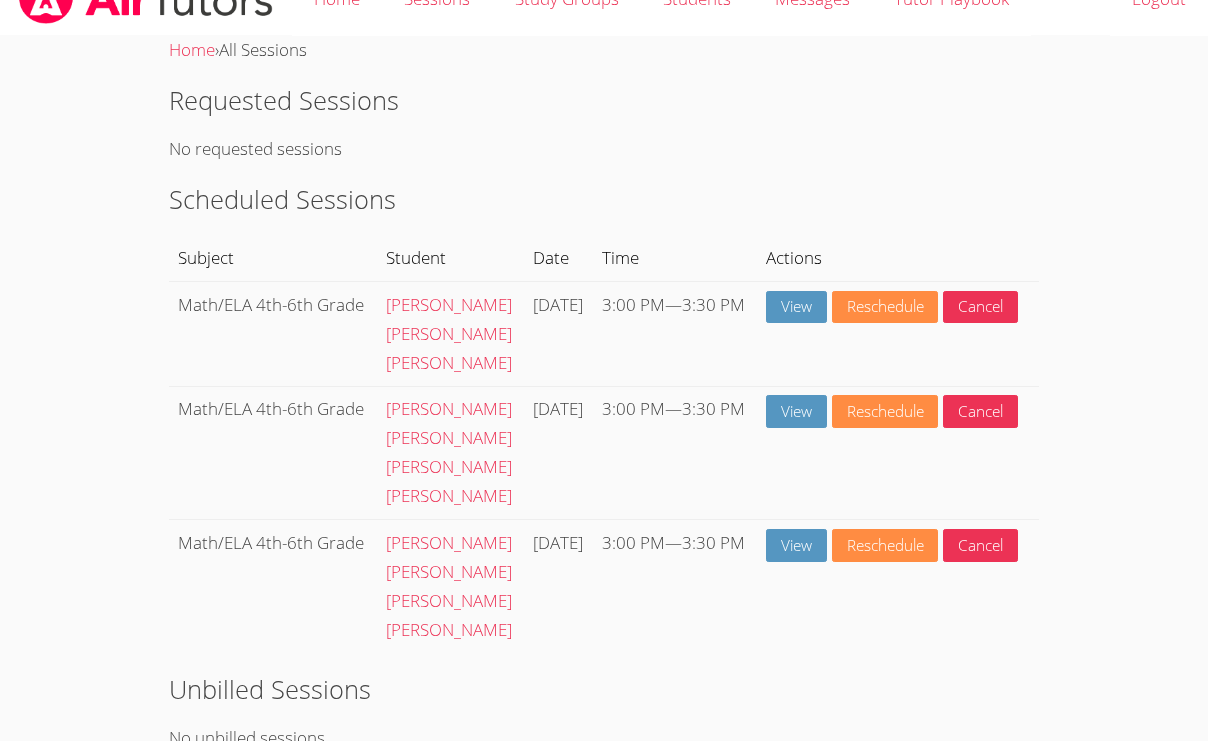 scroll, scrollTop: 38, scrollLeft: 0, axis: vertical 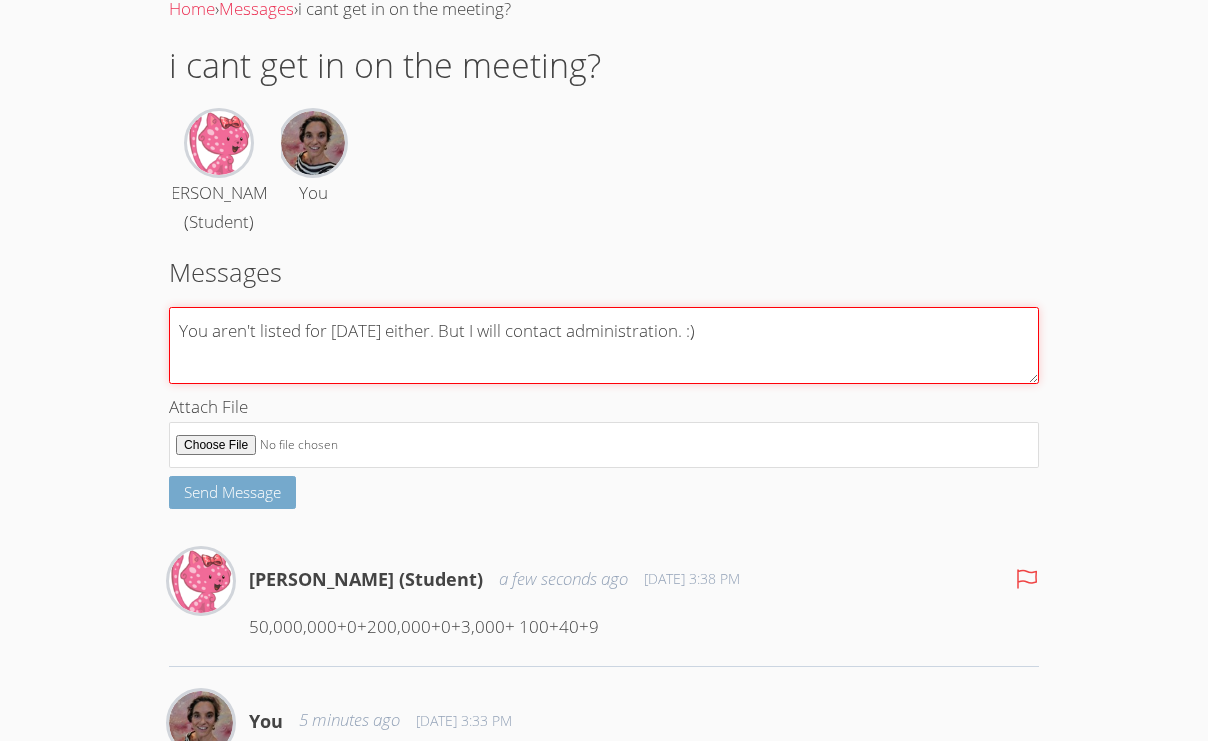 type on "You aren't listed for [DATE] either. But I will contact administration. :)" 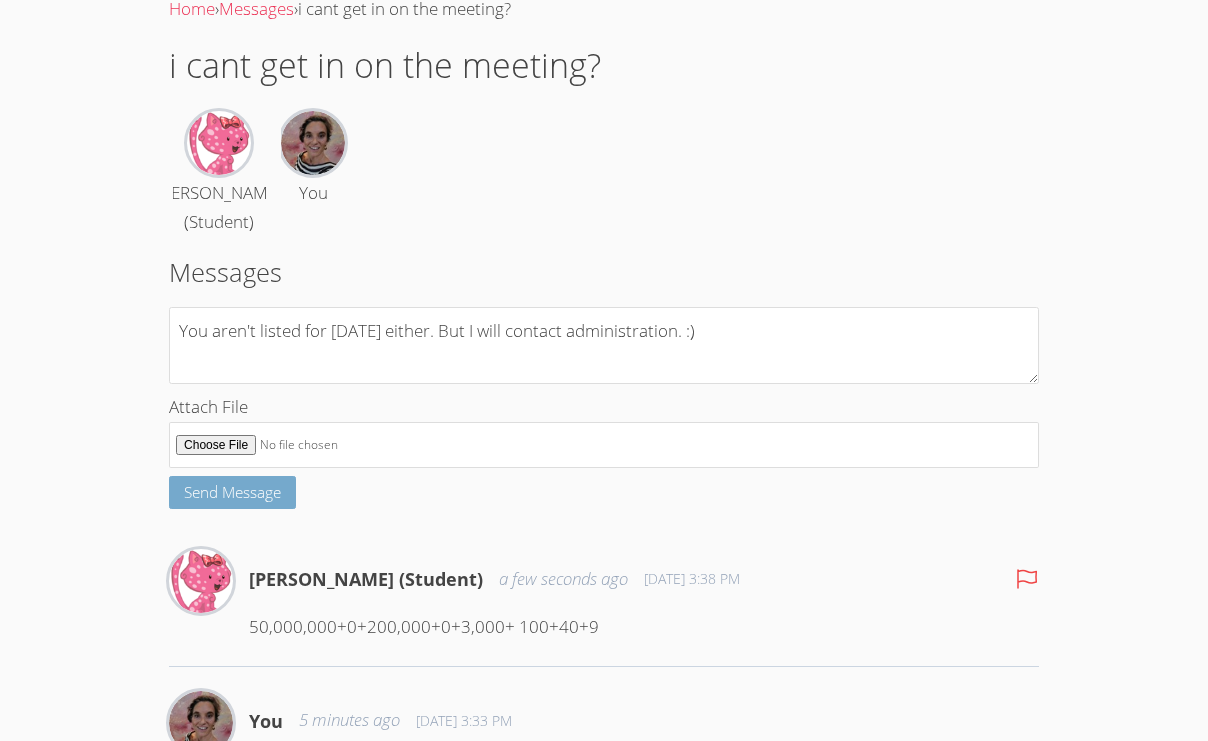 click on "Send Message" at bounding box center [232, 492] 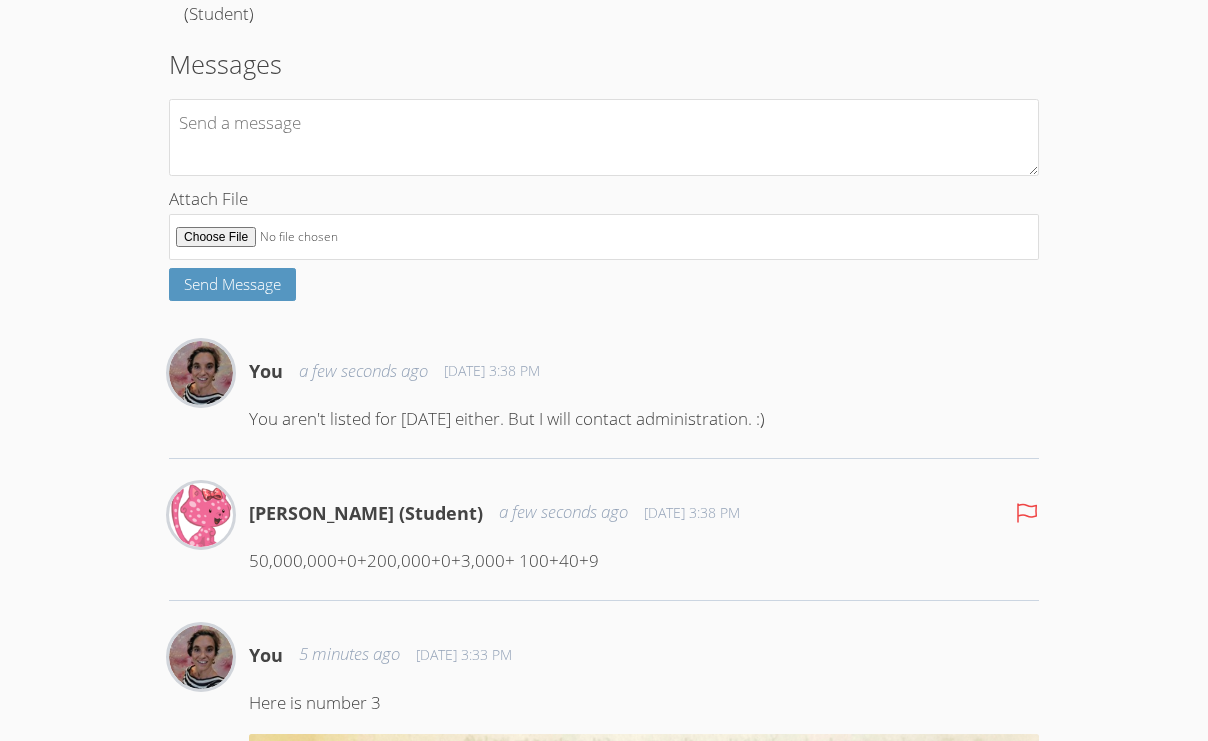 scroll, scrollTop: 283, scrollLeft: 0, axis: vertical 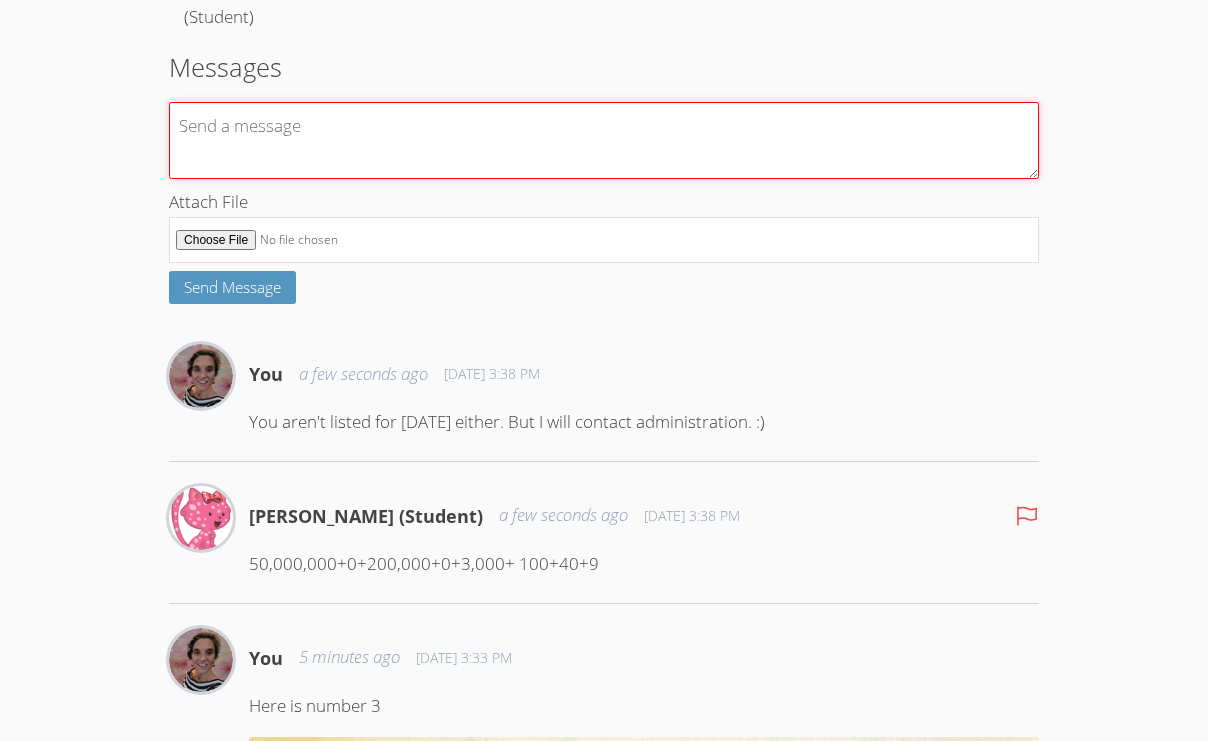 click at bounding box center [604, 140] 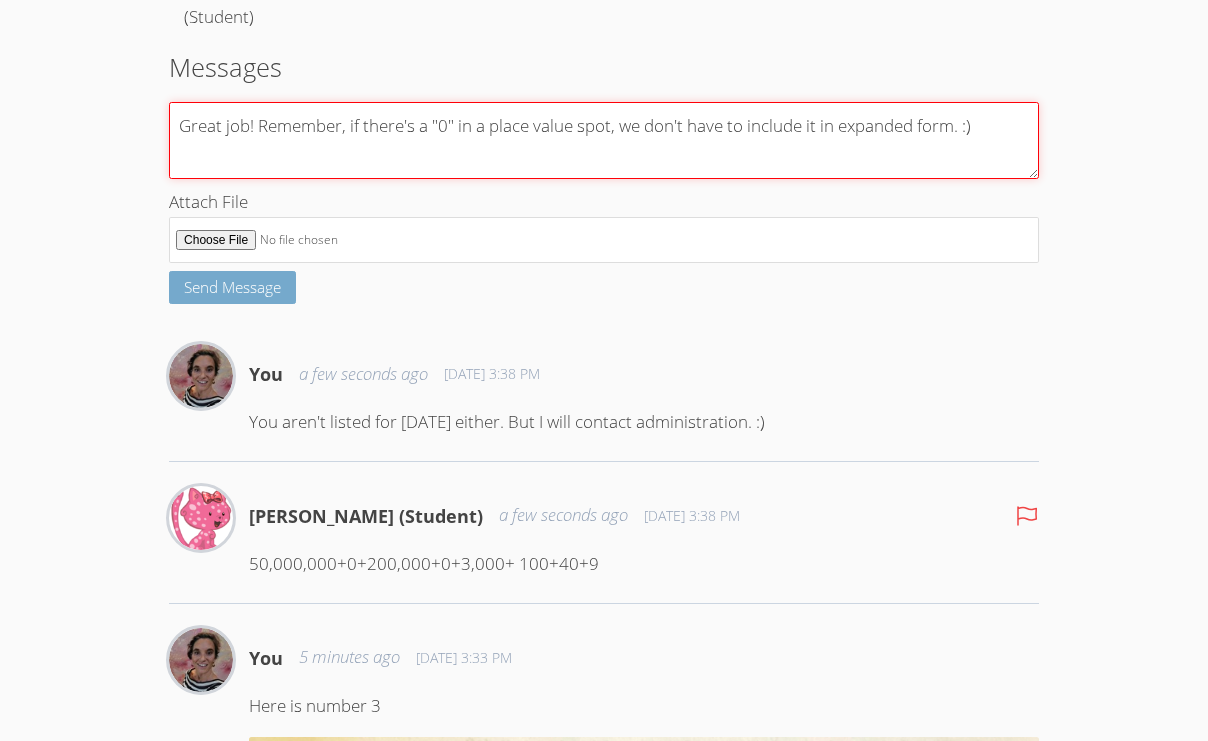 type on "Great job! Remember, if there's a "0" in a place value spot, we don't have to include it in expanded form. :)" 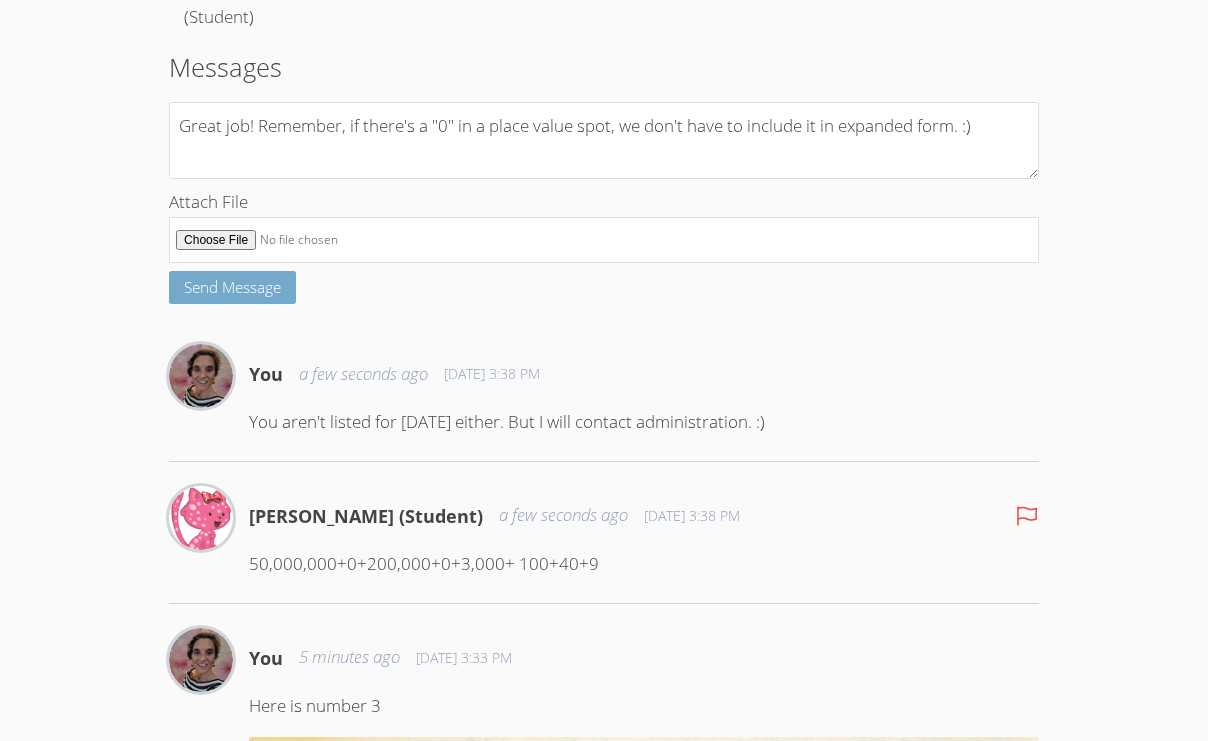 click on "Send Message" at bounding box center (232, 287) 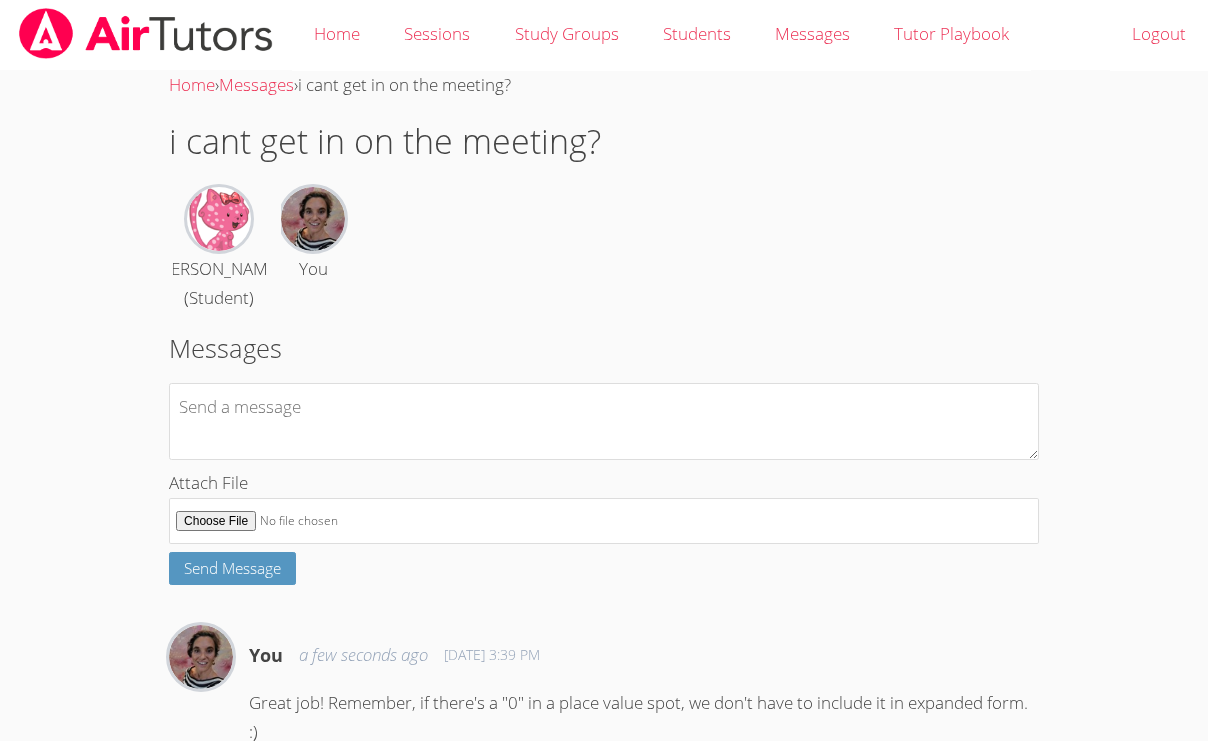scroll, scrollTop: 0, scrollLeft: 0, axis: both 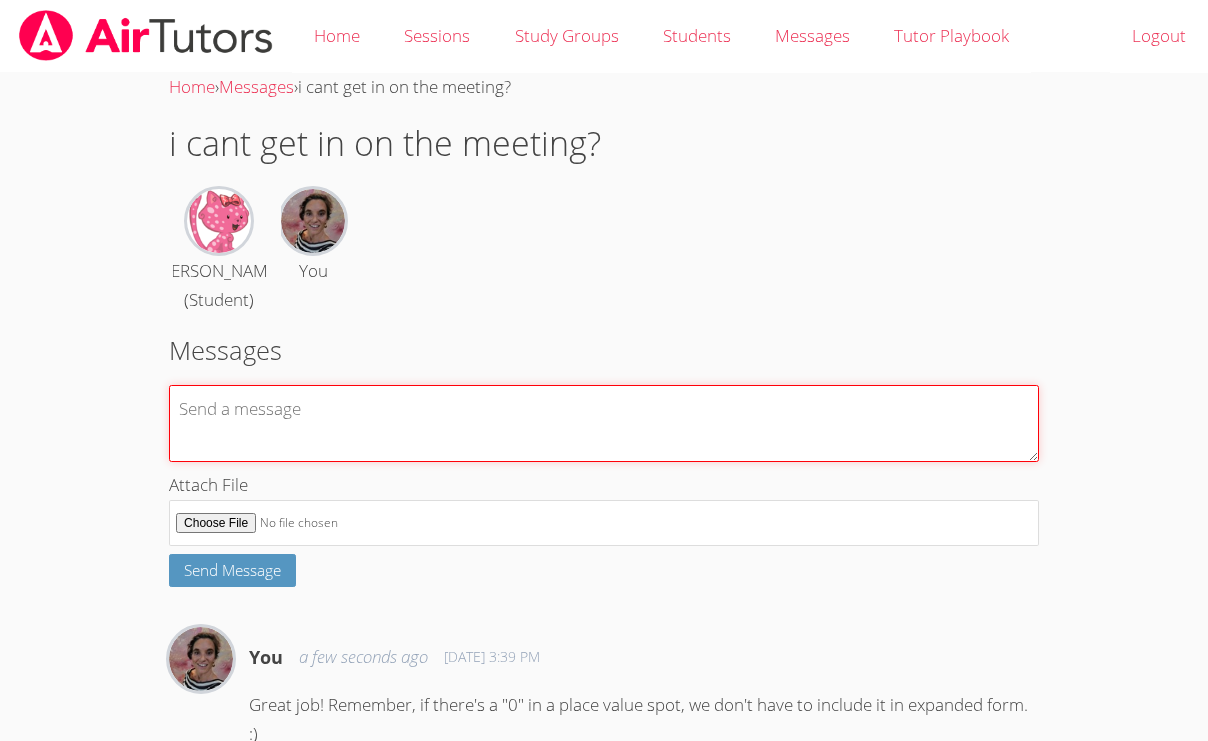 click at bounding box center [604, 423] 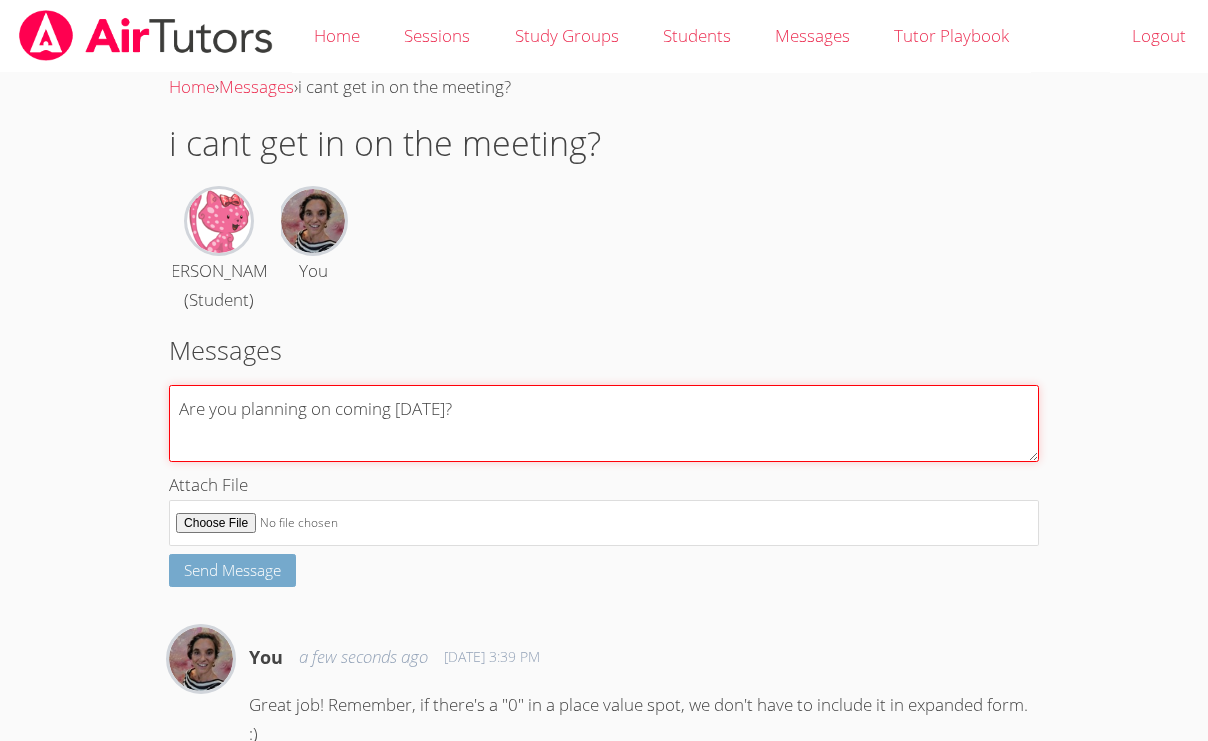 type on "Are you planning on coming [DATE]?" 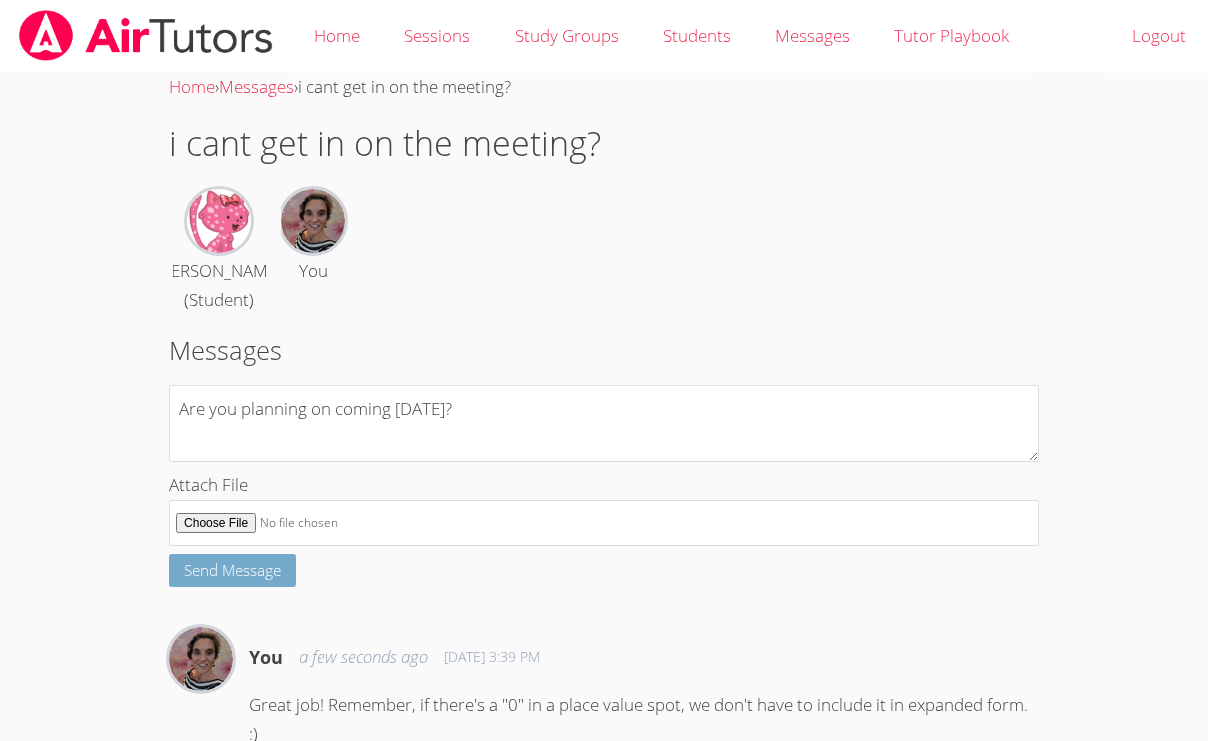 click on "Send Message" at bounding box center [232, 570] 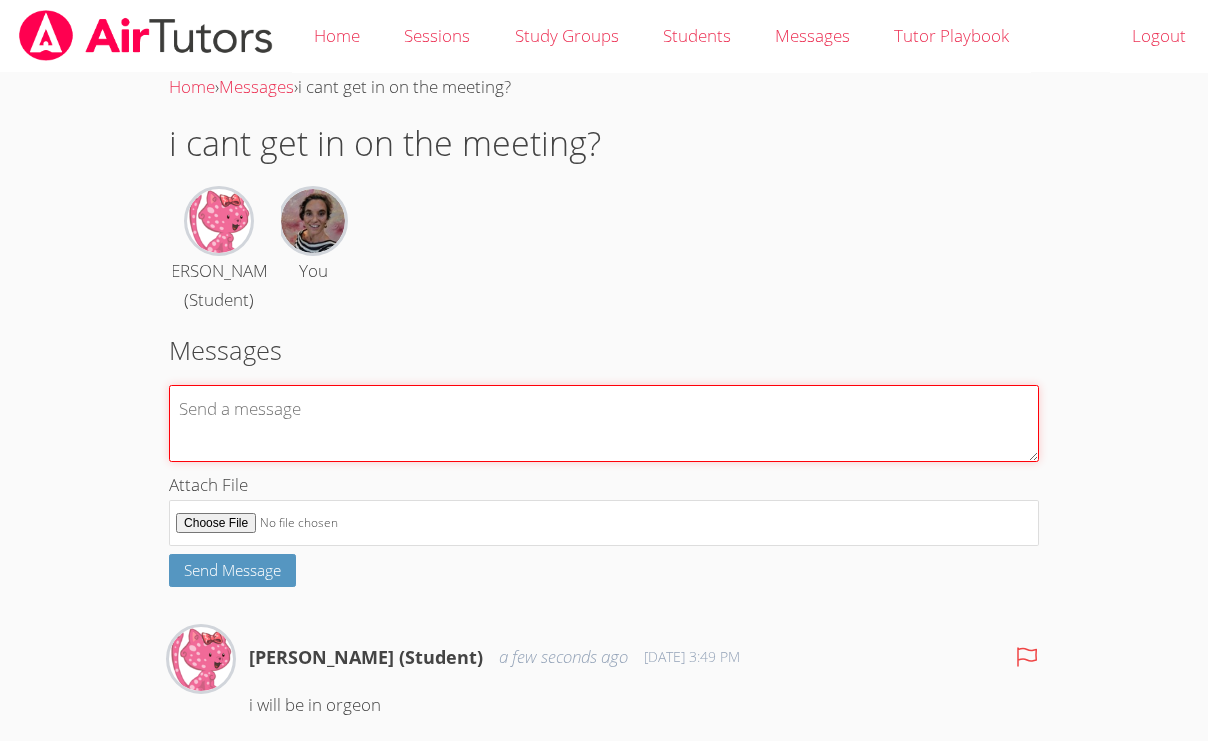 click at bounding box center [604, 423] 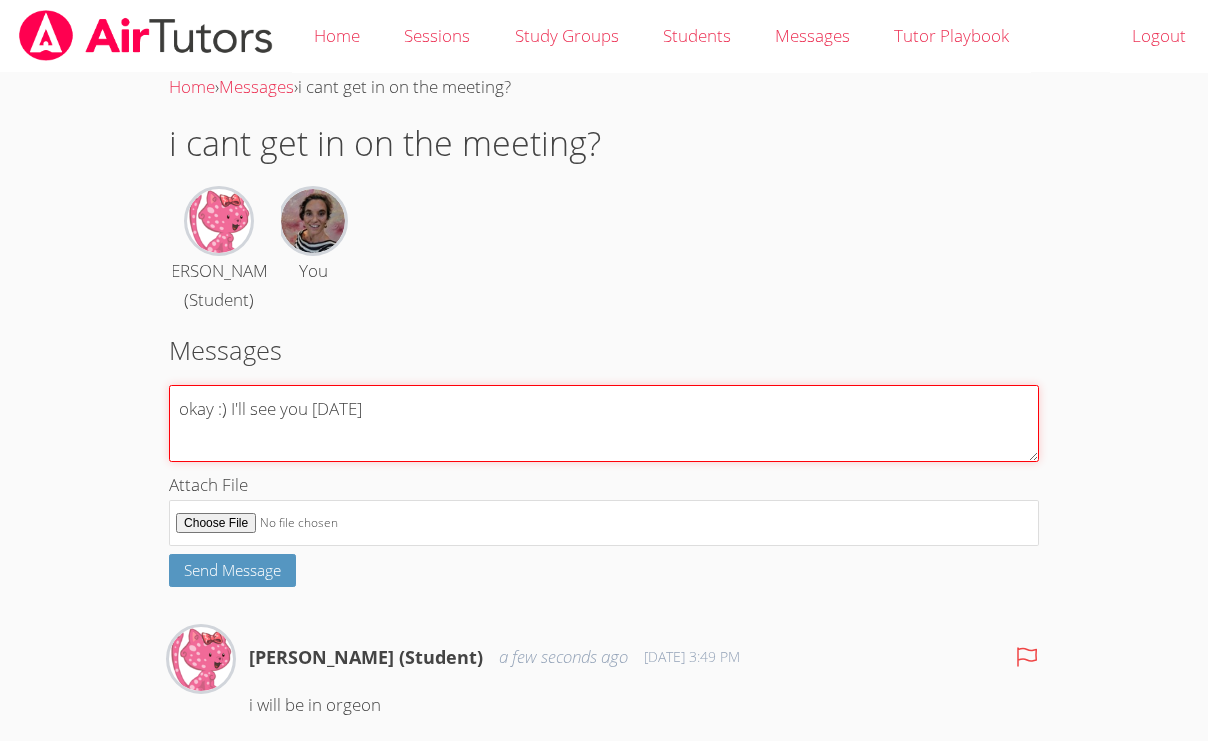 type on "okay :) I'll see you [DATE]" 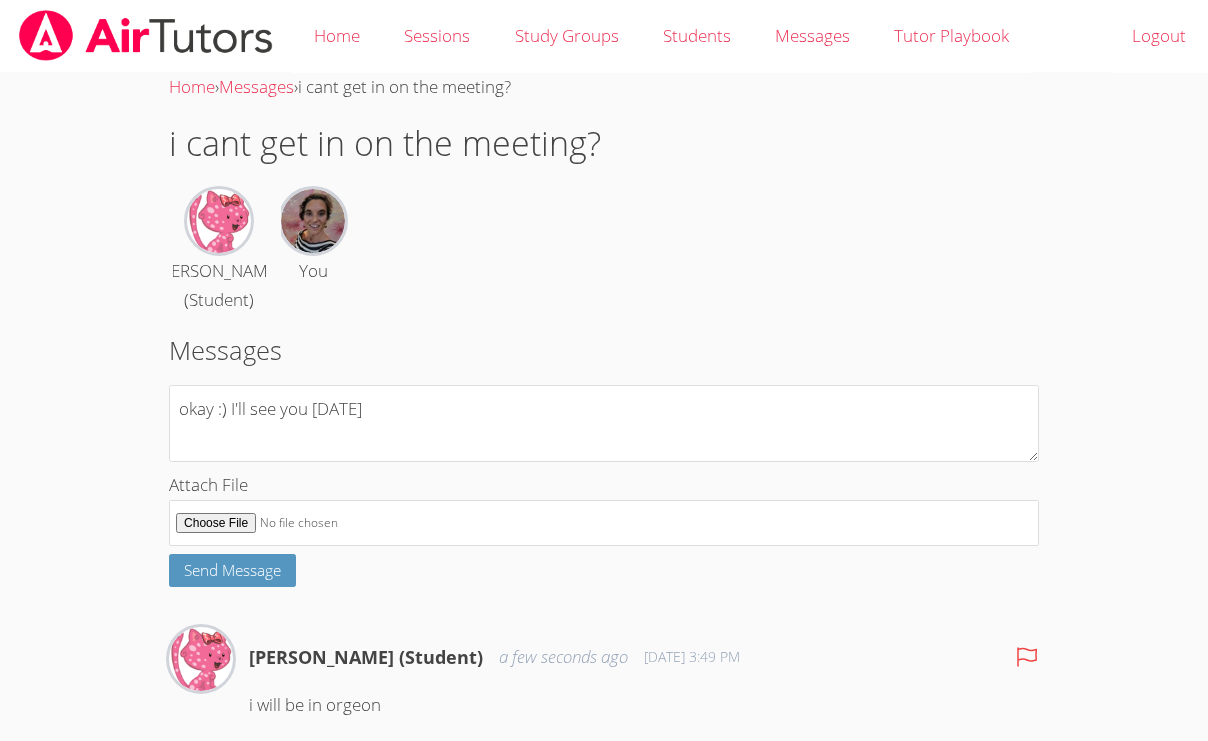 click on "i cant get in on the meeting? [PERSON_NAME] (Student) You Messages okay :) I'll see you [DATE] Attach File Send Message [PERSON_NAME] (Student) a few seconds ago [DATE] 3:49 PM i will be in orgeon [PERSON_NAME] (Student) a few seconds ago [DATE] 3:48 PM no i wont be here
You a minute ago [DATE] 3:47 PM Are you planning on coming [DATE]?  You 10 minutes ago [DATE] 3:39 PM Great job! Remember, if there's a "0" in a place value spot, we don't have to include it in expanded form. :) You 10 minutes ago [DATE] 3:38 PM You aren't listed for [DATE] either. But I will contact administration. :) [PERSON_NAME] (Student) 11 minutes ago [DATE] 3:38 PM 50,000,000+0+200,000+0+3,000+ 100+40+9 You 15 minutes ago [DATE] 3:33 PM Here is number 3 Download  Screenshot [DATE] 3.33.35 PM.png You 16 minutes ago [DATE] 3:33 PM You 16 minutes ago [DATE] 3:33 PM Oh, sorry. Let me send you #3.
[PERSON_NAME] (Student) 17 minutes ago [DATE] 3:31 PM 19 minutes ago D" at bounding box center (604, 2515) 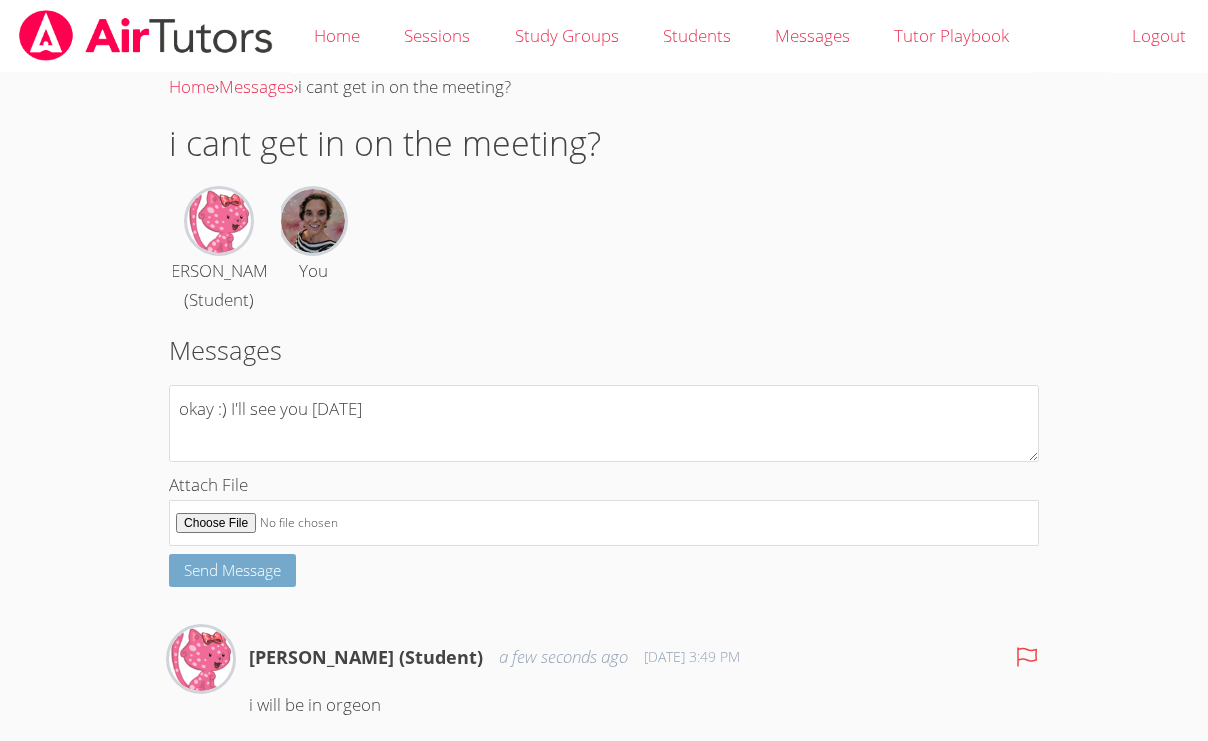 click on "Send Message" at bounding box center [232, 570] 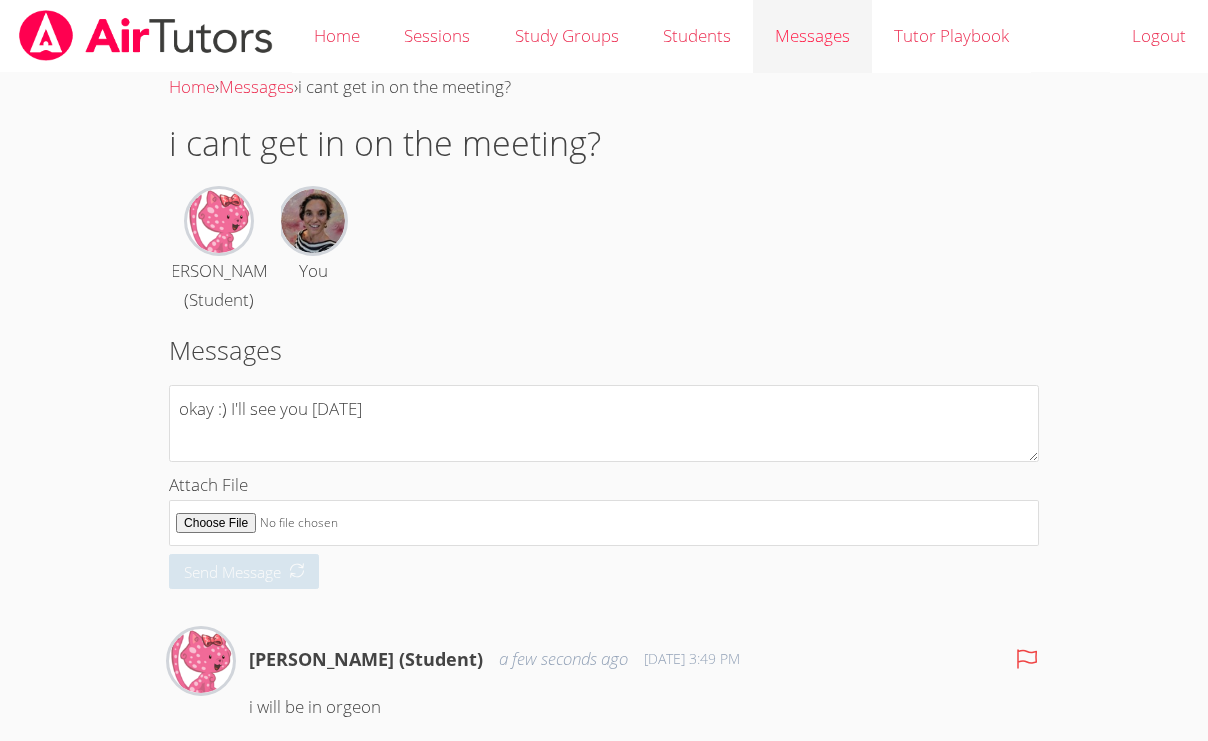 type 